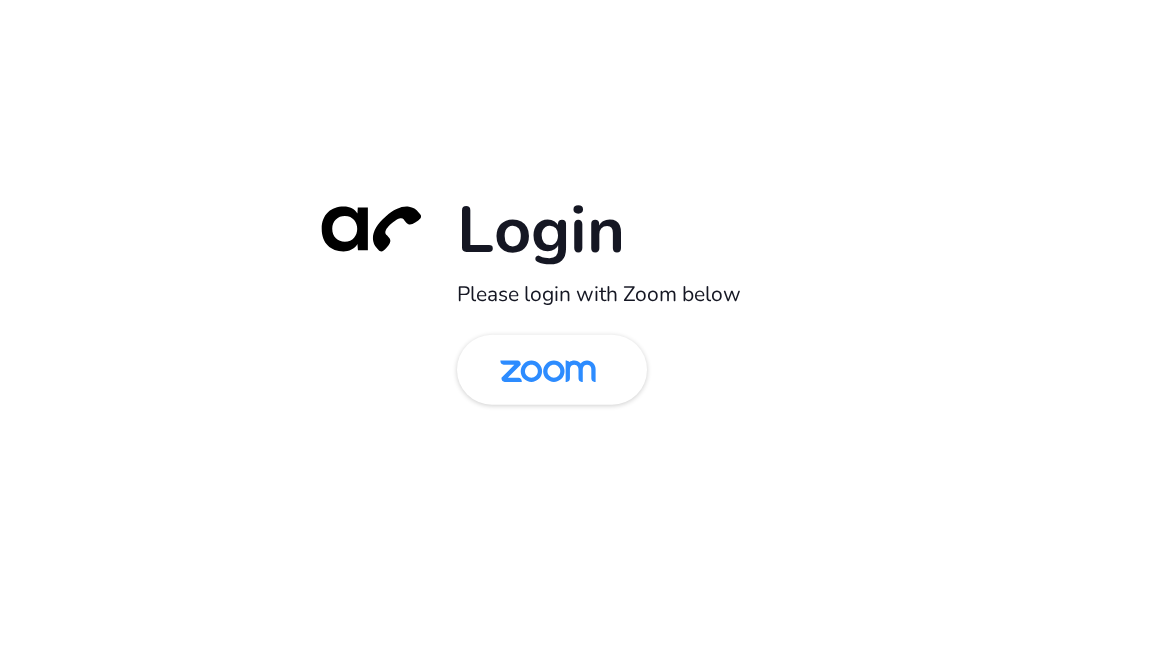 scroll, scrollTop: 0, scrollLeft: 0, axis: both 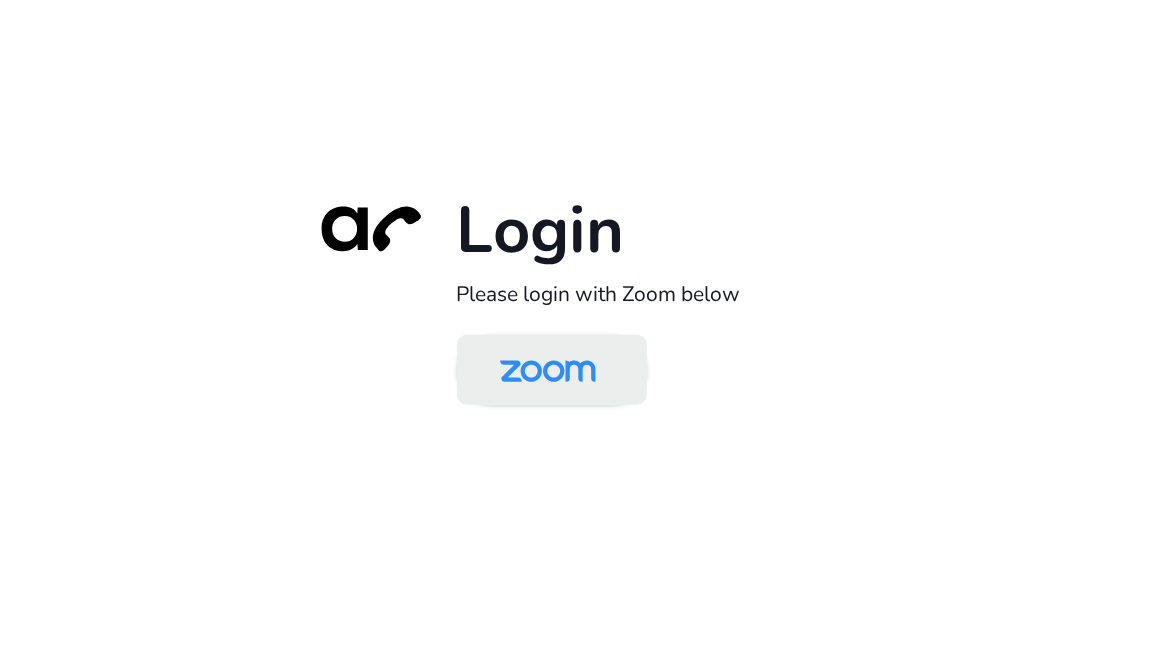 click at bounding box center (548, 371) 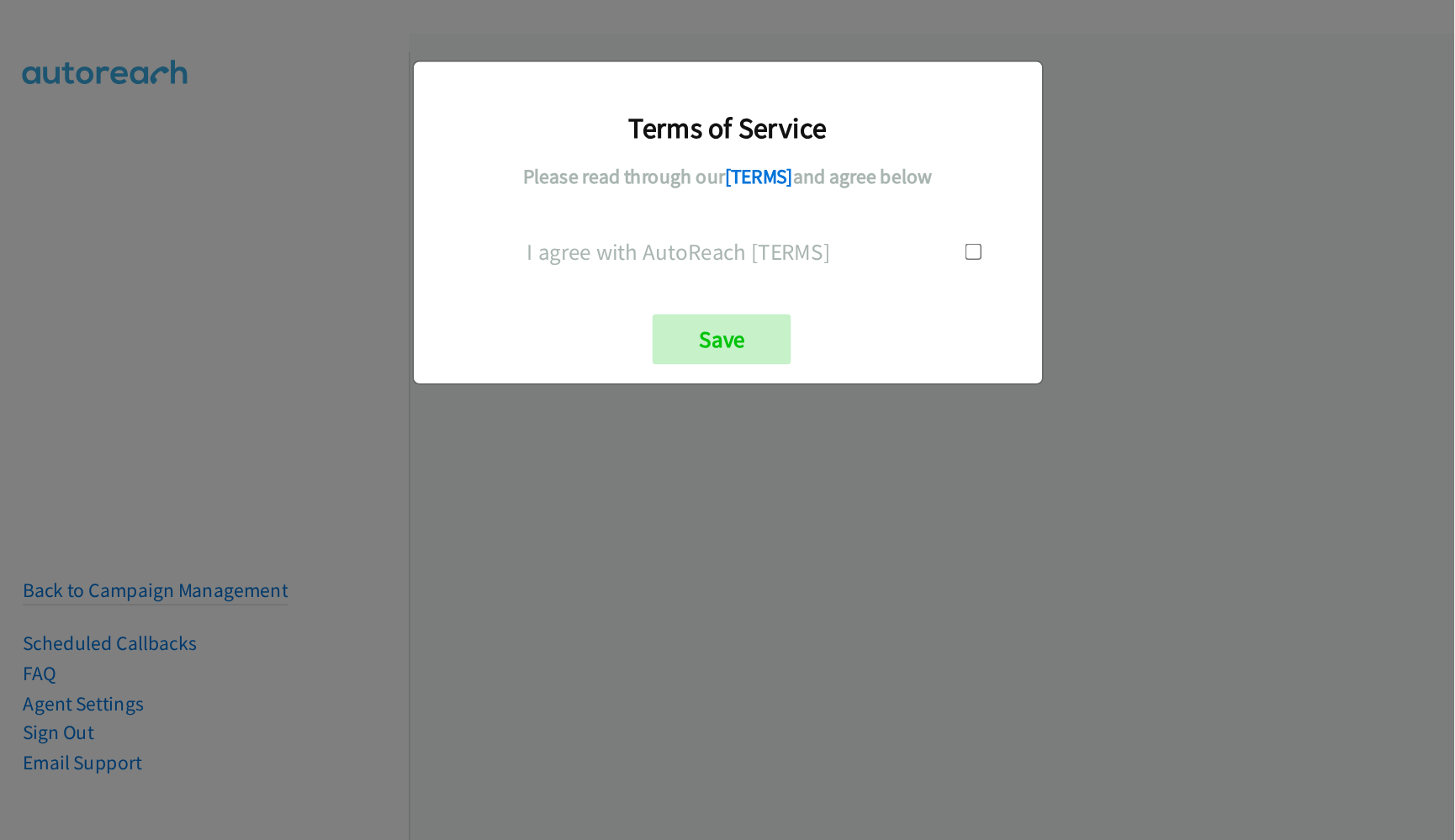 scroll, scrollTop: 0, scrollLeft: 0, axis: both 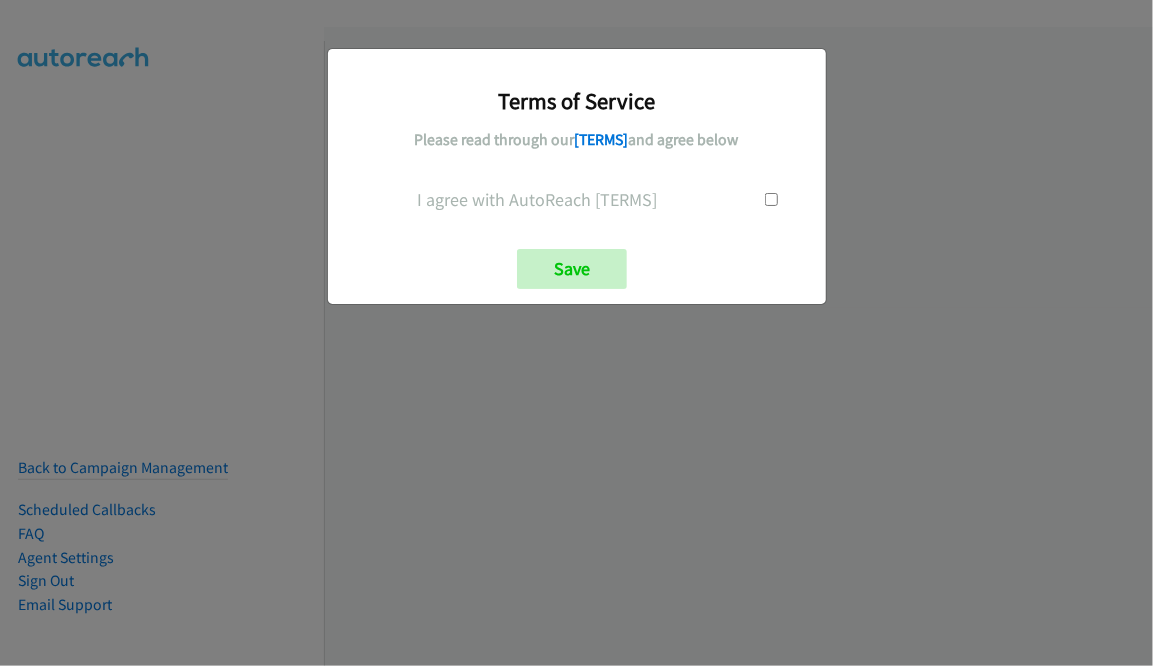 click at bounding box center [771, 199] 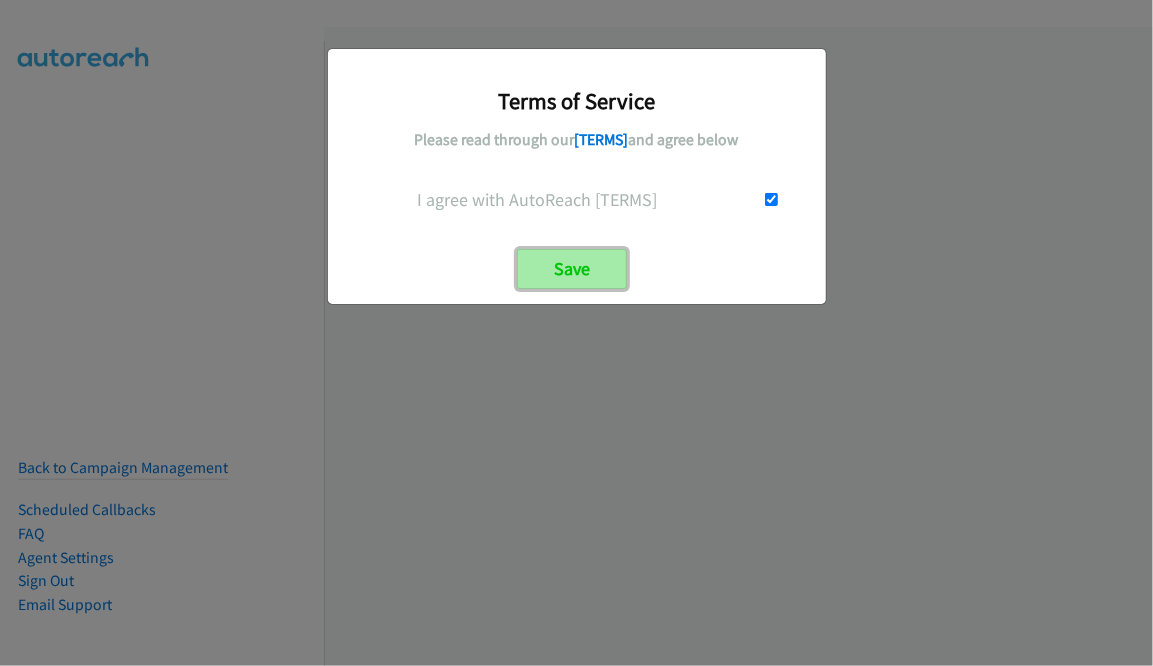 click on "Save" at bounding box center [572, 269] 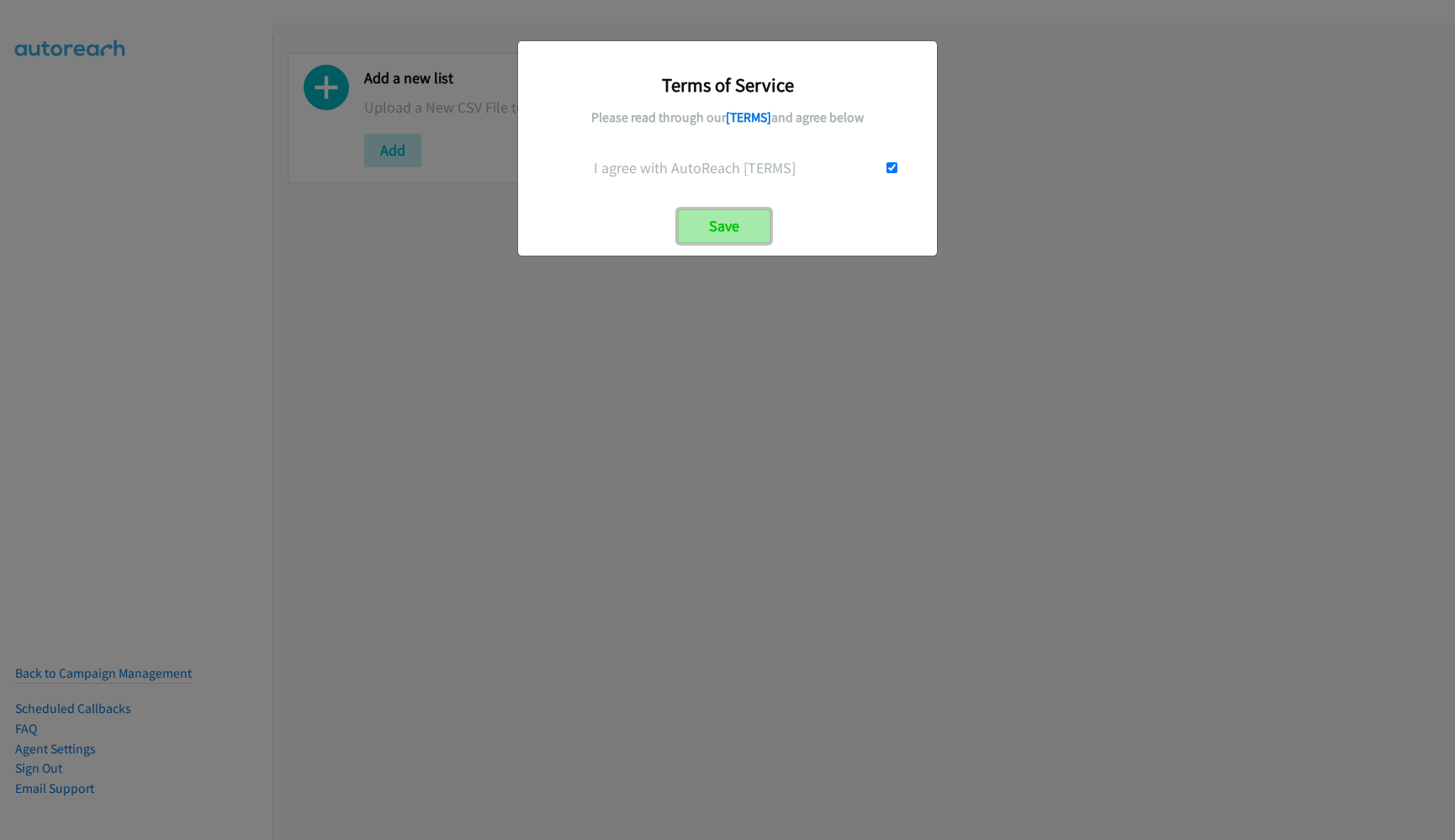 click on "Save" at bounding box center (724, 226) 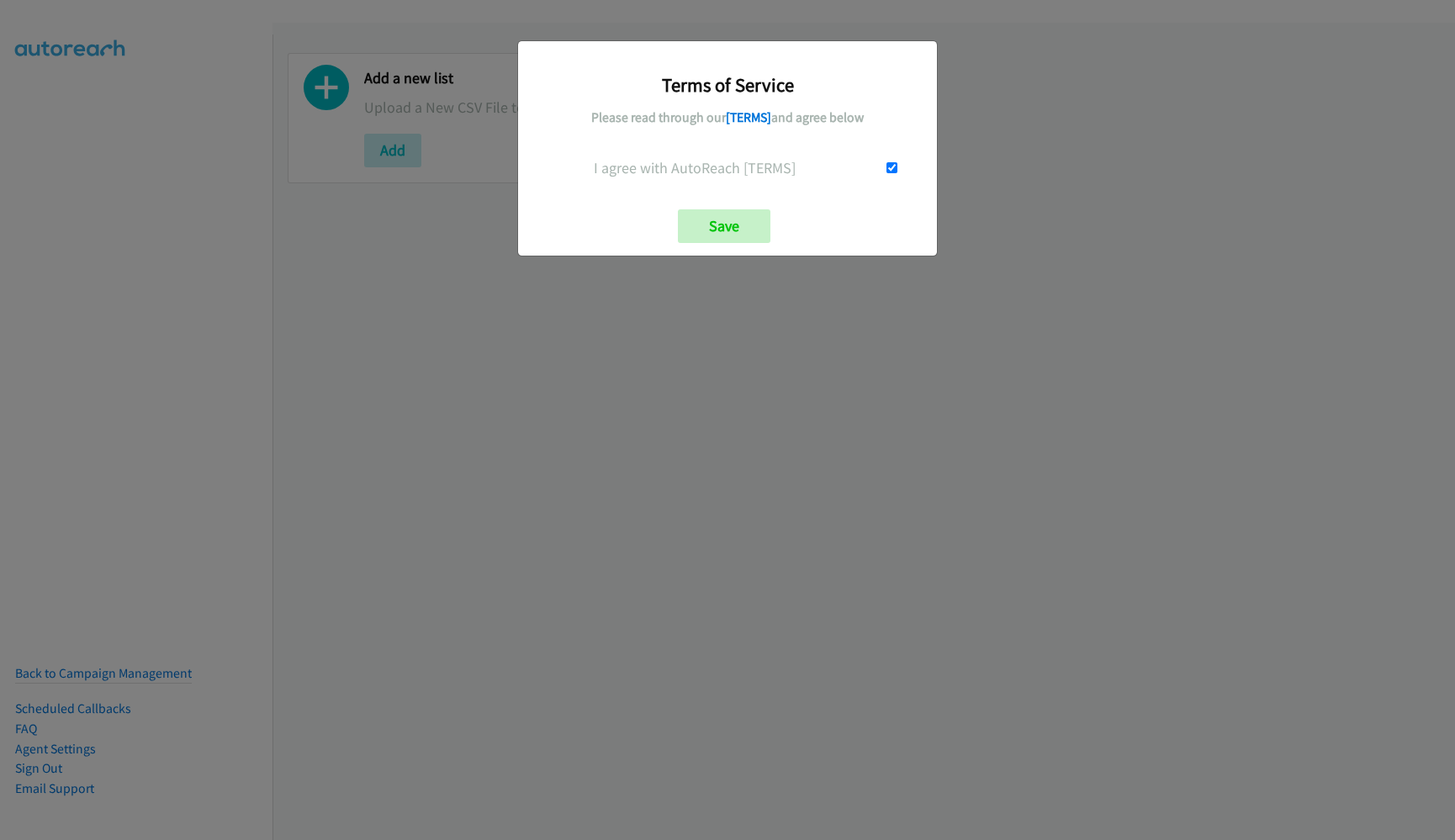 click on "Terms of Service
Please read through our  terms of service  and agree below
I agree with AutoReach Terms of Service
Save" at bounding box center [728, 427] 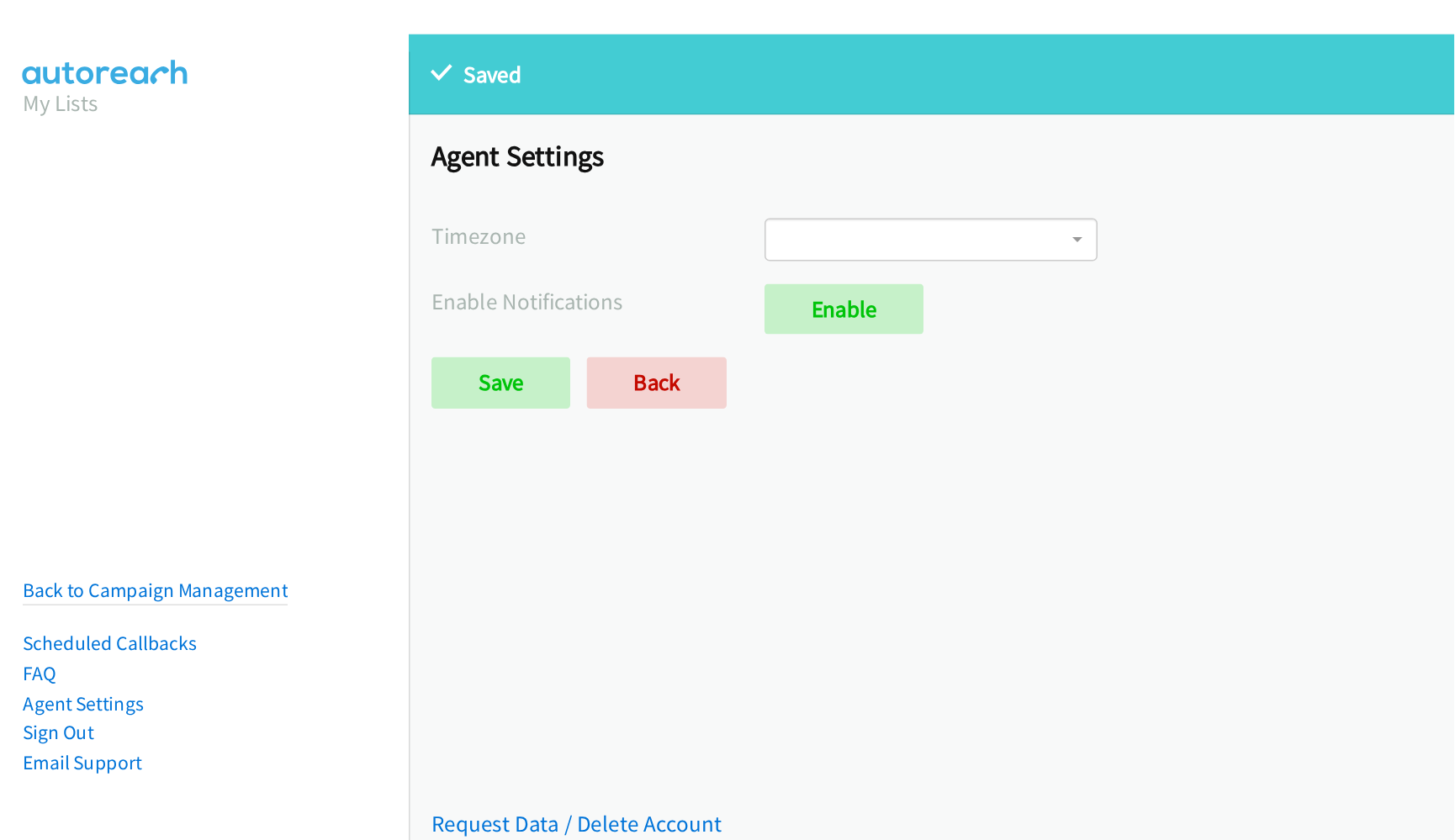 scroll, scrollTop: 0, scrollLeft: 0, axis: both 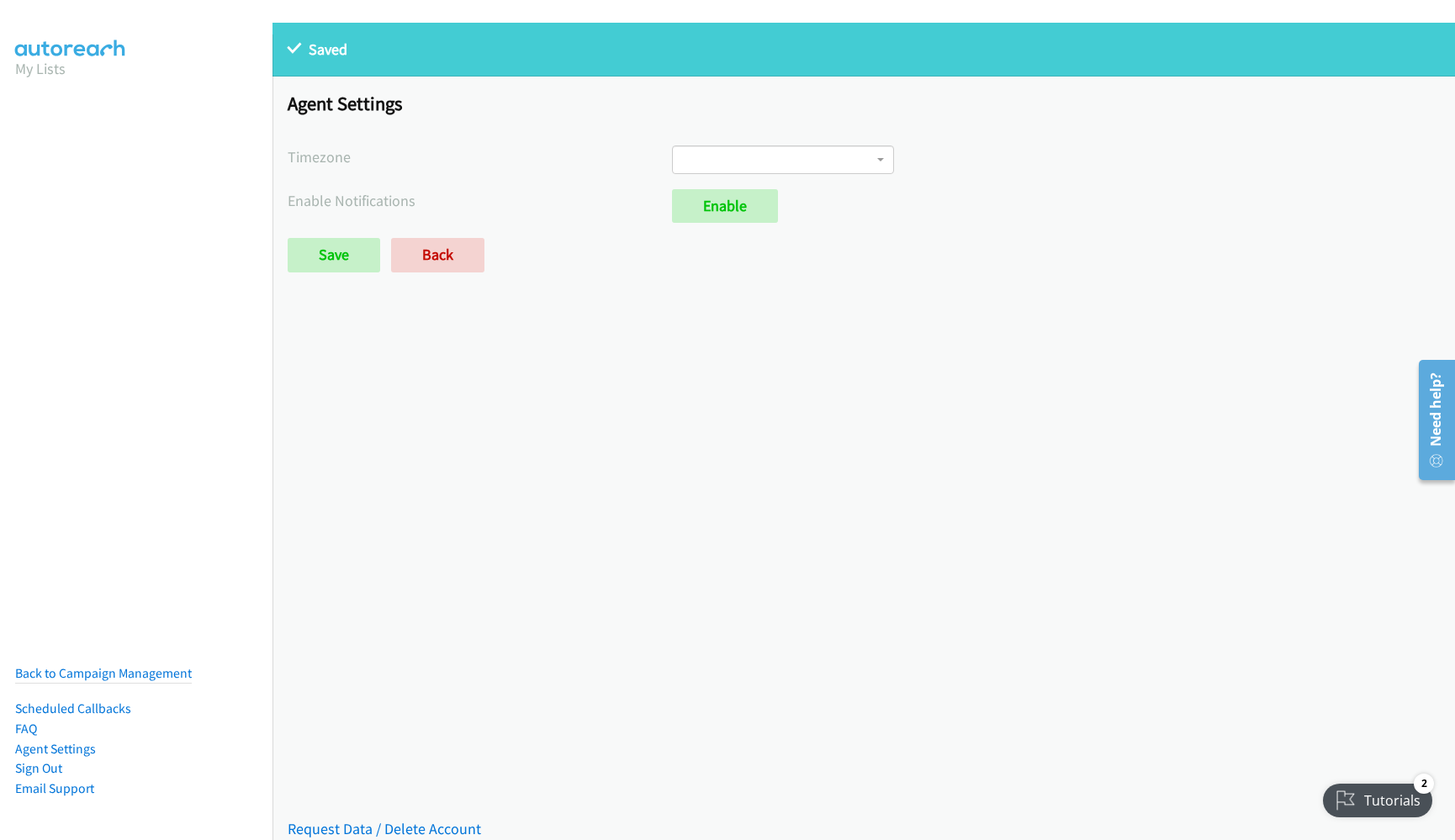 click on "My Lists
Back to Campaign Management
Scheduled Callbacks
FAQ
Agent Settings
Sign Out
Compact View
Email Support" at bounding box center [136, 72] 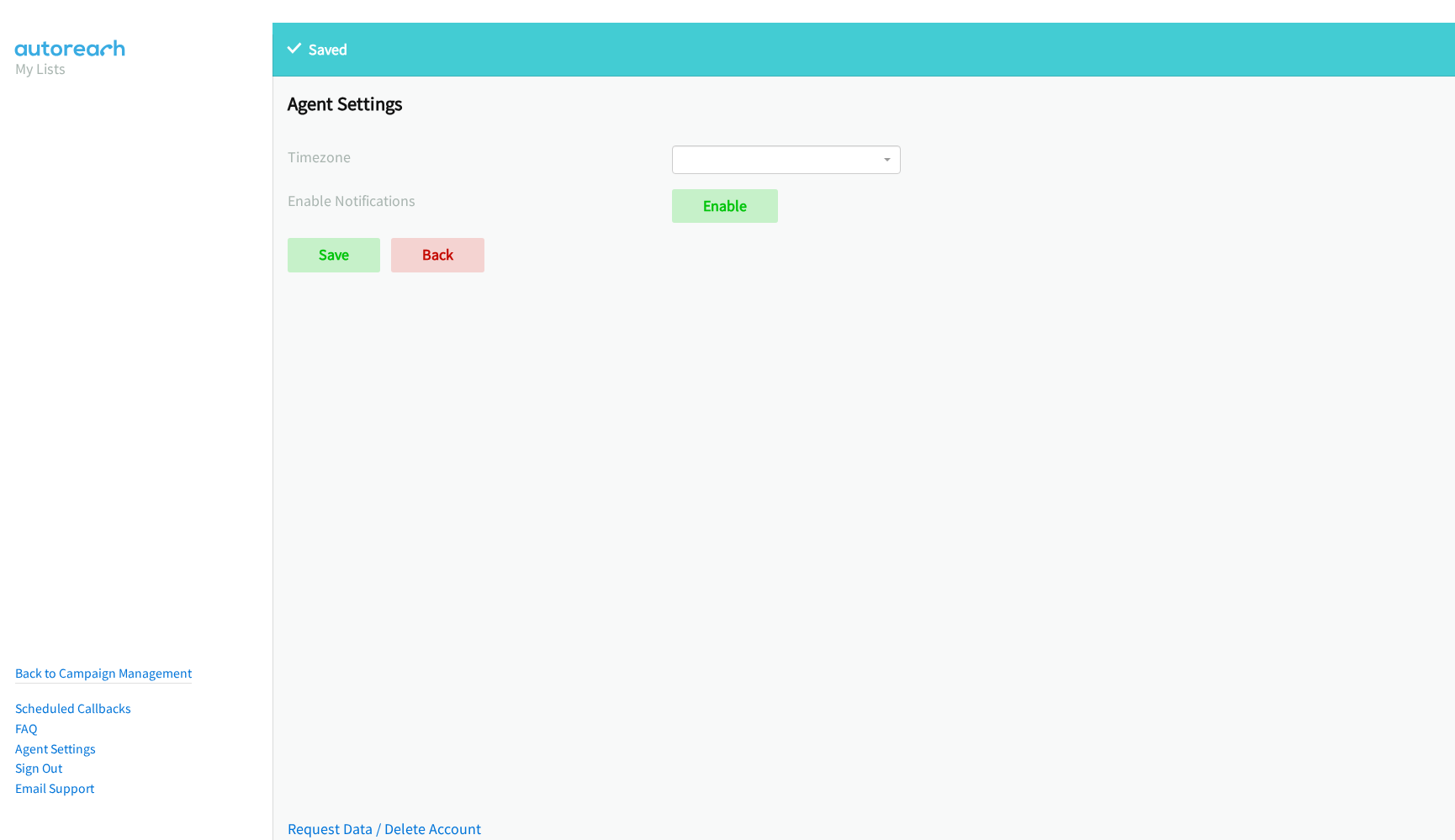 scroll, scrollTop: 0, scrollLeft: 0, axis: both 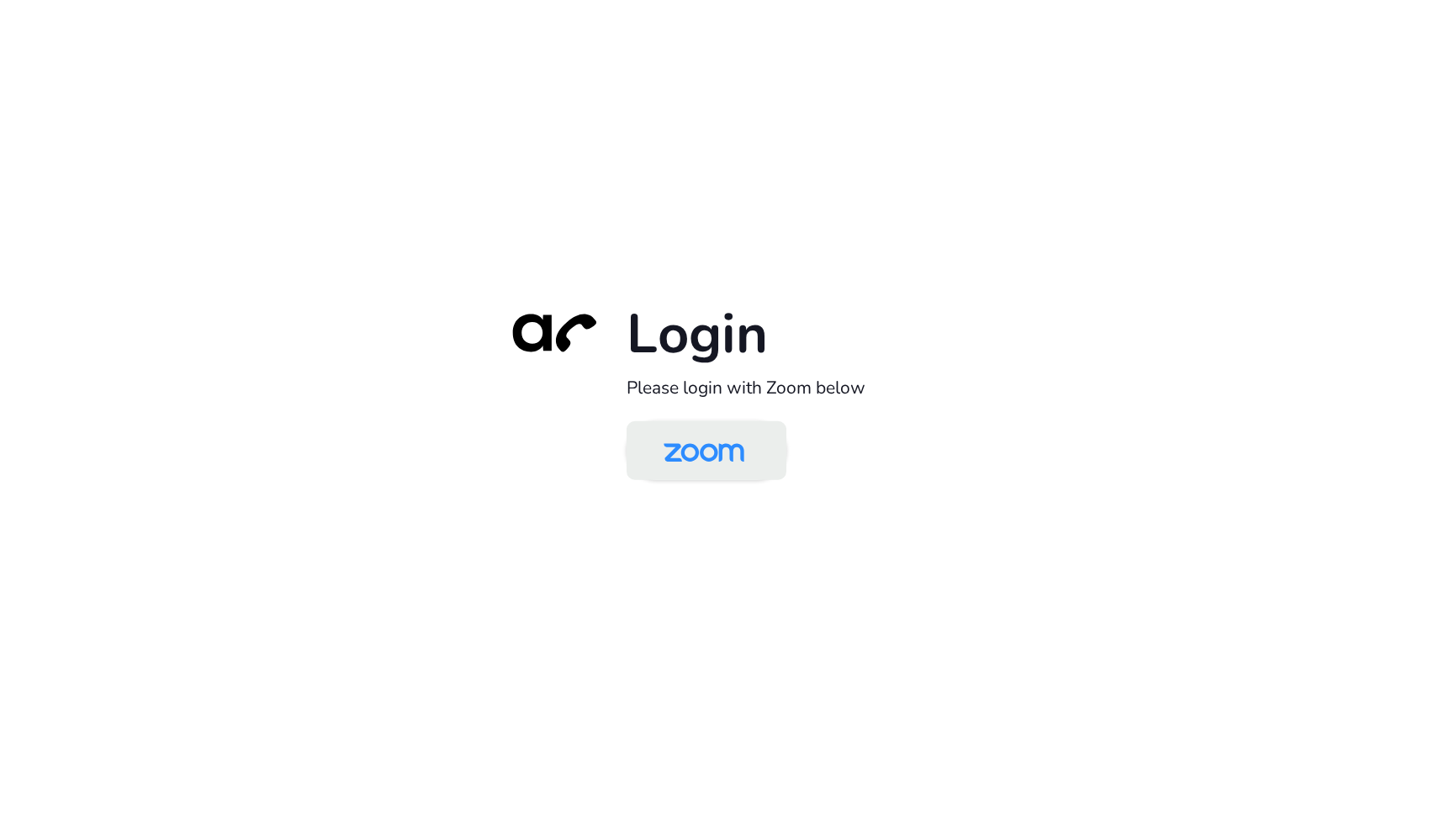 click at bounding box center (704, 452) 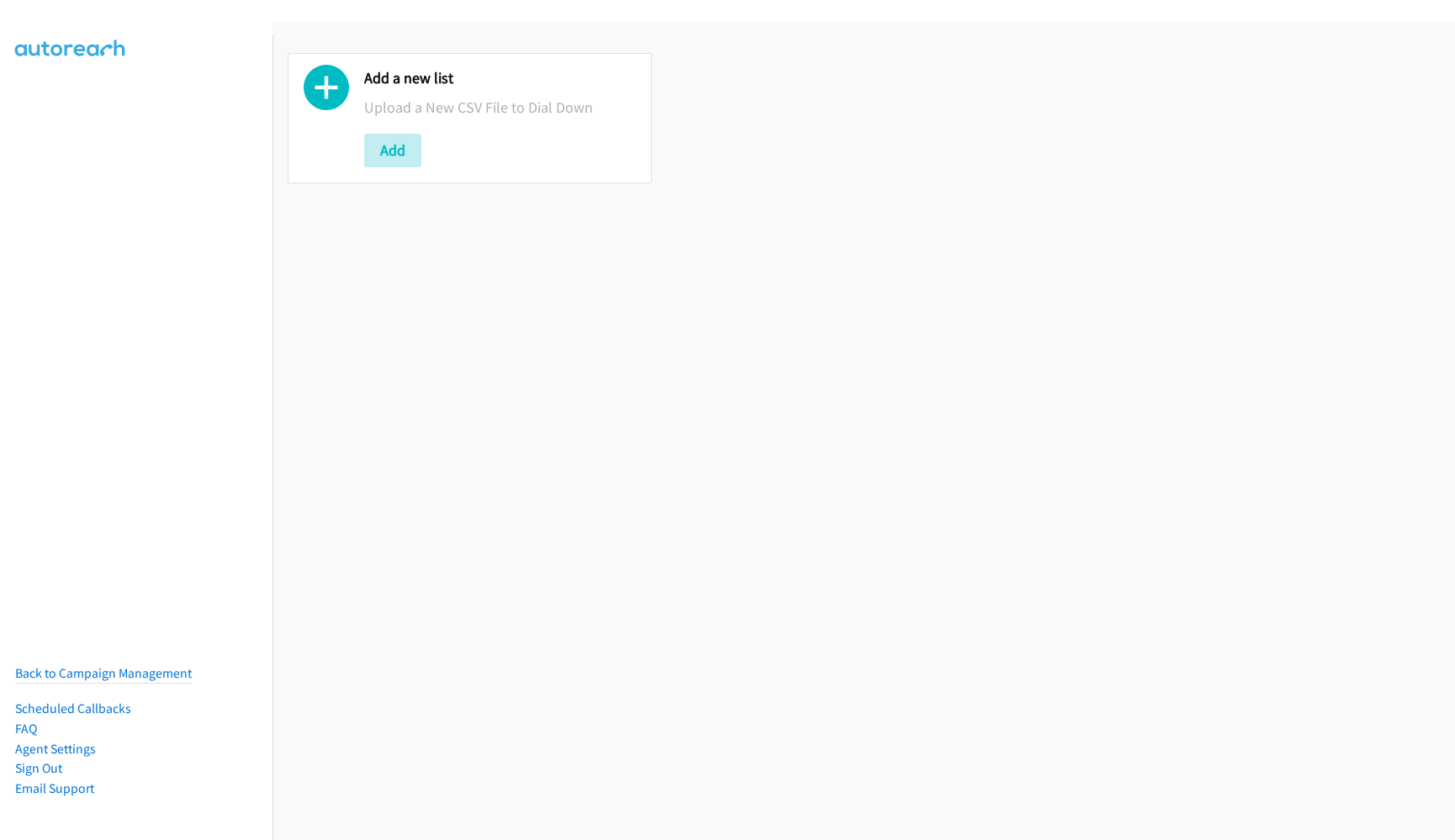 scroll, scrollTop: 0, scrollLeft: 0, axis: both 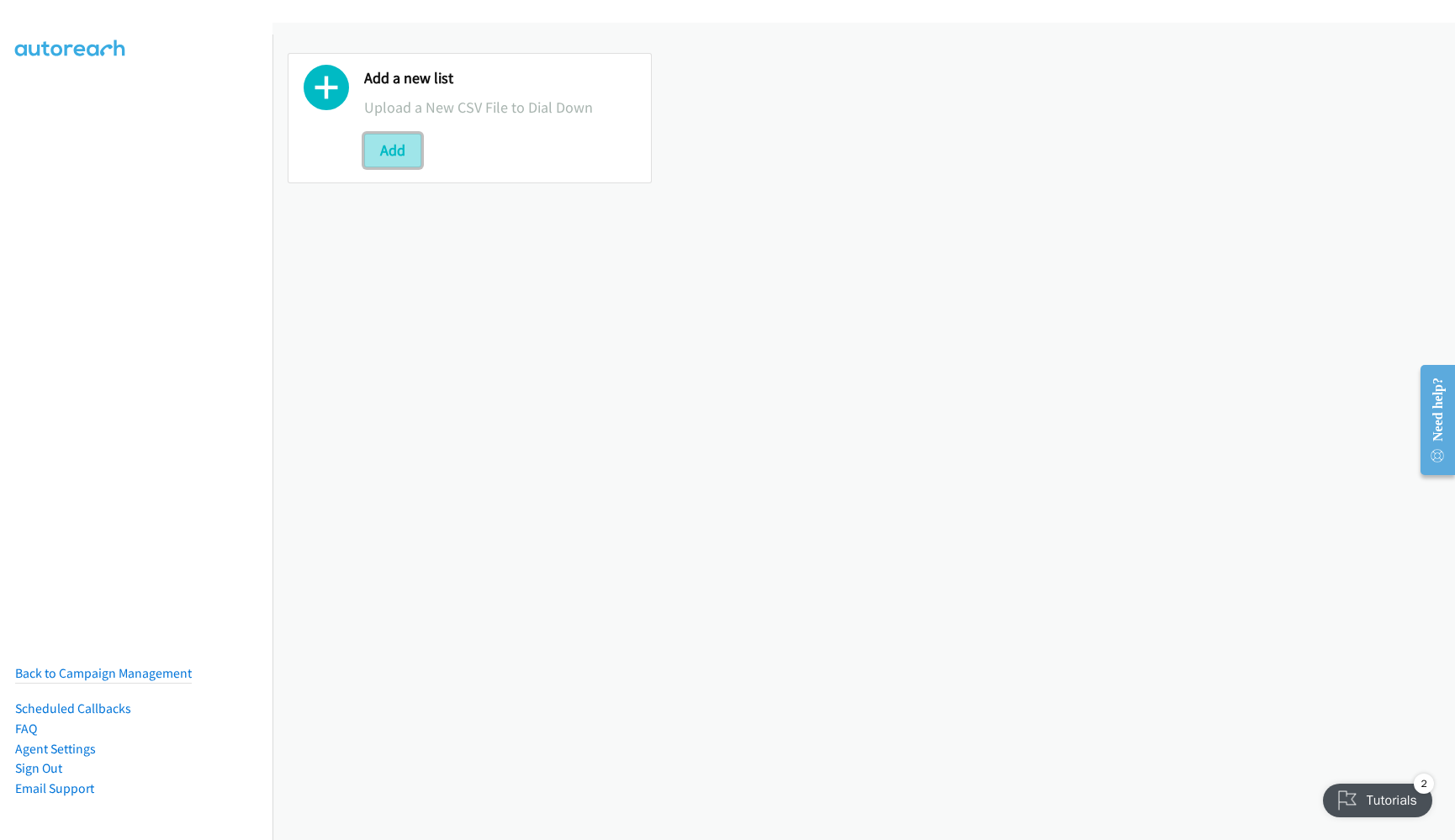 click on "Add" at bounding box center (393, 151) 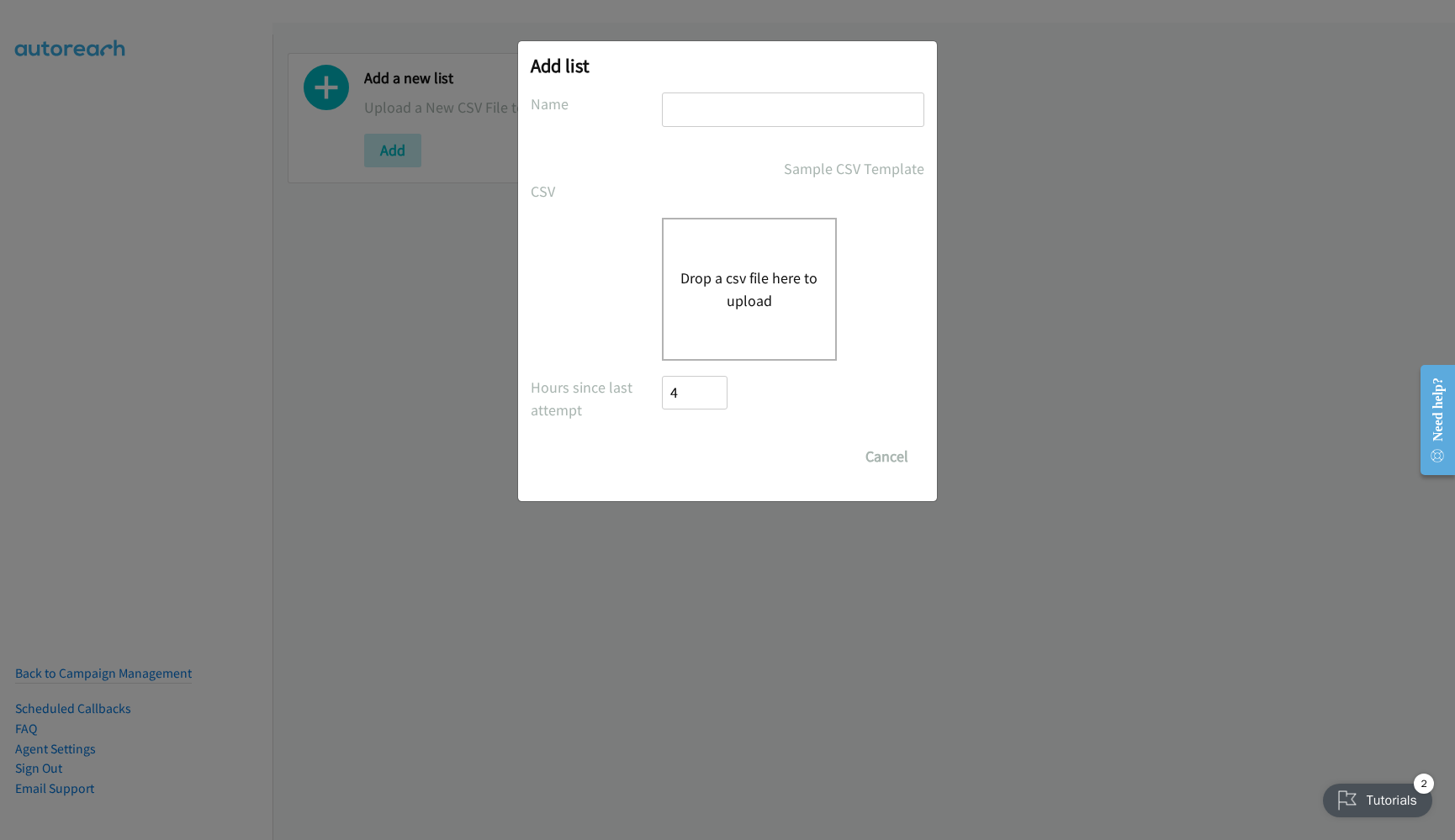 click at bounding box center (793, 109) 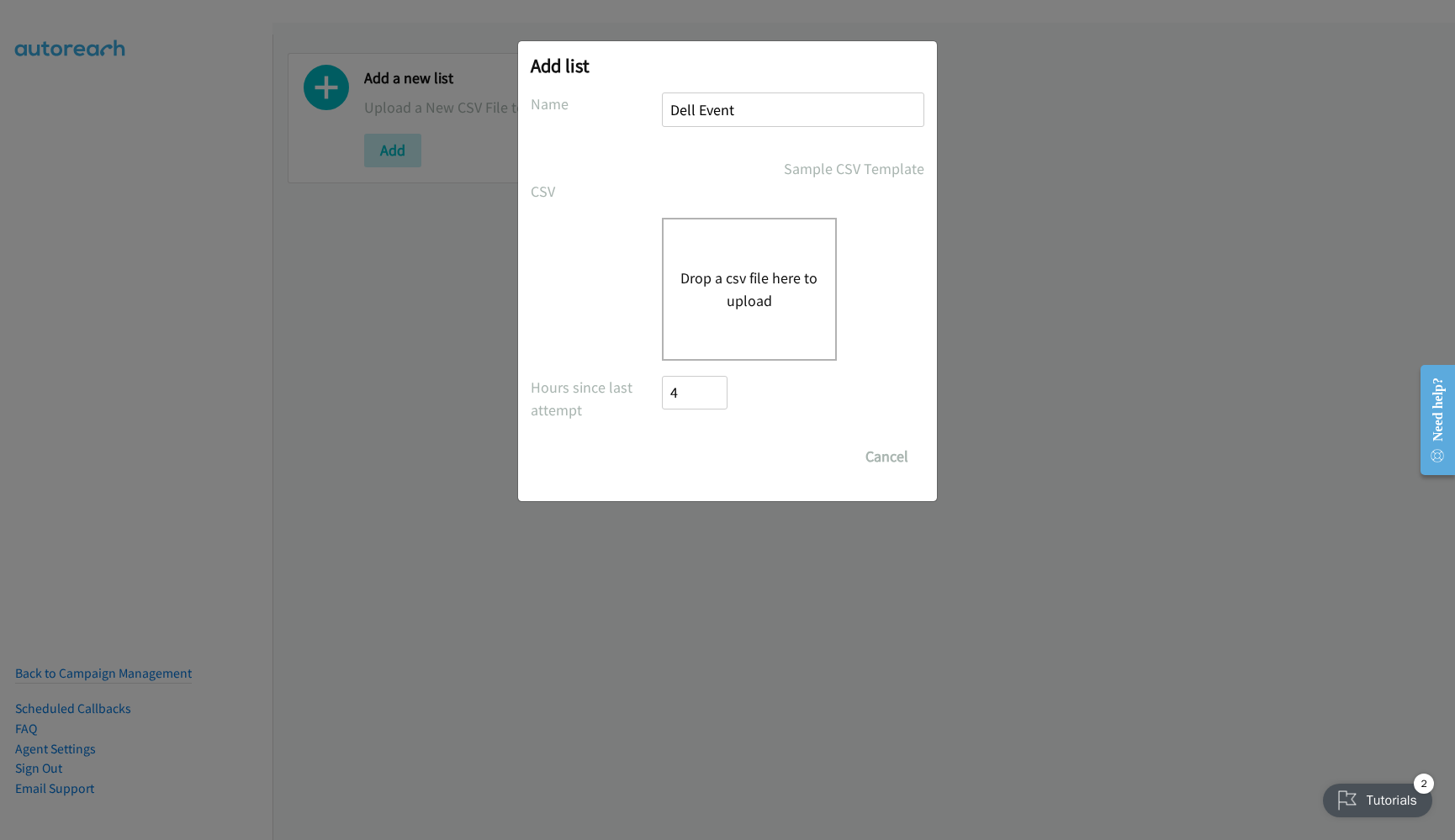 type on "Dell Event" 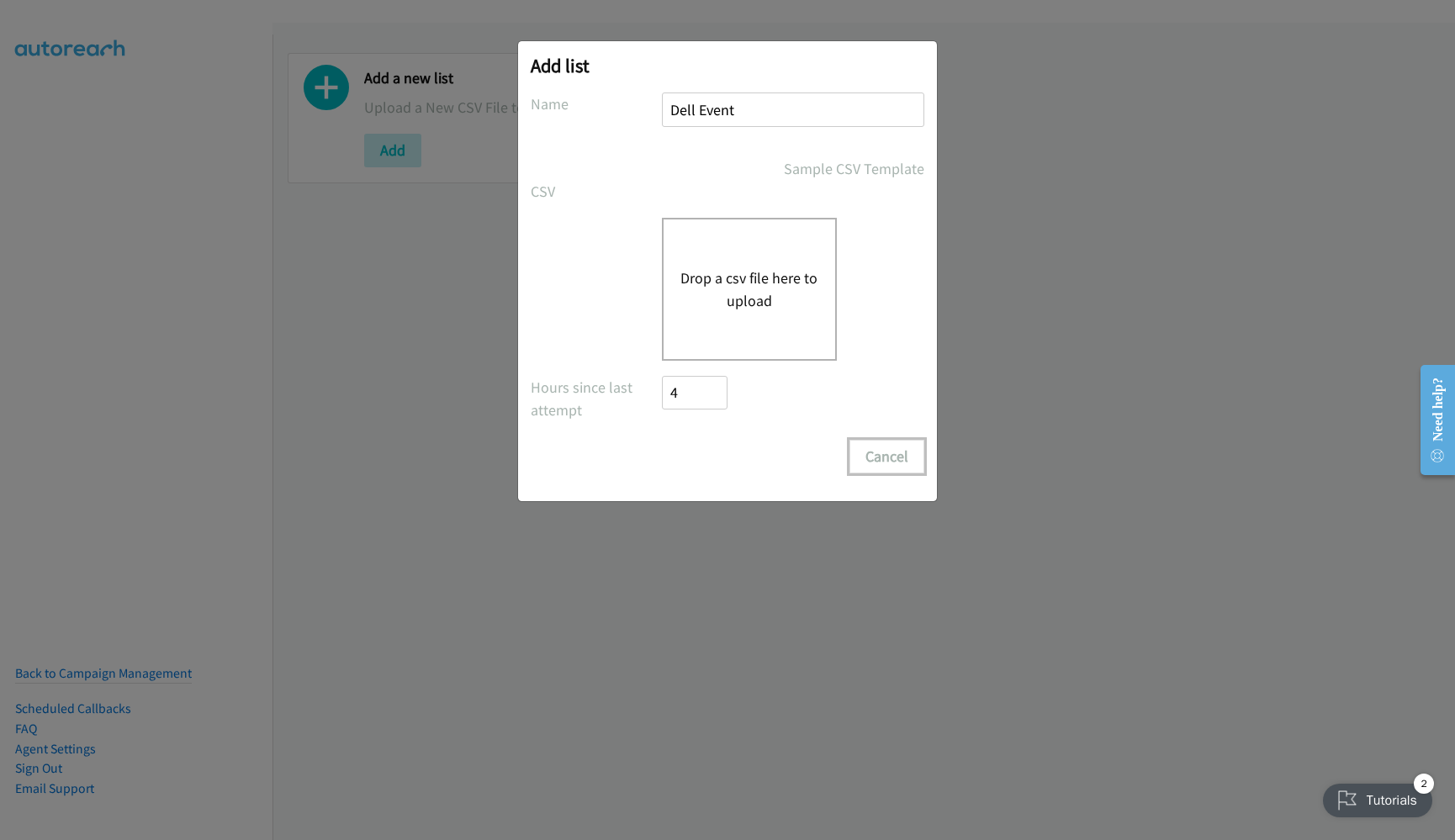 click on "Cancel" at bounding box center (886, 457) 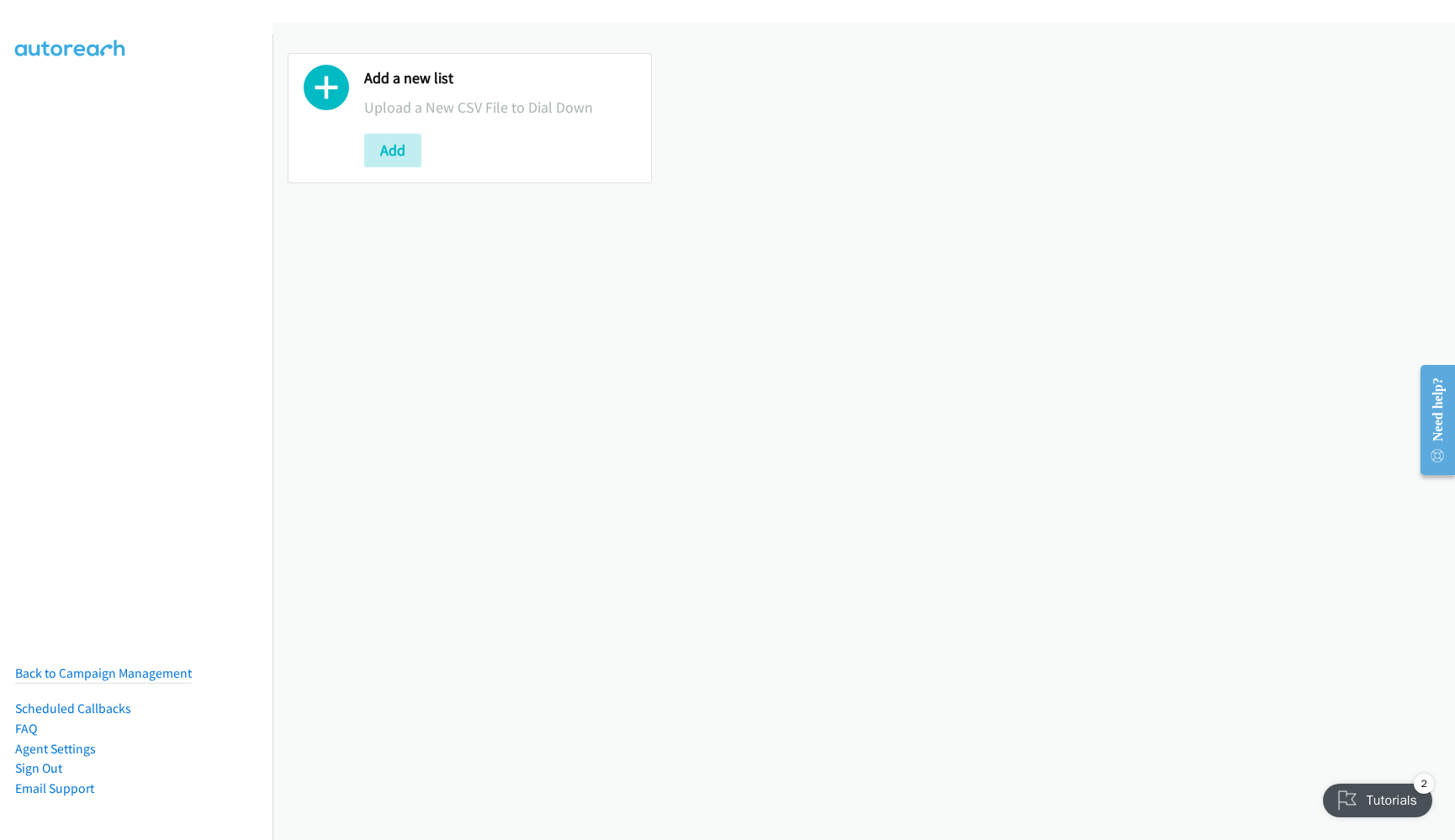 click on "Back to Campaign Management
Scheduled Callbacks
FAQ
Agent Settings
Sign Out
Compact View
Email Support" at bounding box center [136, 454] 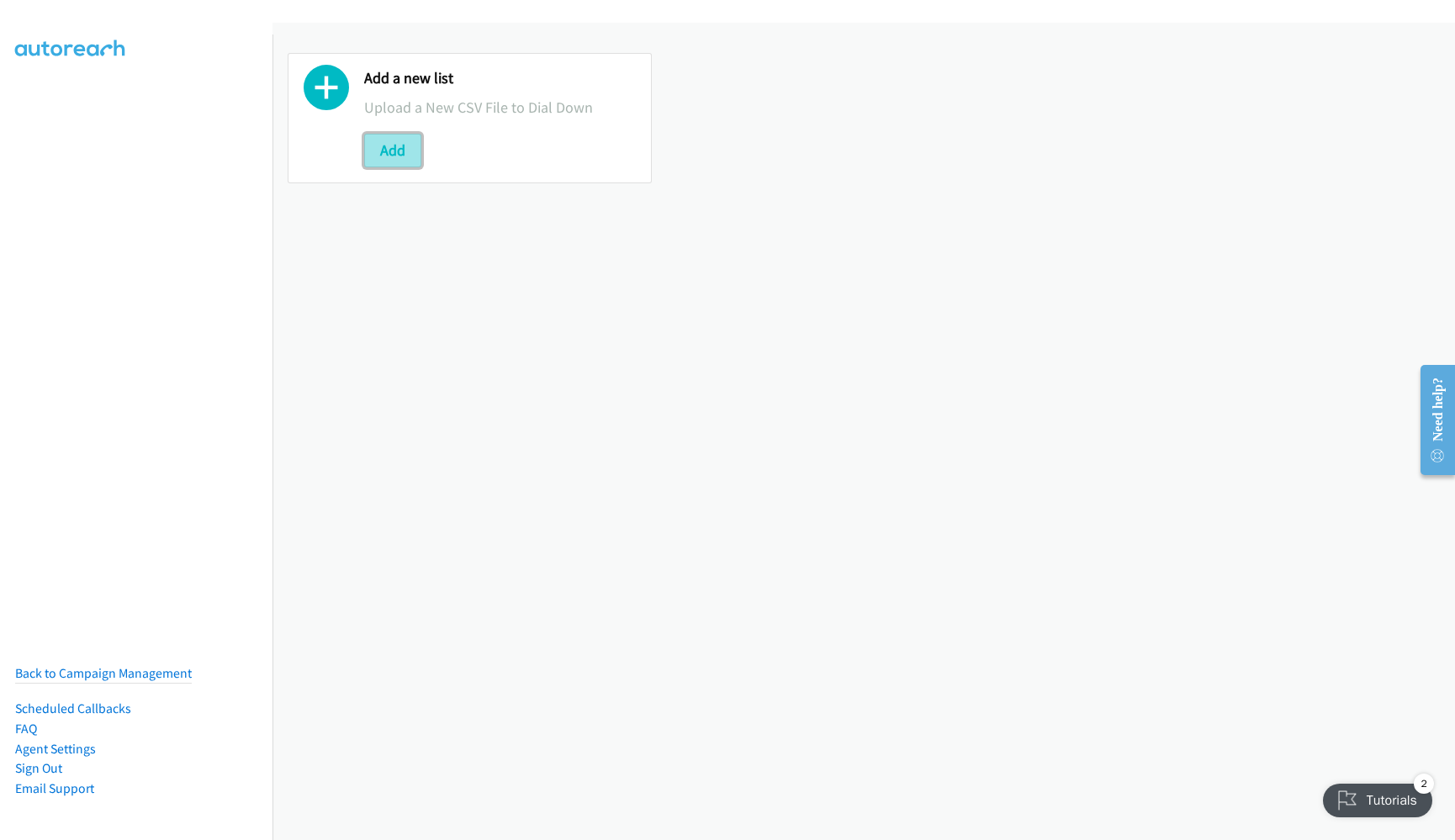 click on "Add" at bounding box center (393, 151) 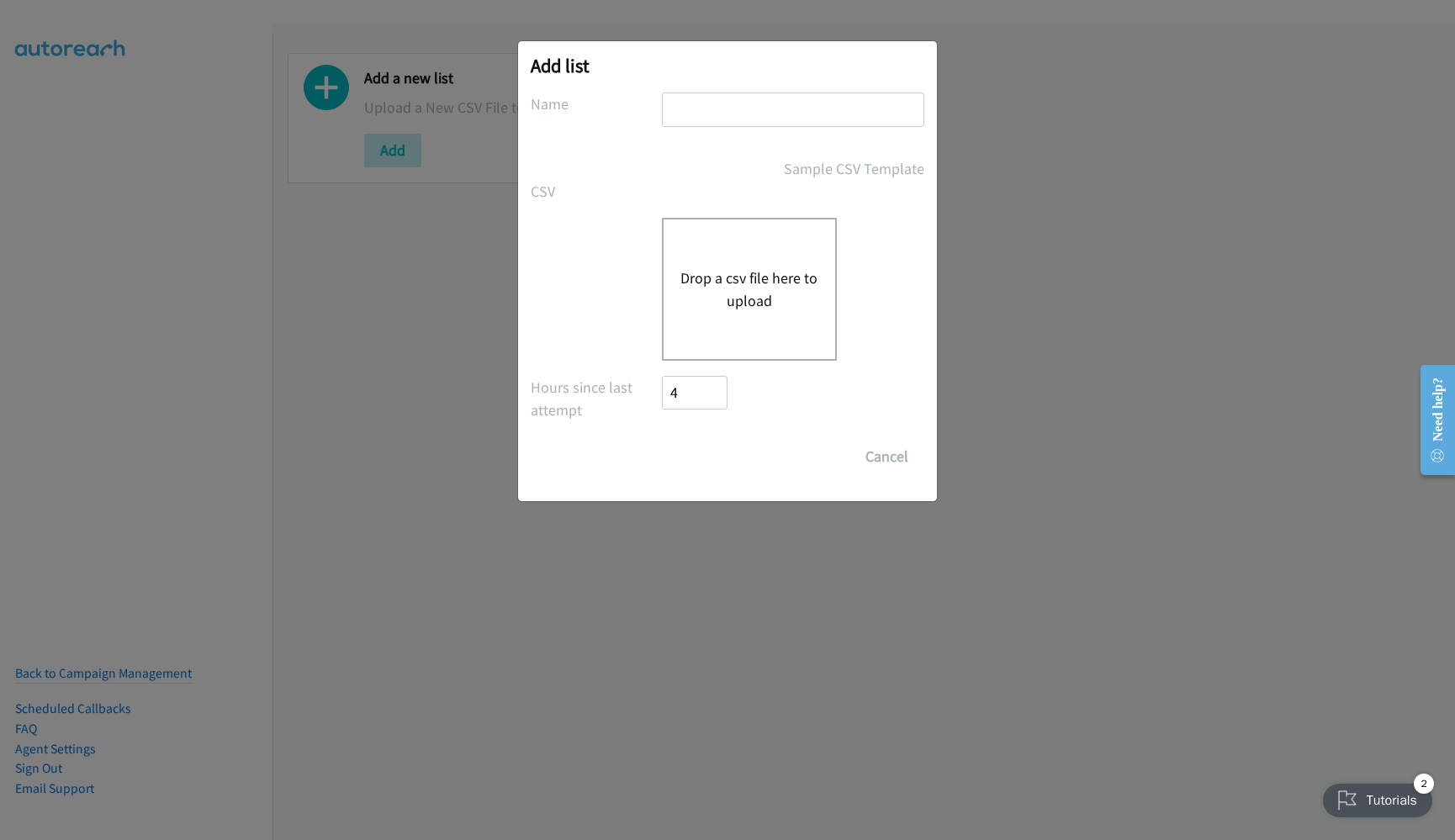 click on "Drop a csv file here to upload" at bounding box center [749, 289] 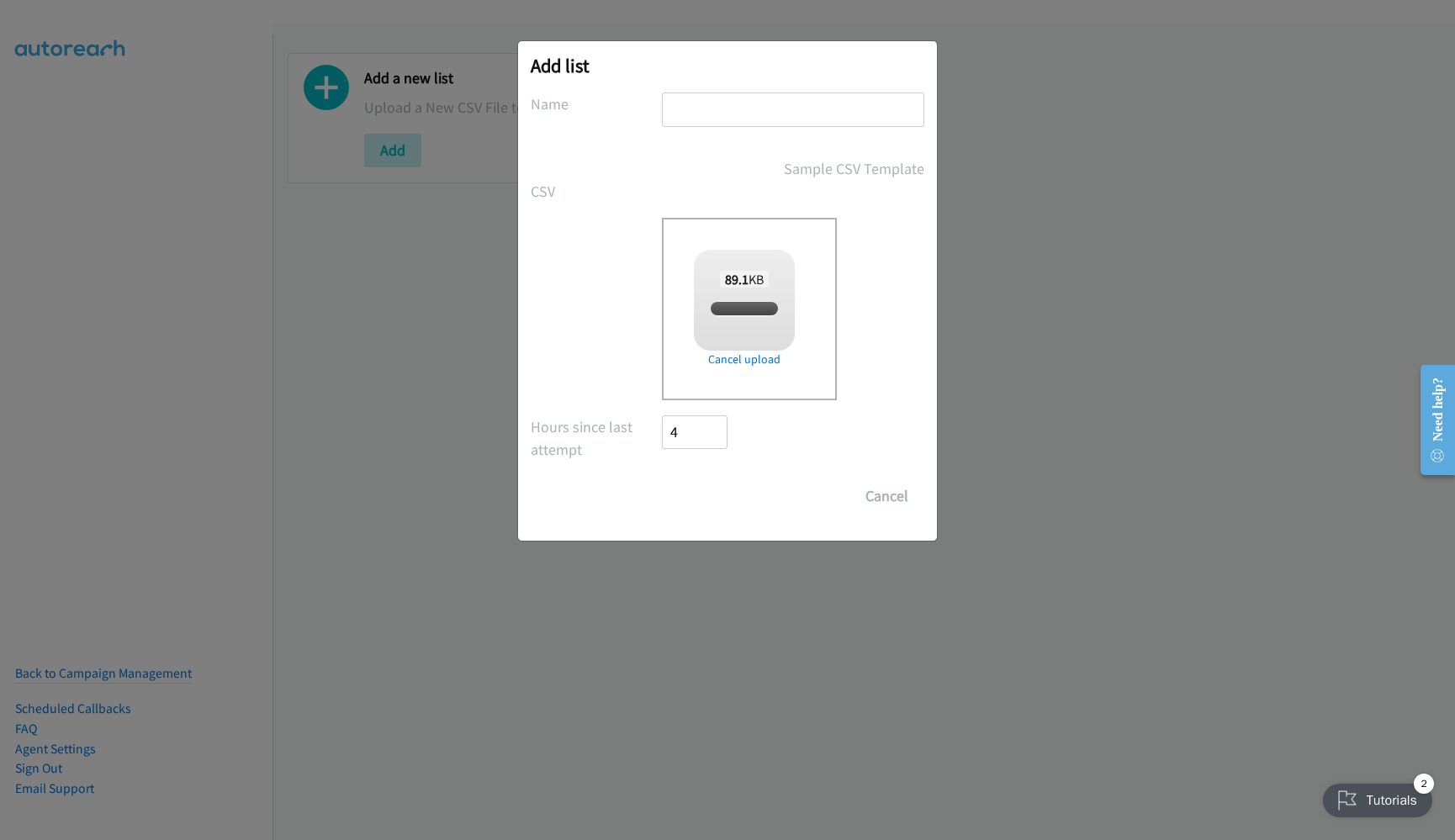 checkbox on "true" 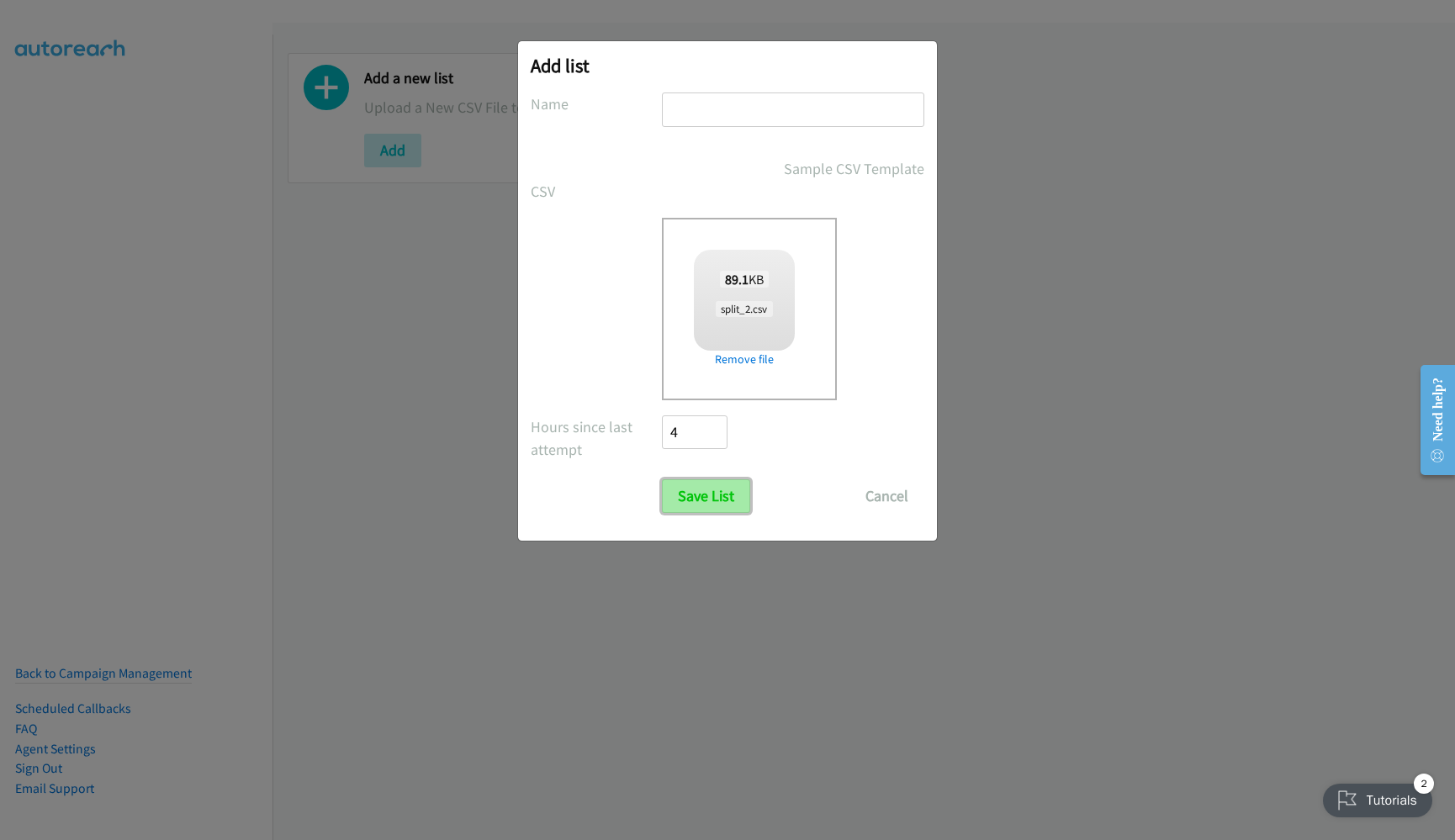 click on "Save List" at bounding box center [706, 496] 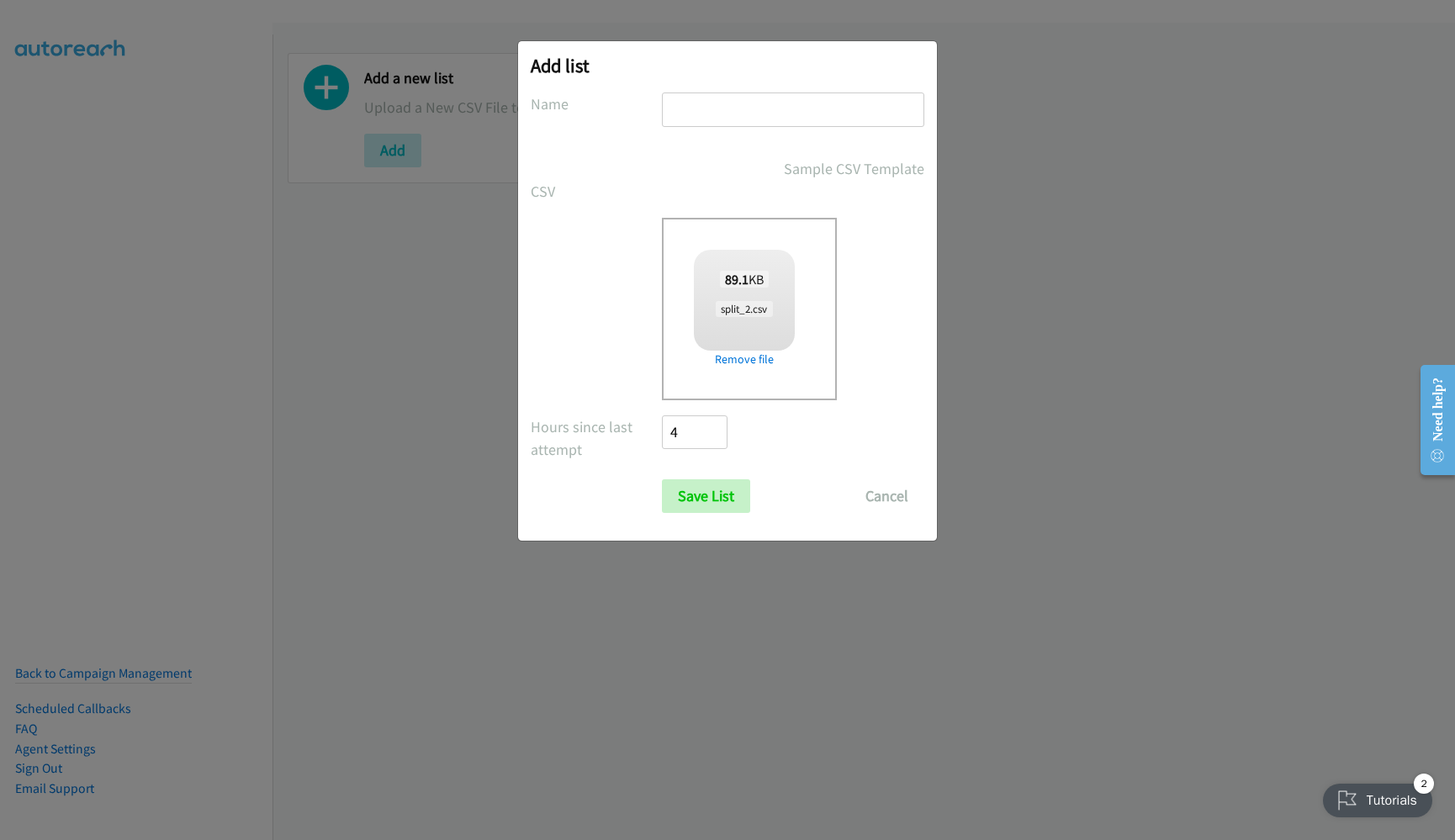 click at bounding box center [793, 109] 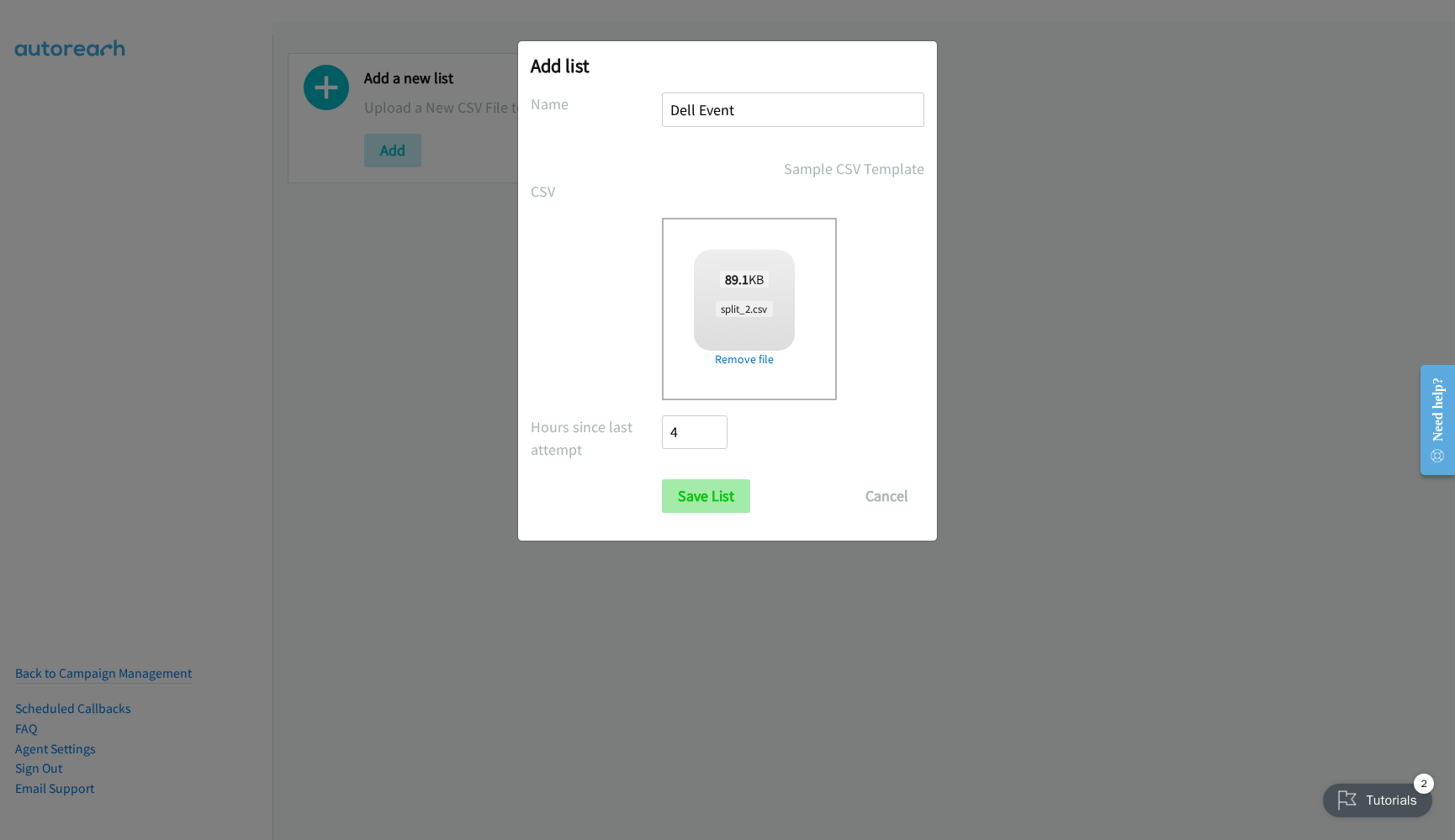 type on "Dell Event" 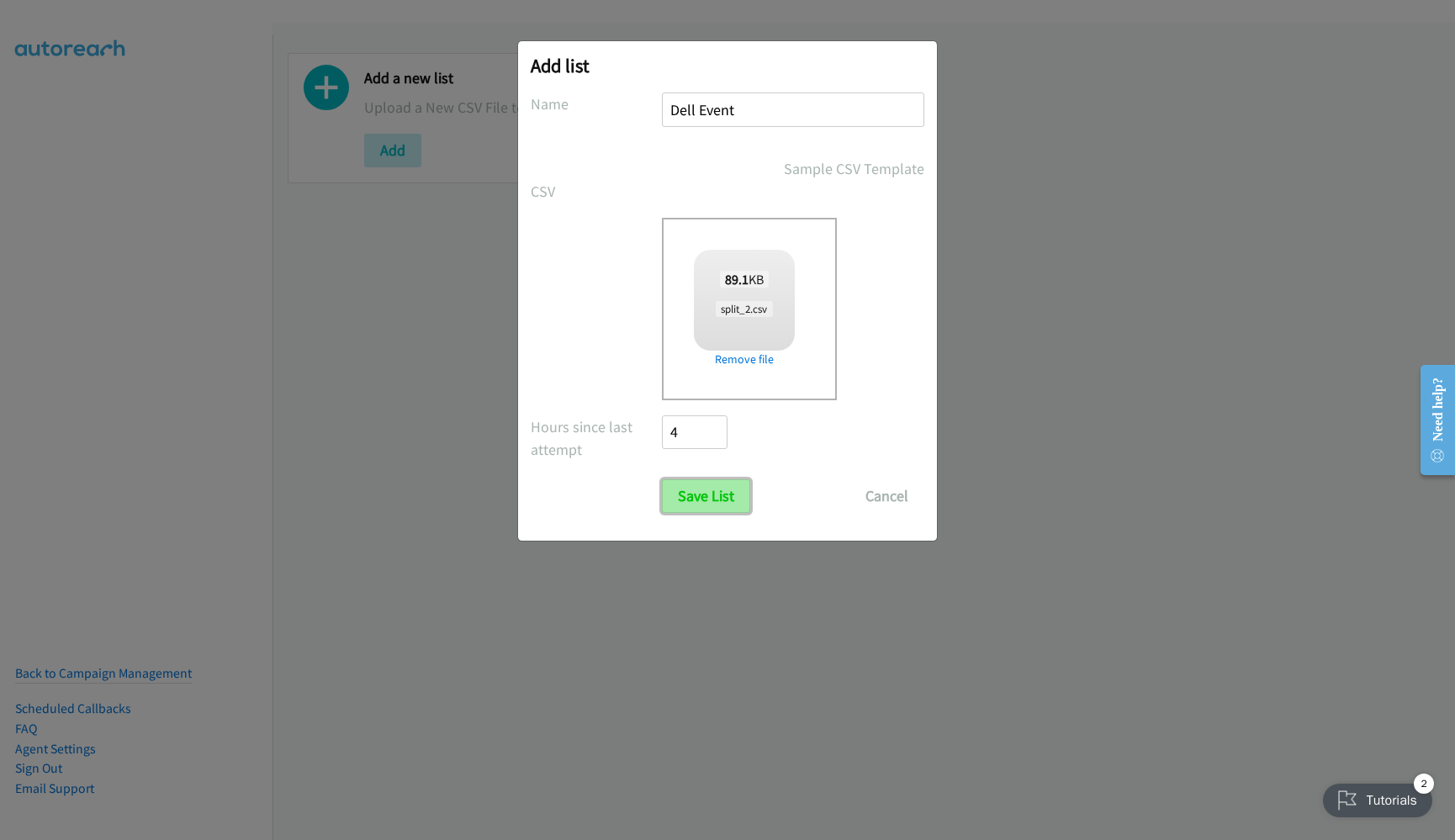 click on "Save List" at bounding box center [706, 496] 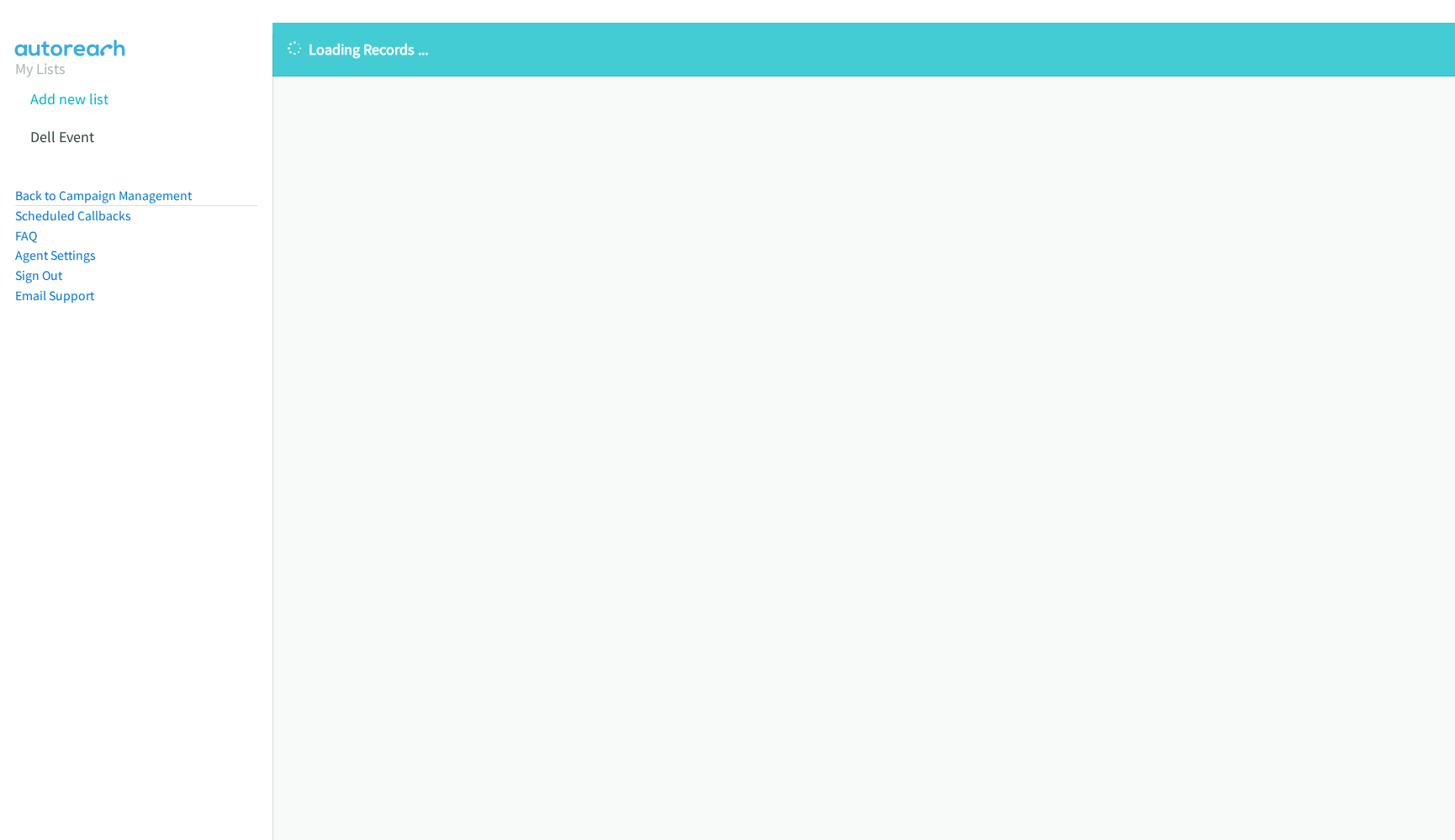 scroll, scrollTop: 0, scrollLeft: 0, axis: both 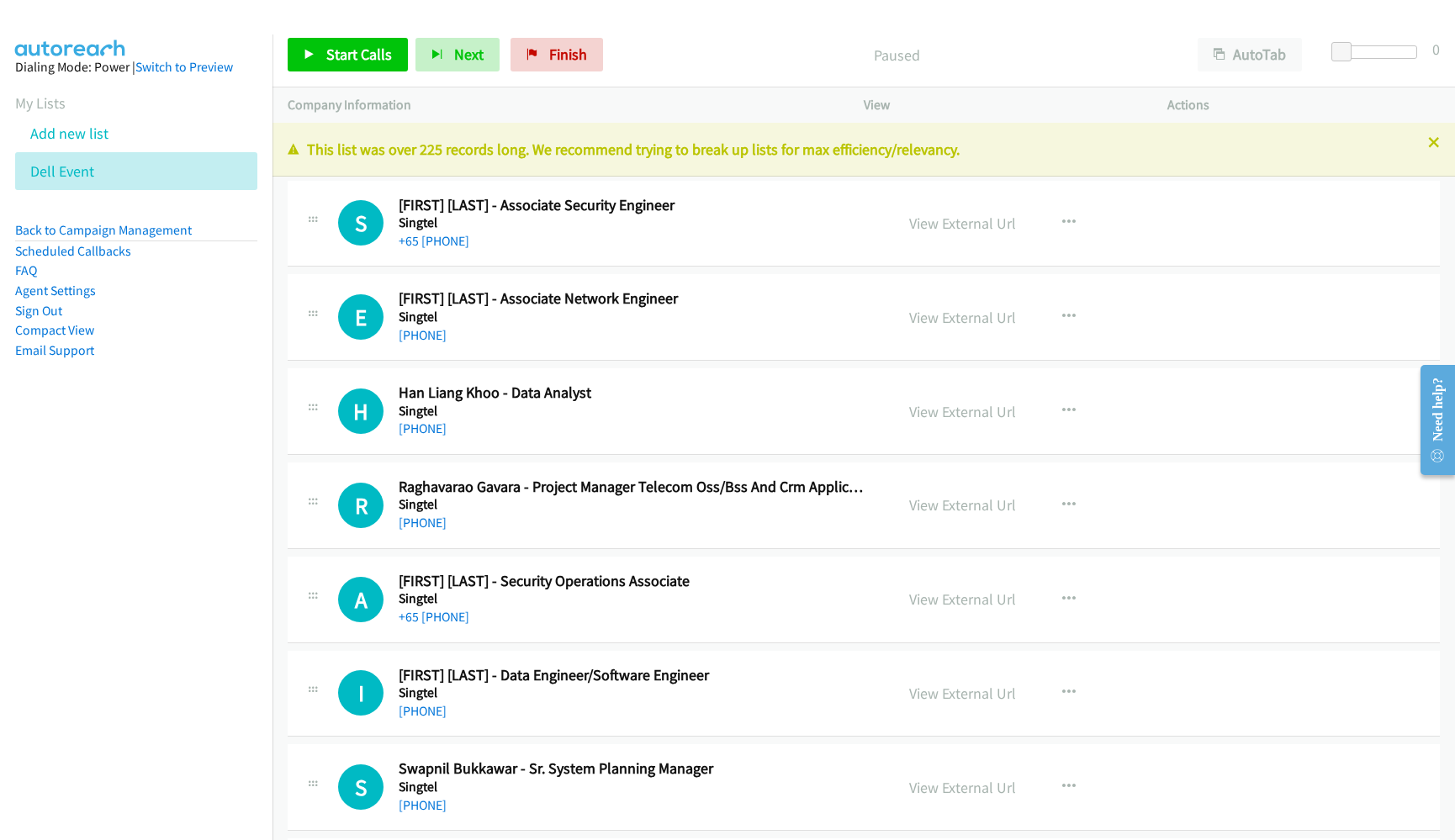 click on "Dialing Mode: Power
|
Switch to Preview
My Lists
Add new list
Dell Event
Back to Campaign Management
Scheduled Callbacks
FAQ
Agent Settings
Sign Out
Compact View
Email Support" at bounding box center (136, 454) 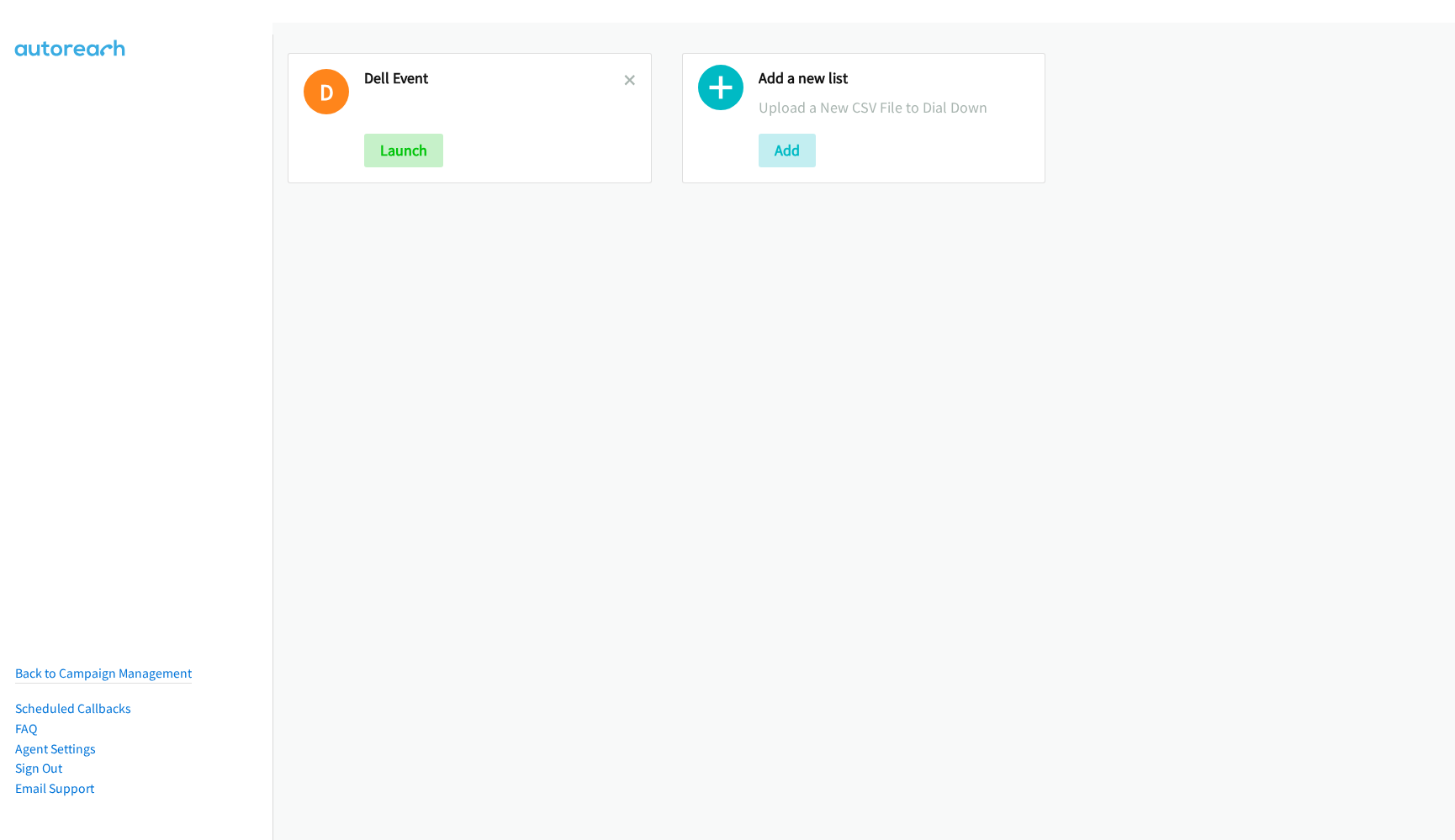 scroll, scrollTop: 0, scrollLeft: 0, axis: both 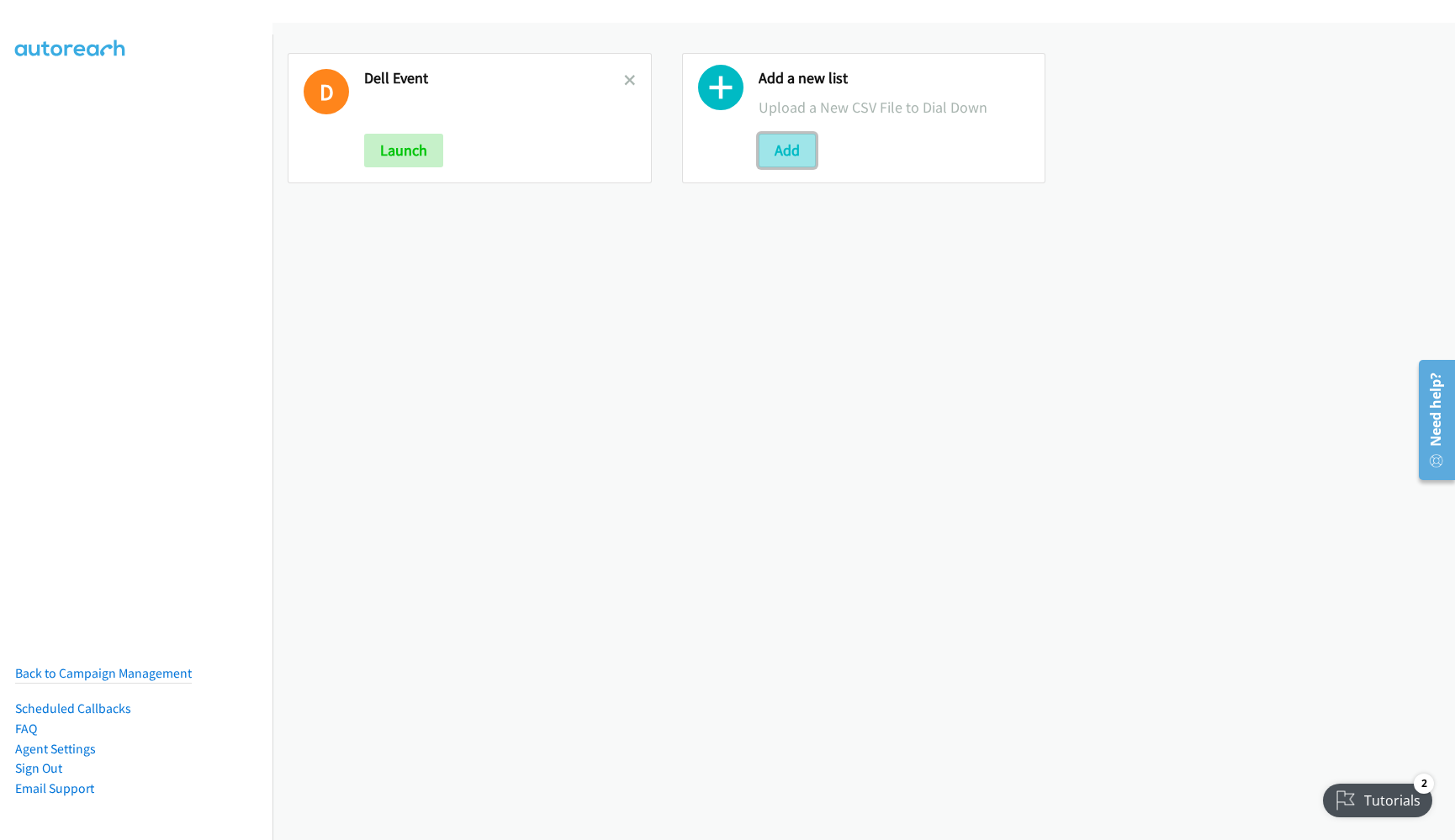 click on "Add" at bounding box center (787, 151) 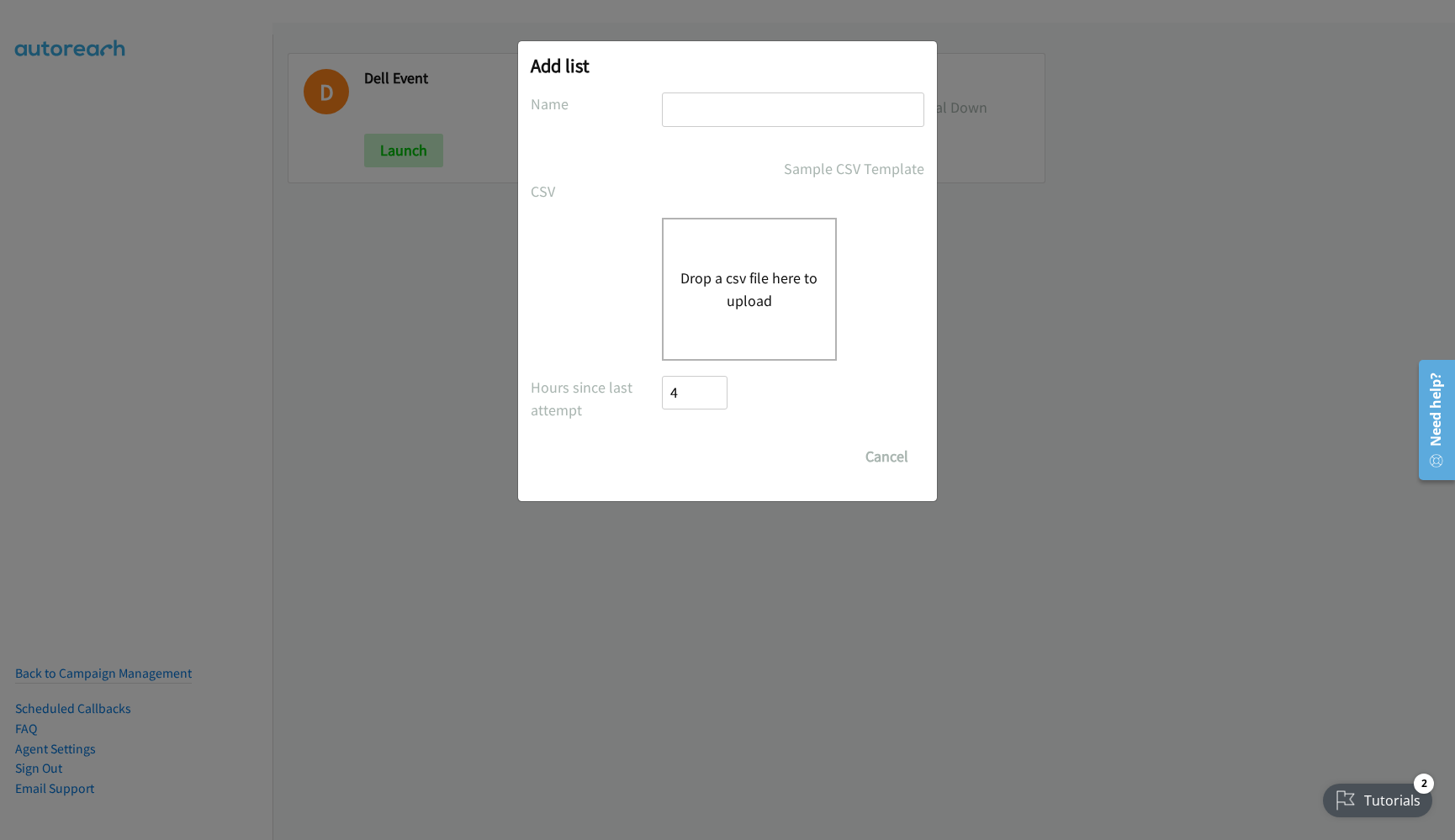 click on "Drop a csv file here to upload" at bounding box center [749, 289] 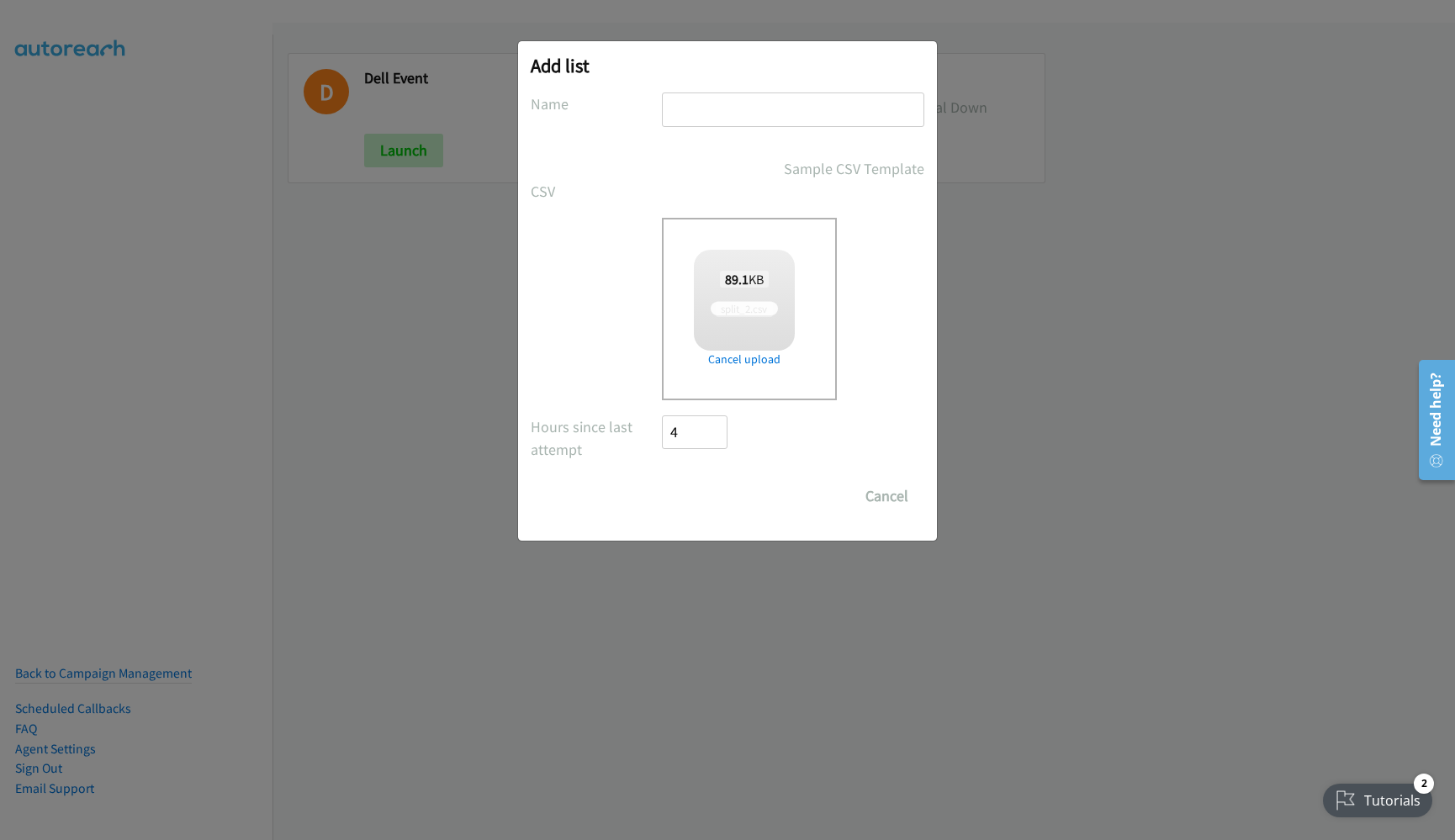 click at bounding box center (793, 109) 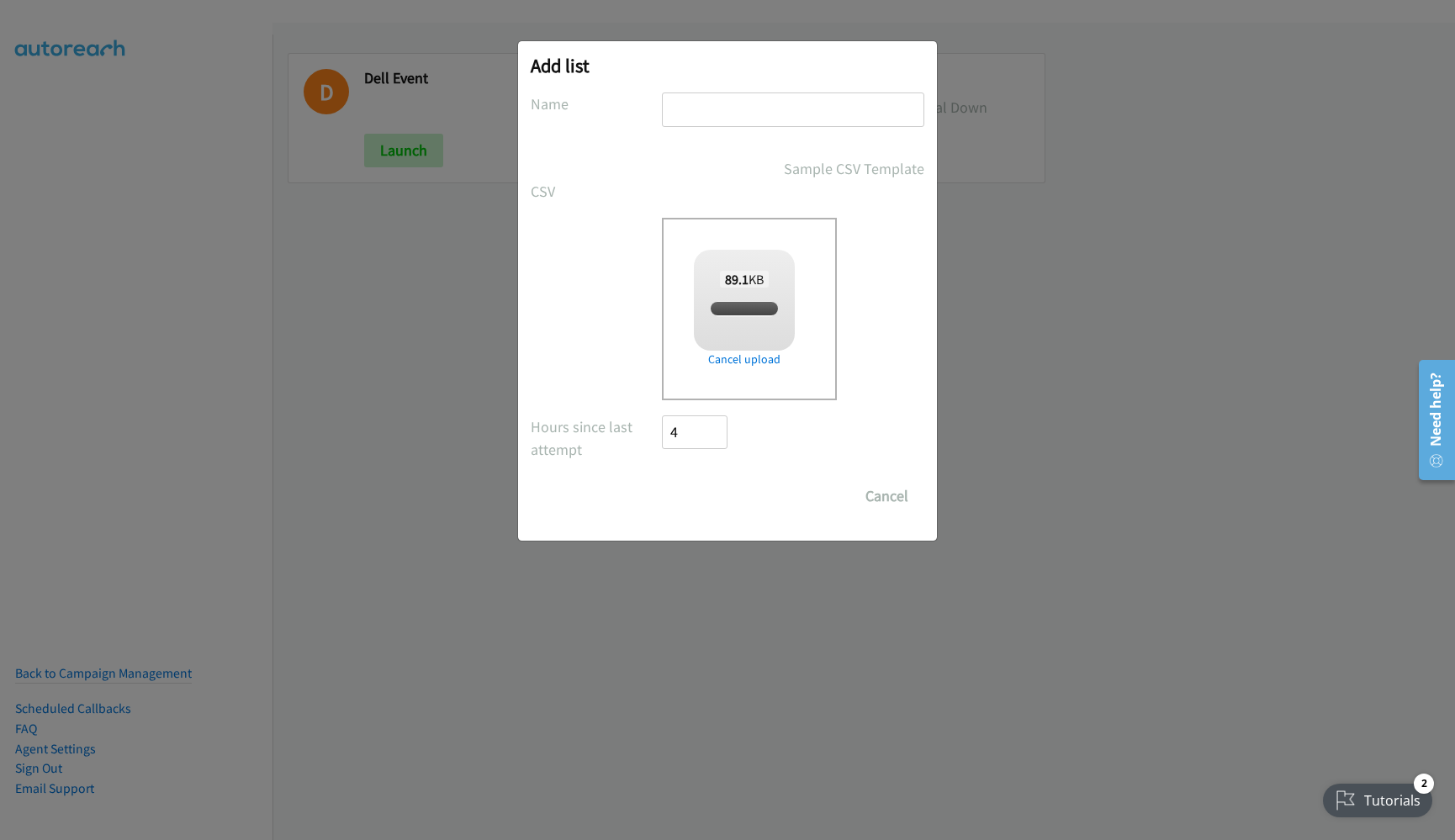 checkbox on "true" 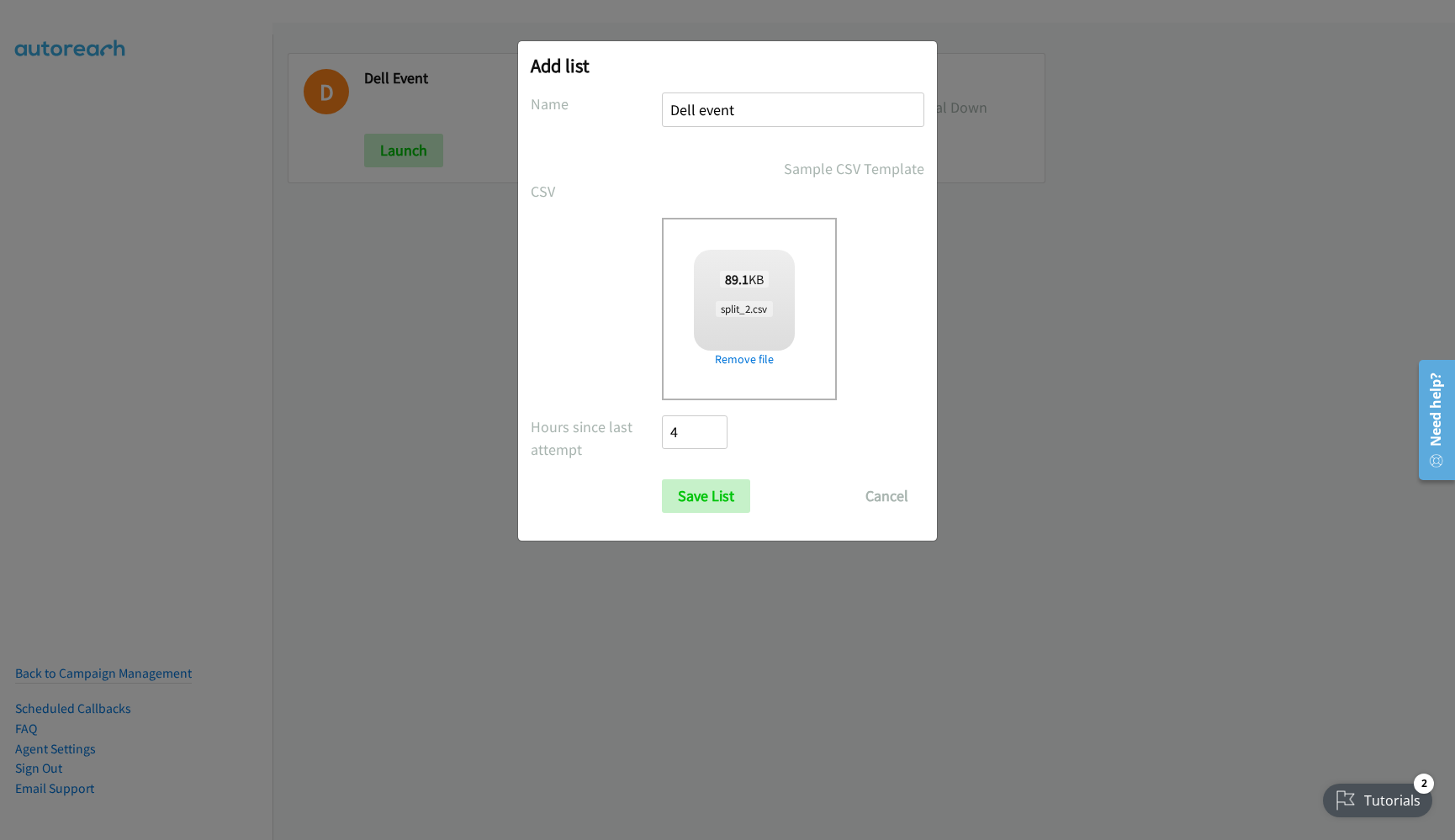 type on "Dell event" 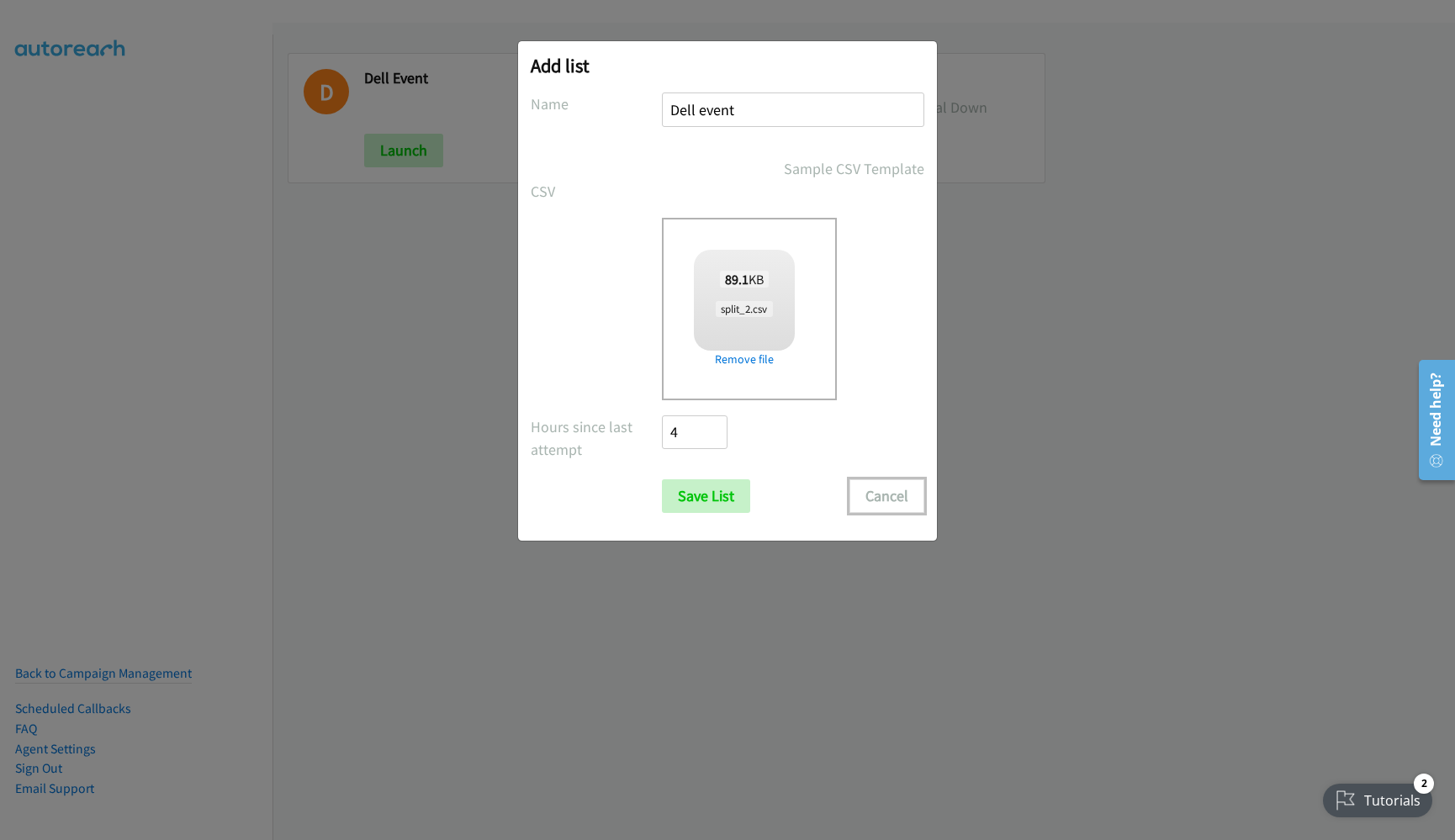 click on "Cancel" at bounding box center (886, 496) 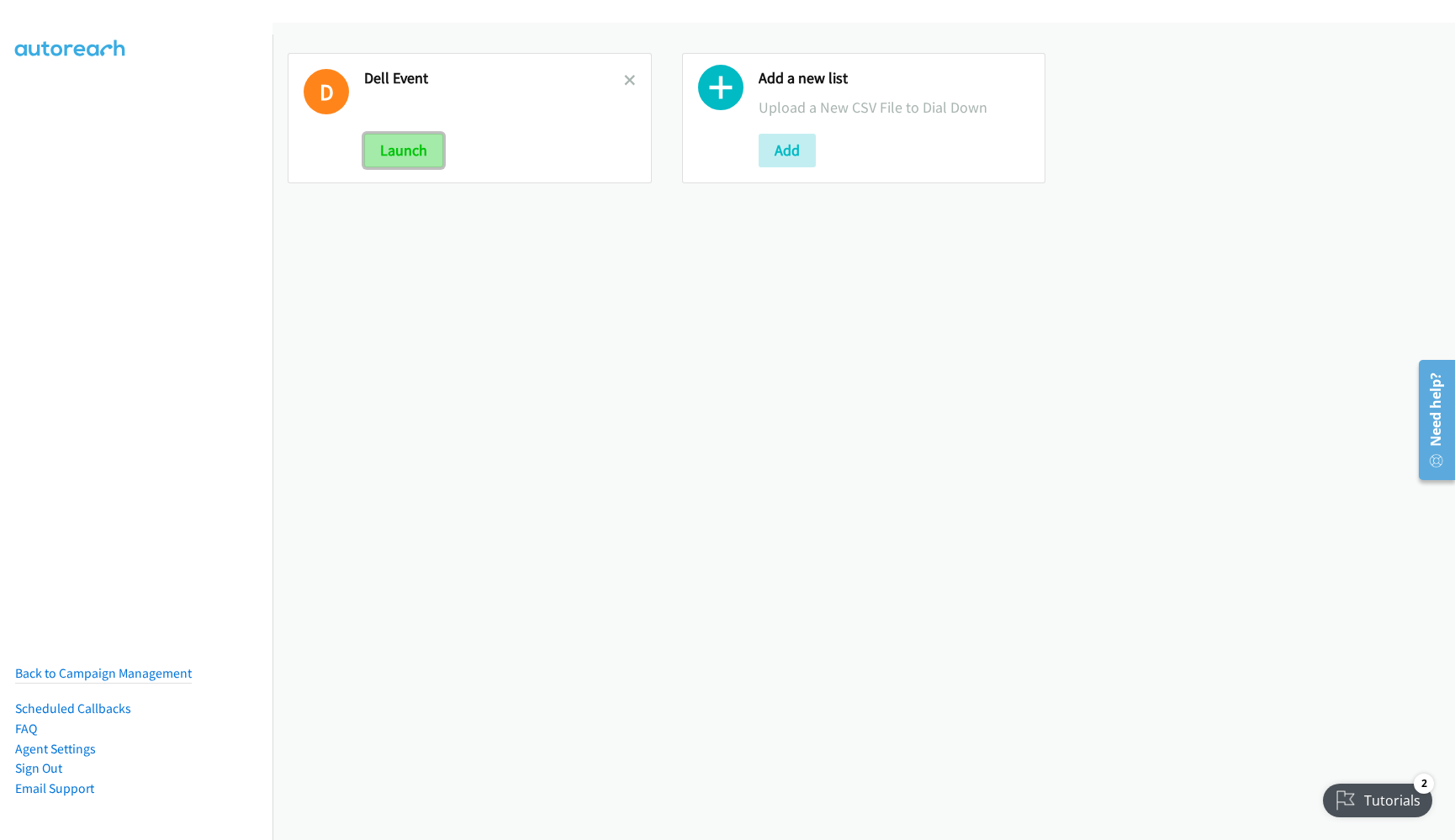 click on "Launch" at bounding box center [404, 151] 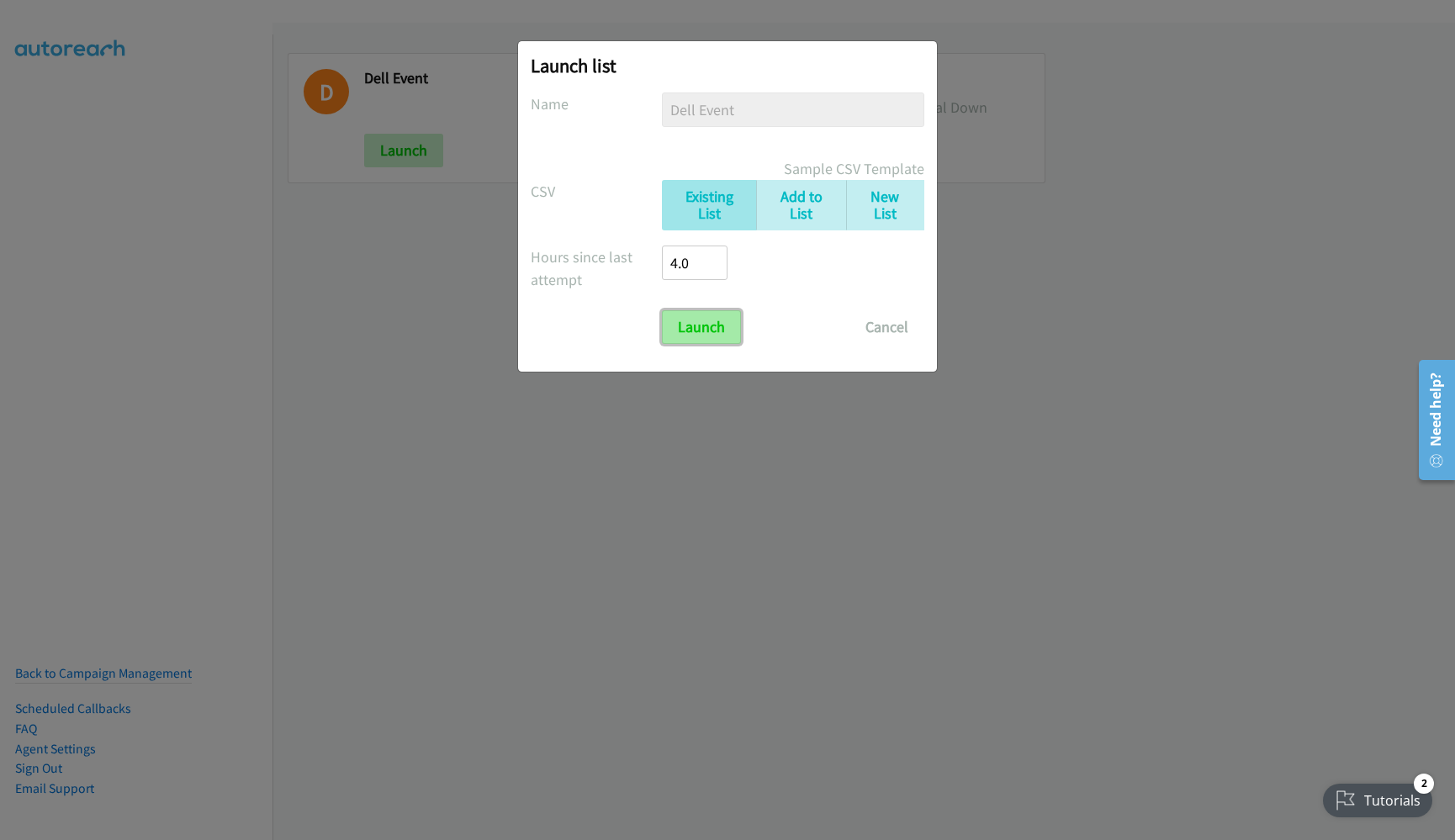 click on "Launch" at bounding box center (701, 327) 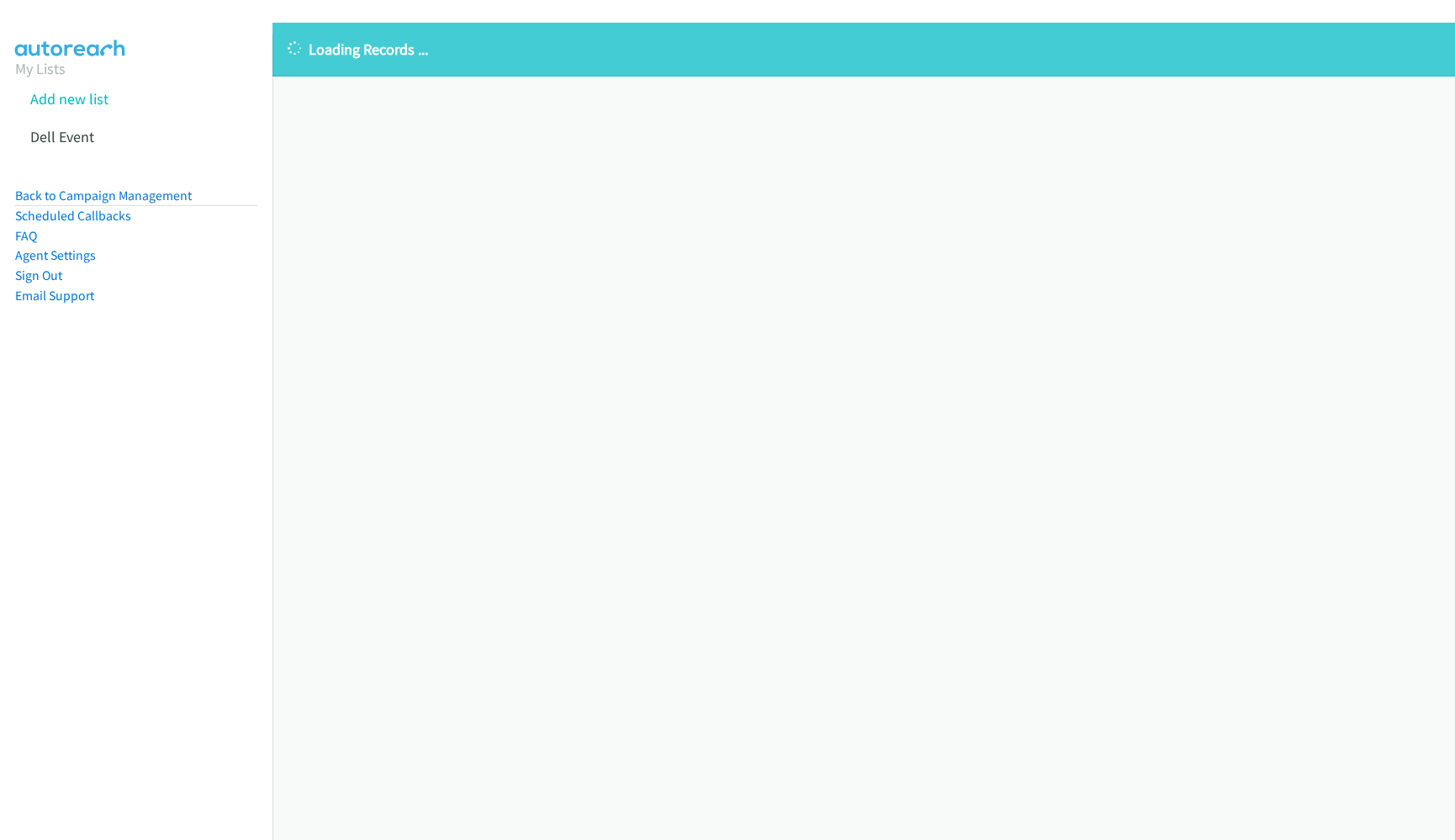 scroll, scrollTop: 0, scrollLeft: 0, axis: both 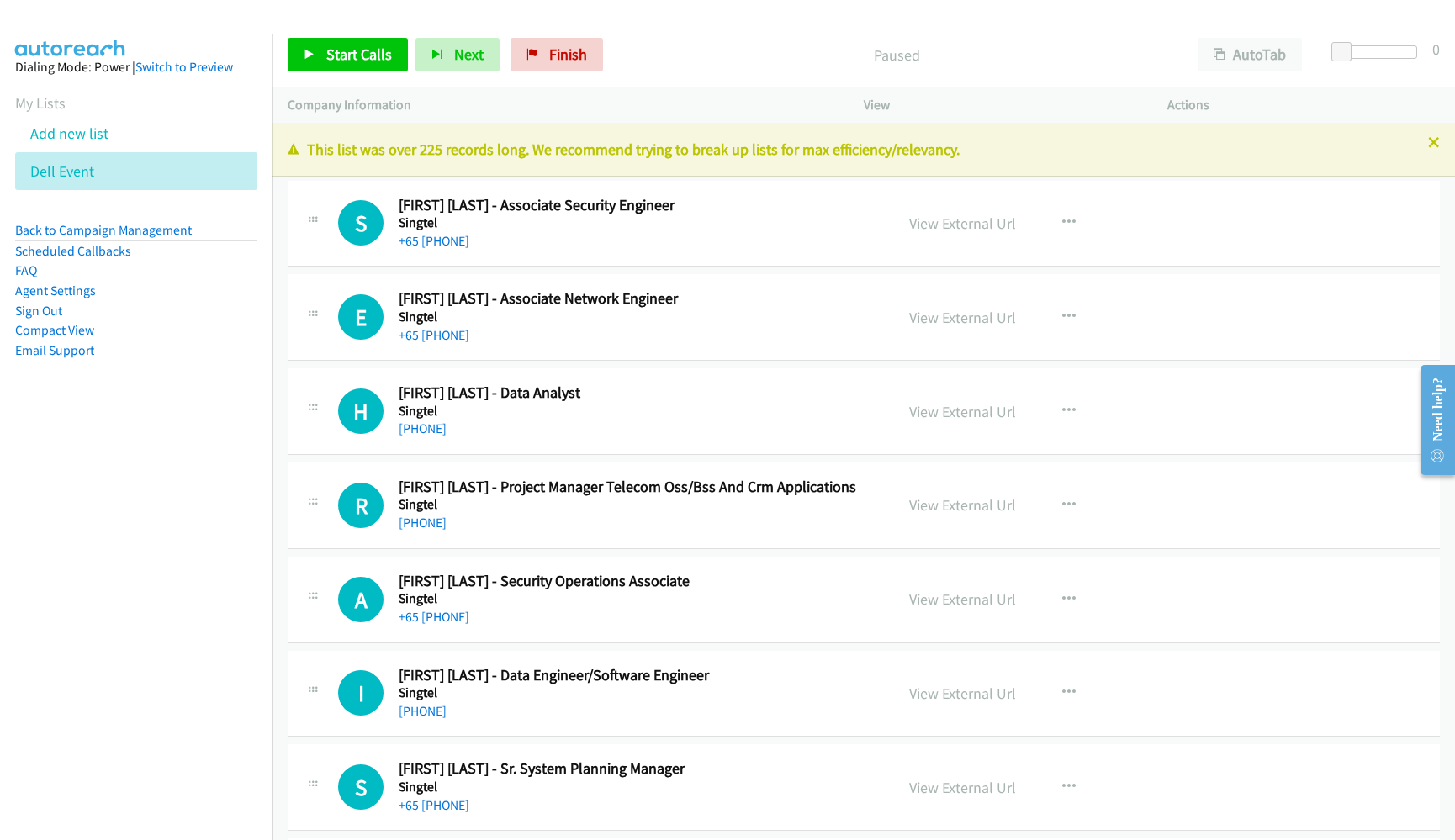 click on "Dialing Mode: Power
|
Switch to Preview
My Lists
Add new list
Dell Event
Back to Campaign Management
Scheduled Callbacks
FAQ
Agent Settings
Sign Out
Compact View
Email Support" at bounding box center (136, 235) 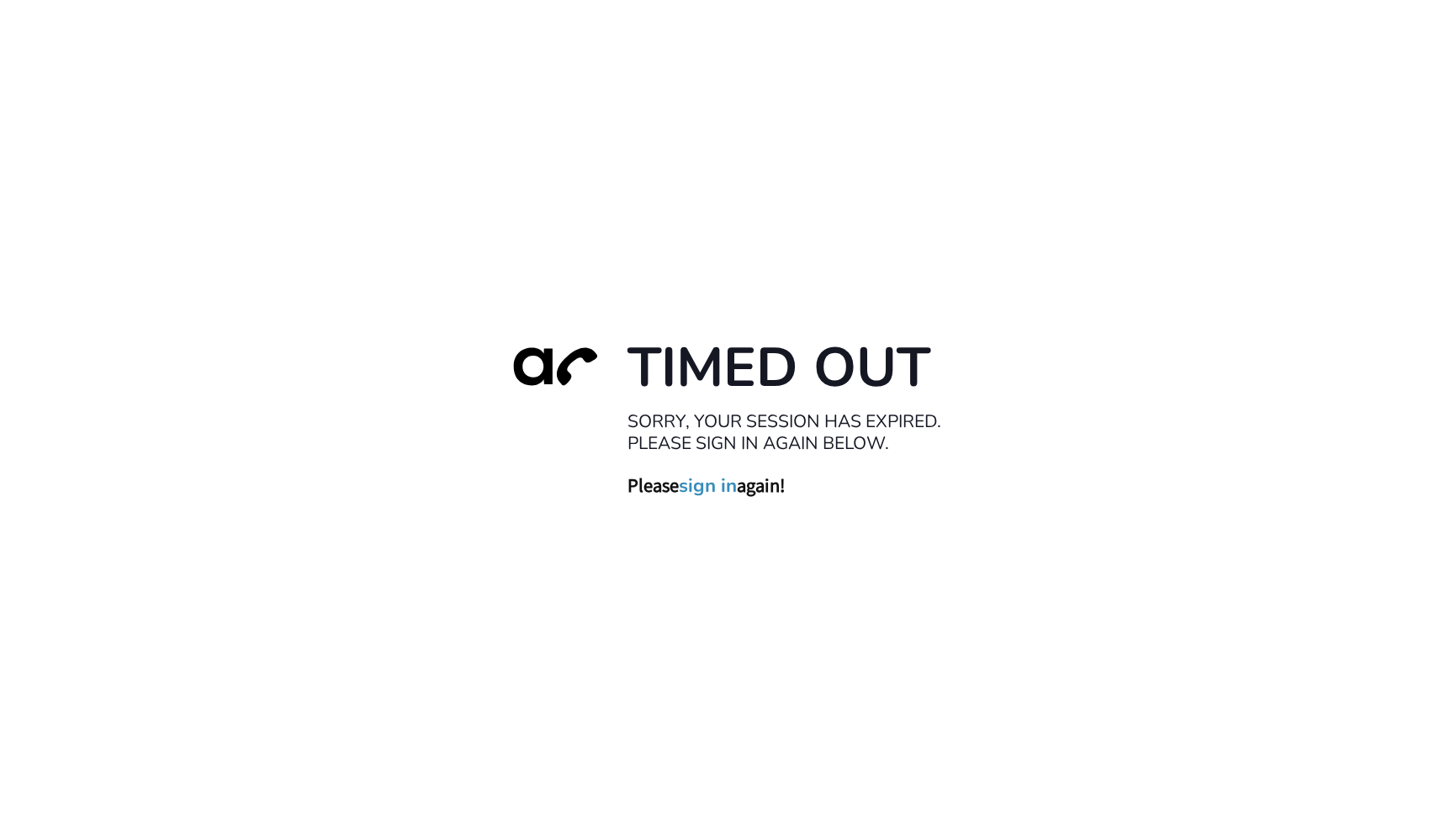 scroll, scrollTop: 0, scrollLeft: 0, axis: both 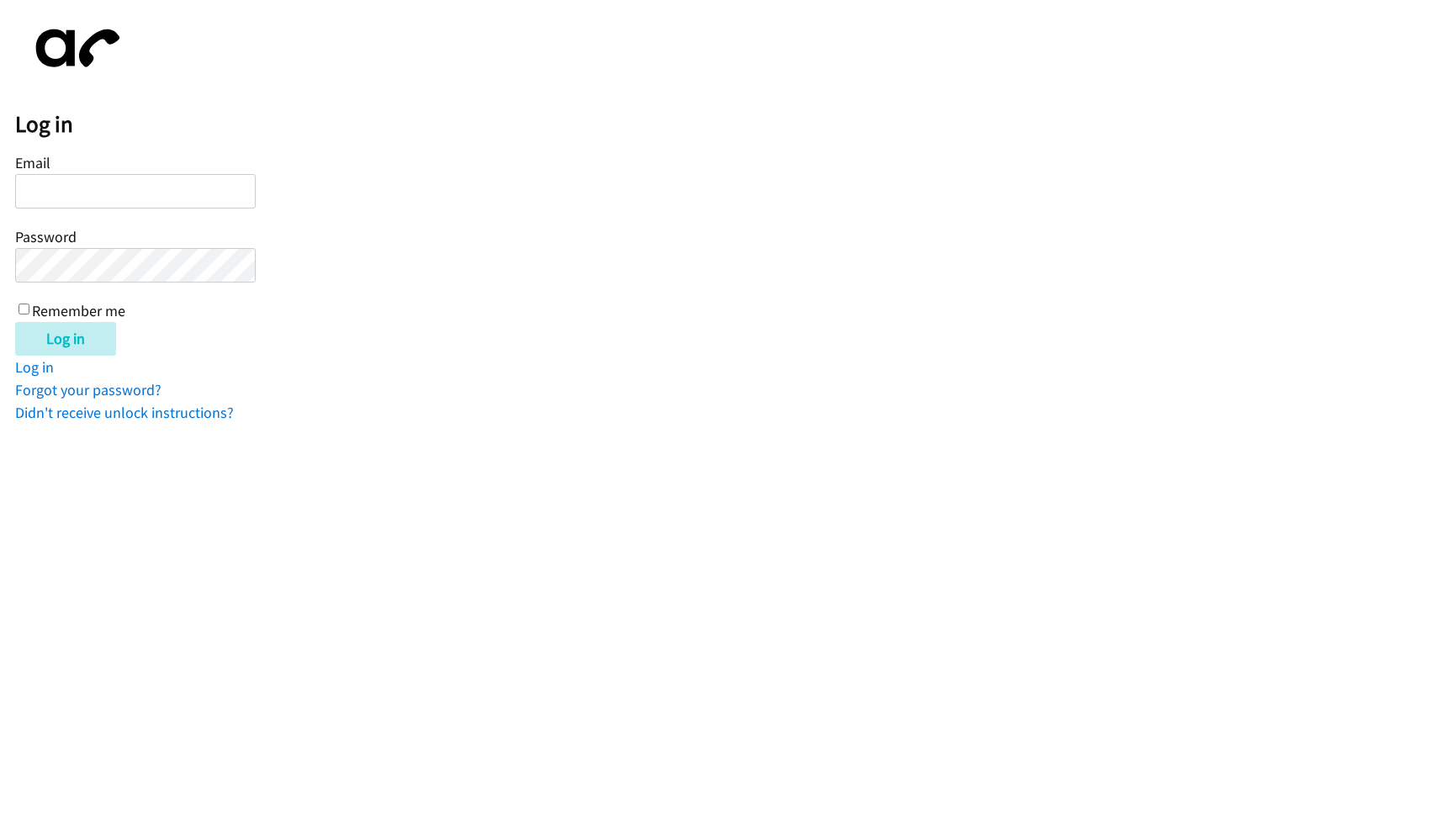 click on "Email" at bounding box center [135, 191] 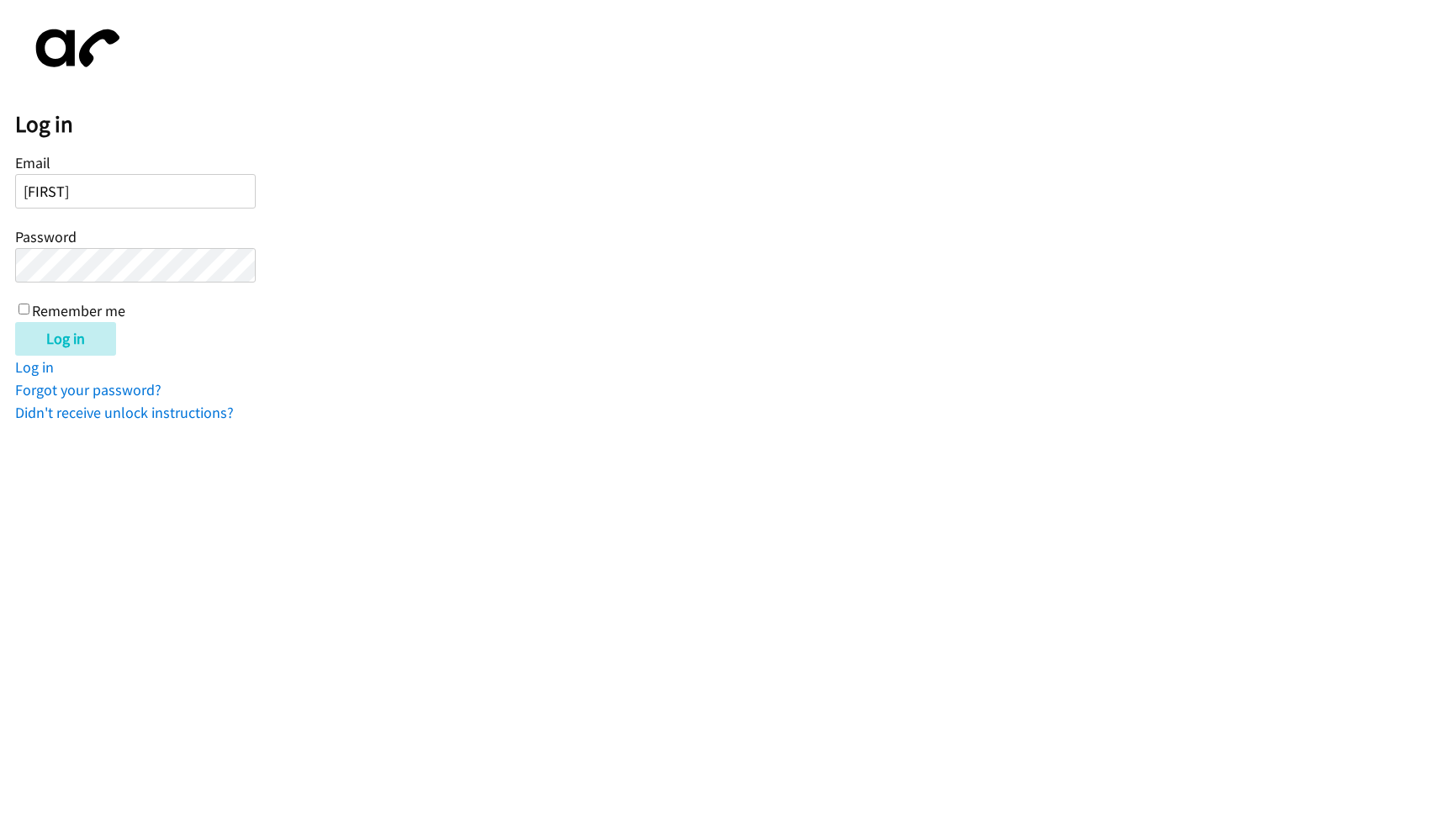 type on "p" 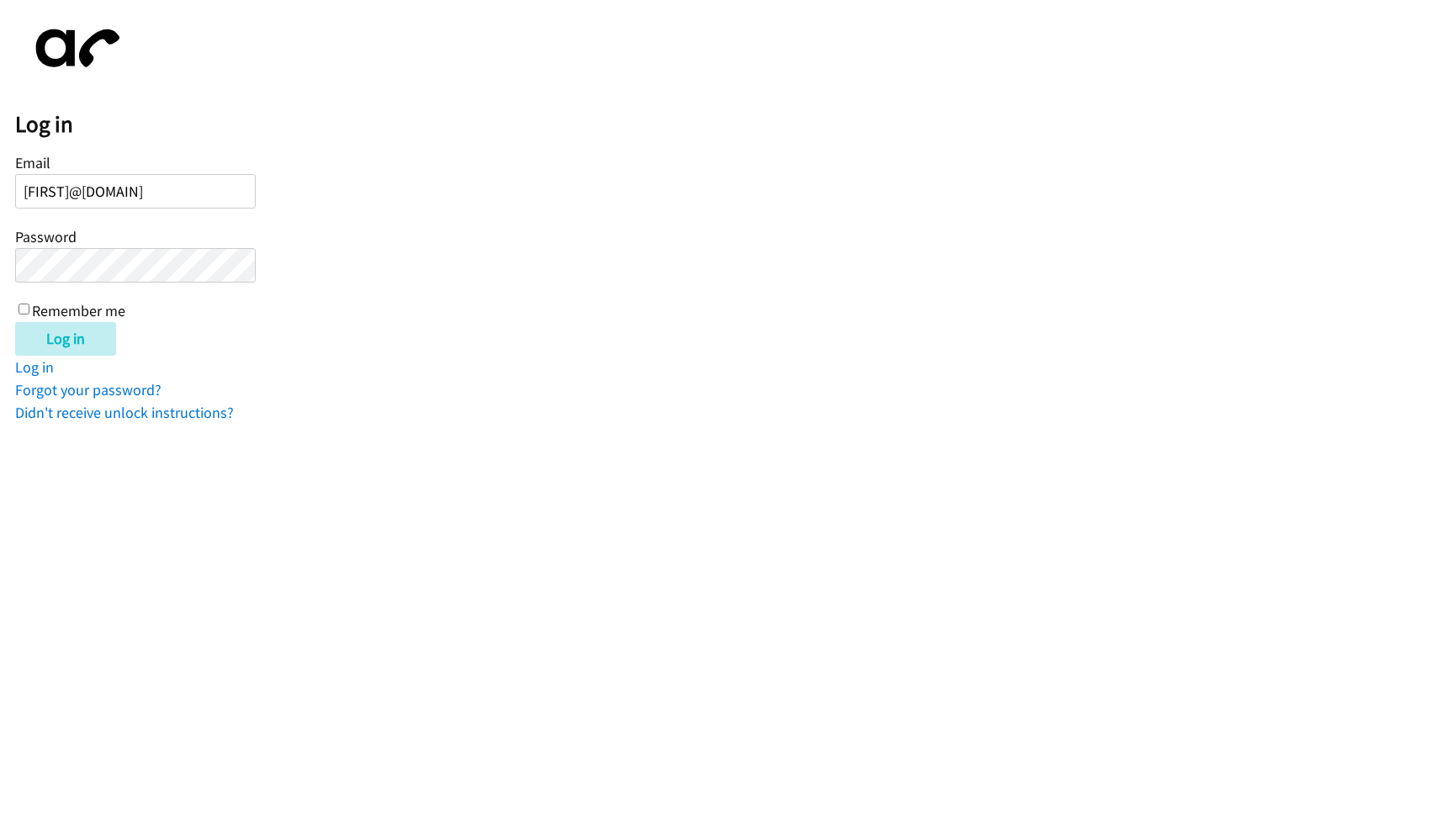 click on "Log in" at bounding box center [66, 339] 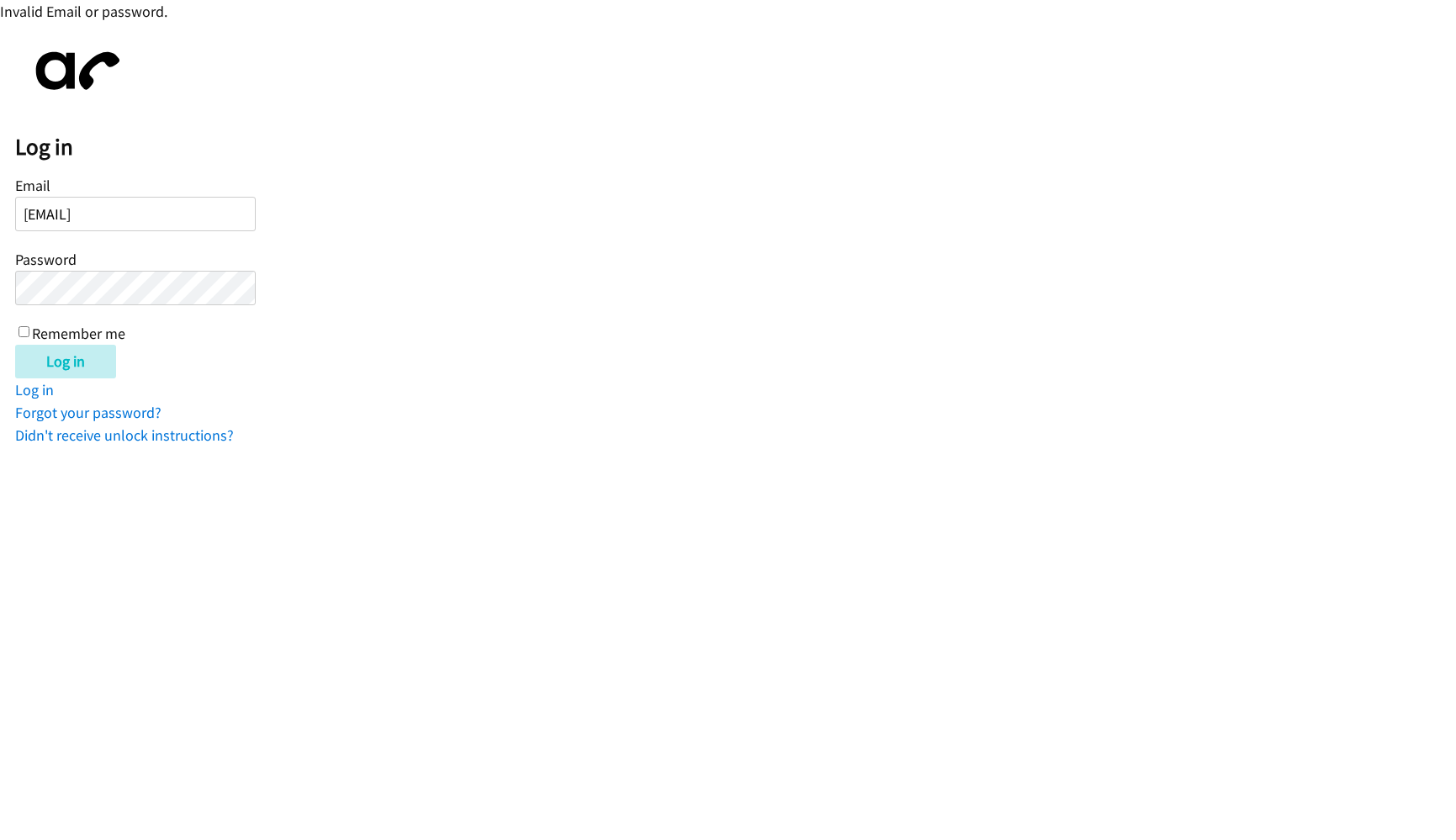 scroll, scrollTop: 0, scrollLeft: 0, axis: both 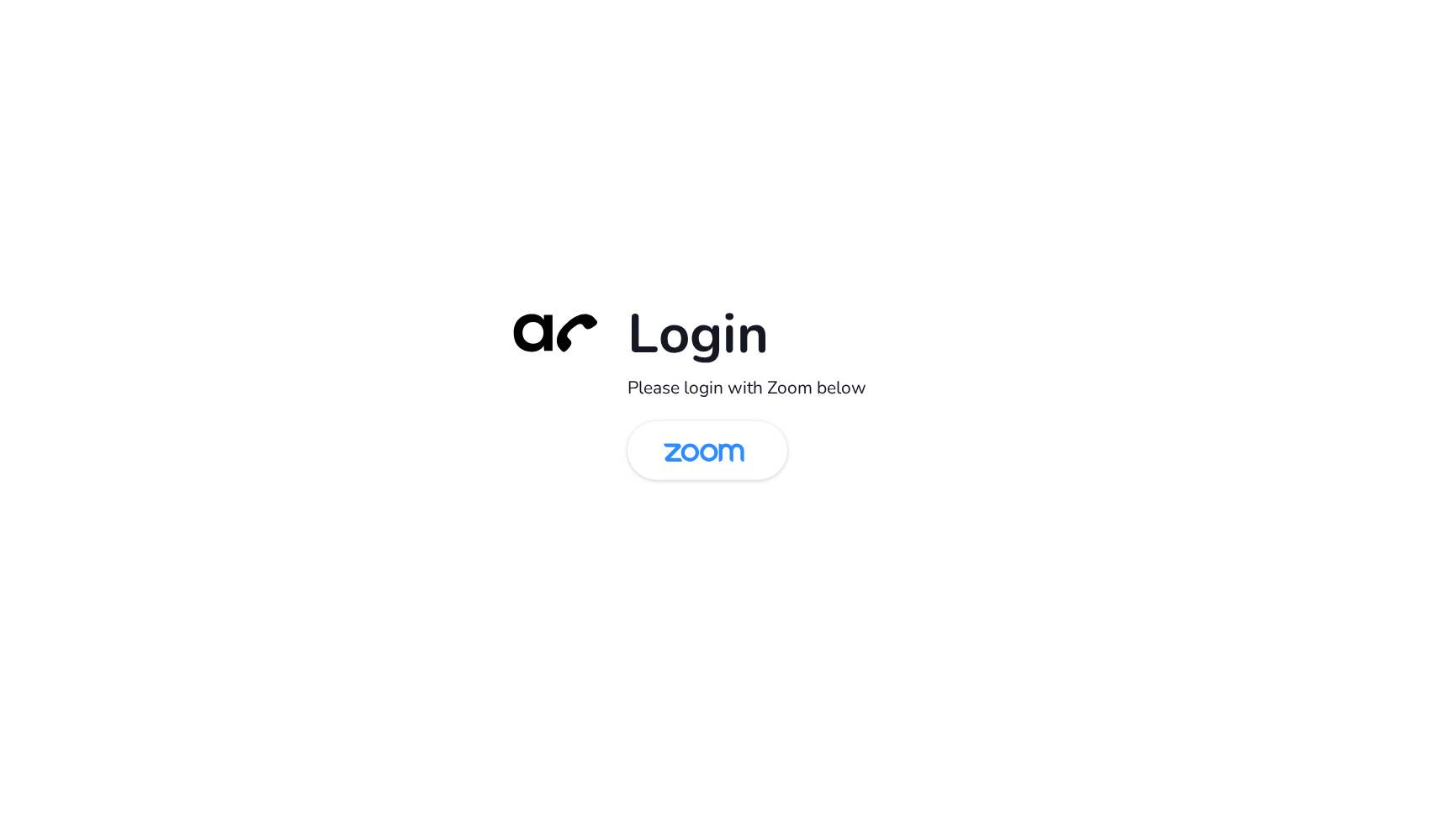 click on "Login
Please login with Zoom below" at bounding box center (728, 420) 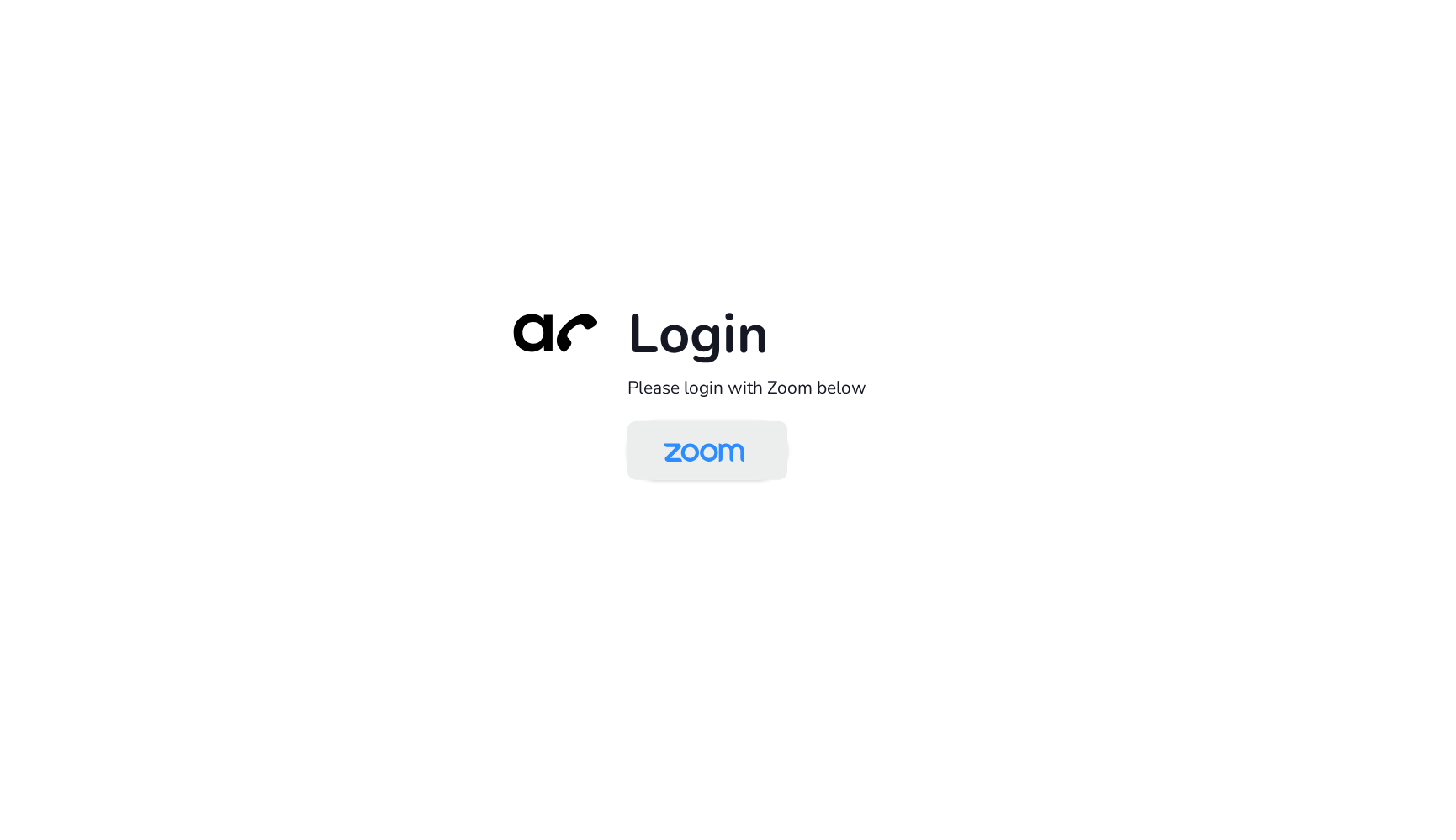 click at bounding box center (704, 452) 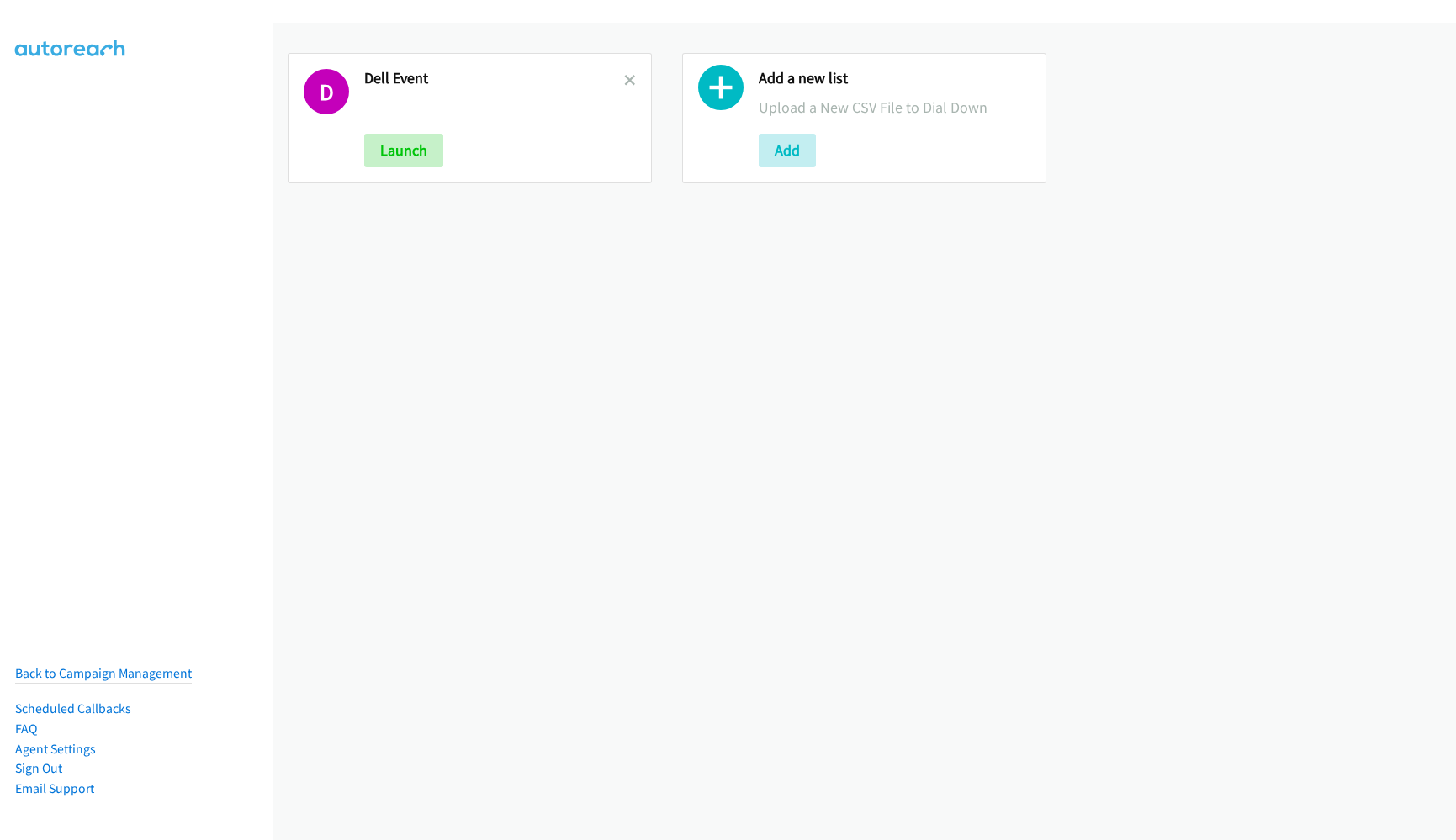 scroll, scrollTop: 0, scrollLeft: 0, axis: both 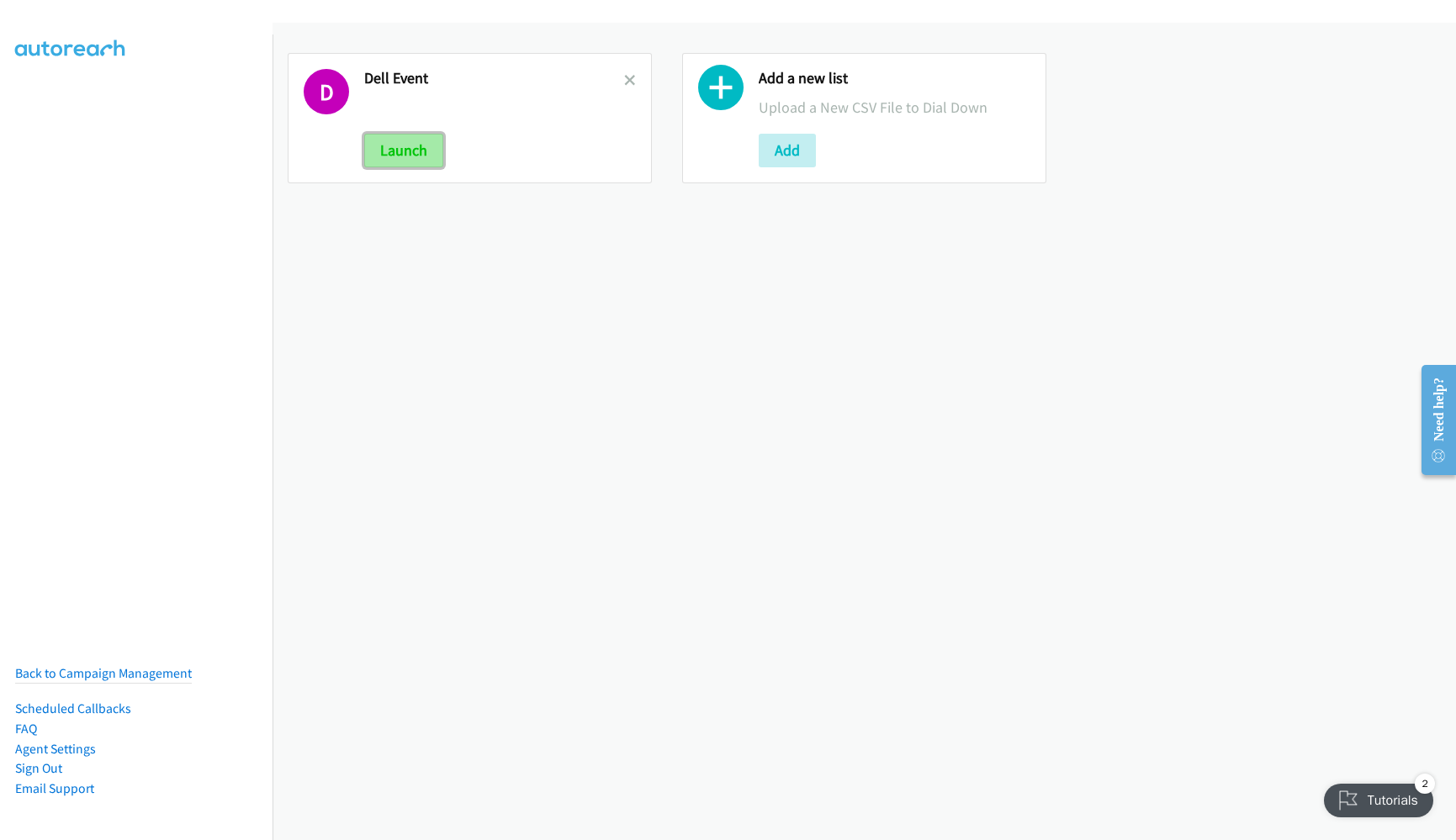 click on "Launch" at bounding box center (404, 151) 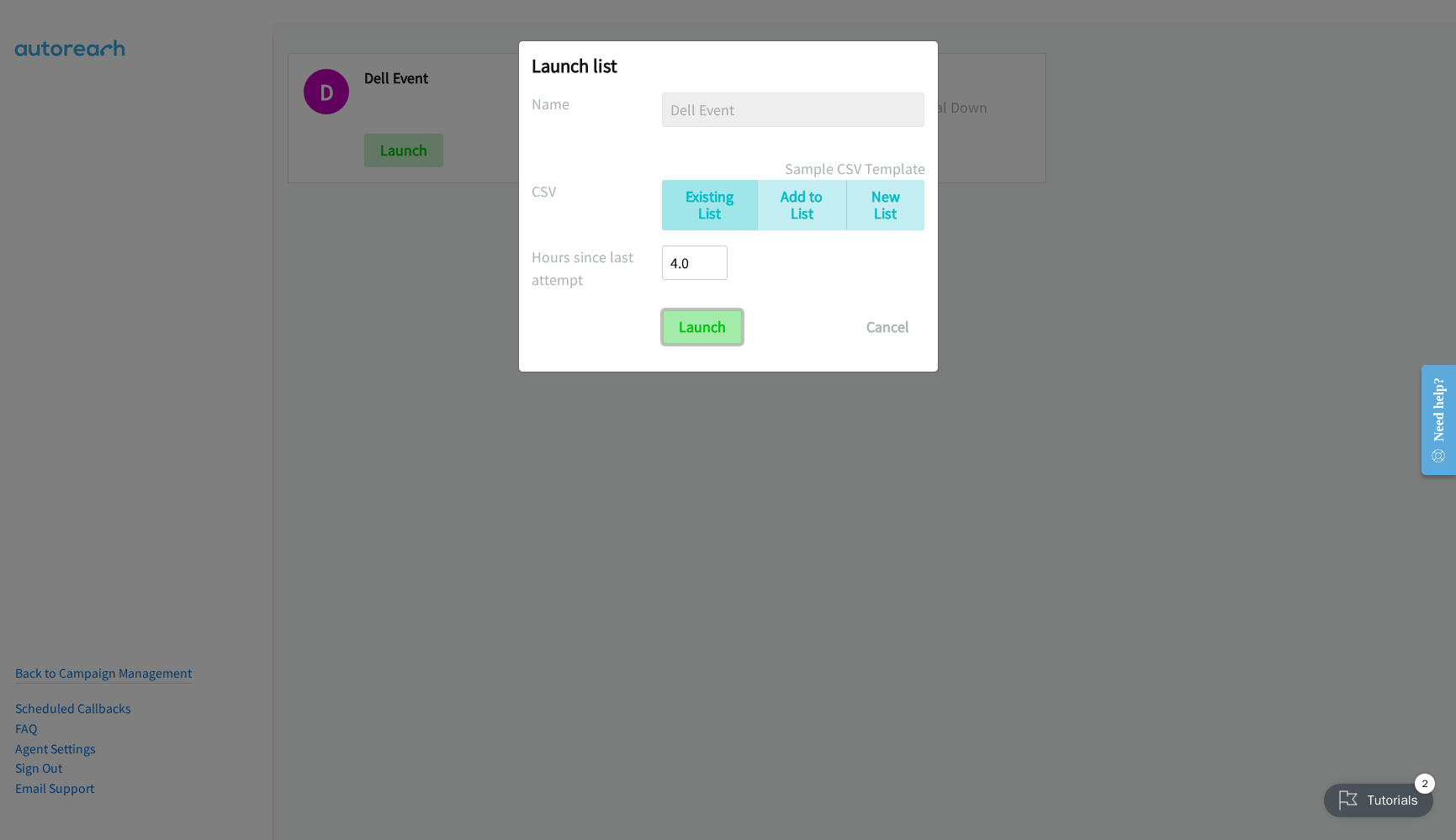 click on "Launch" at bounding box center [702, 327] 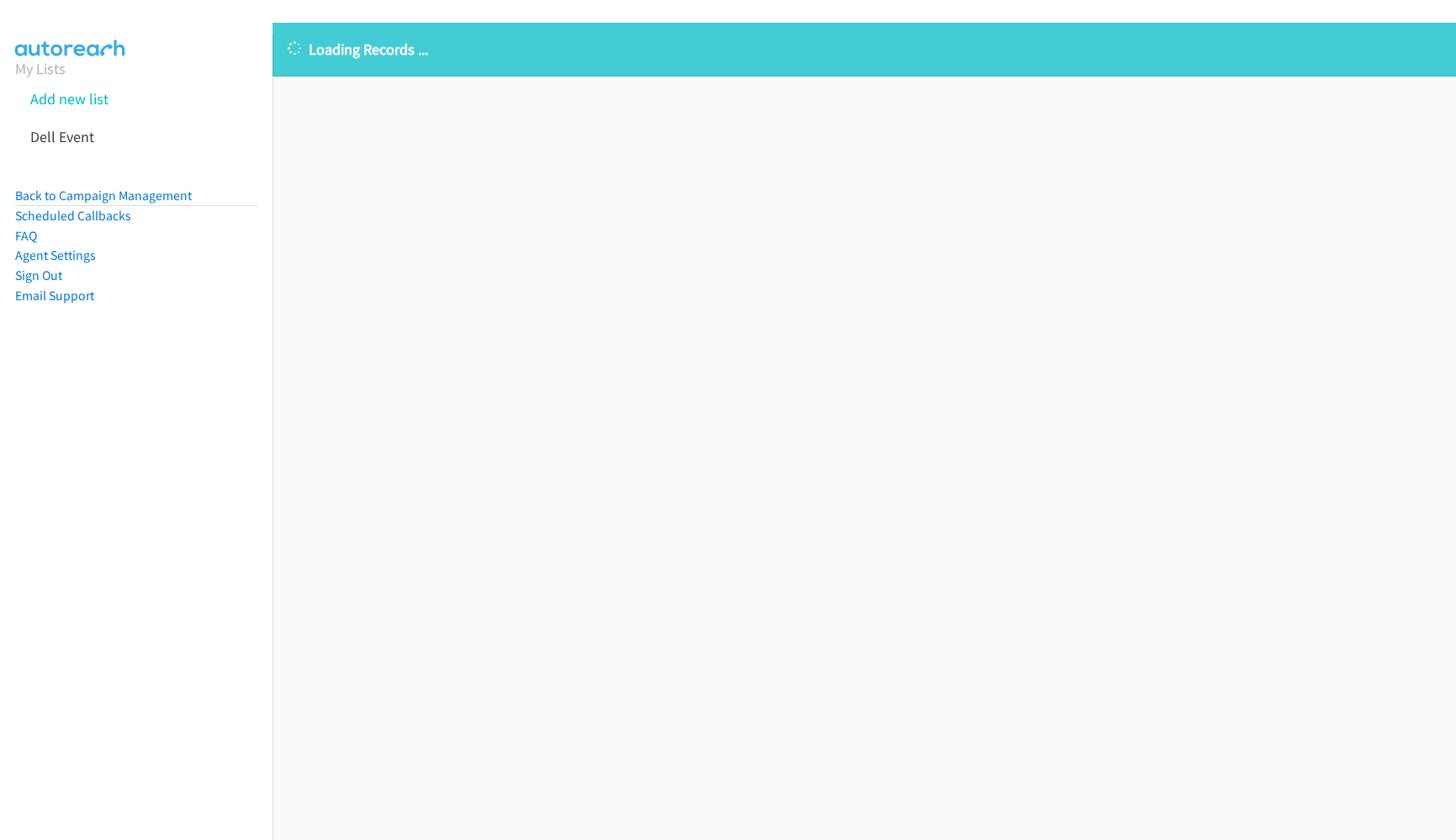 scroll, scrollTop: 0, scrollLeft: 0, axis: both 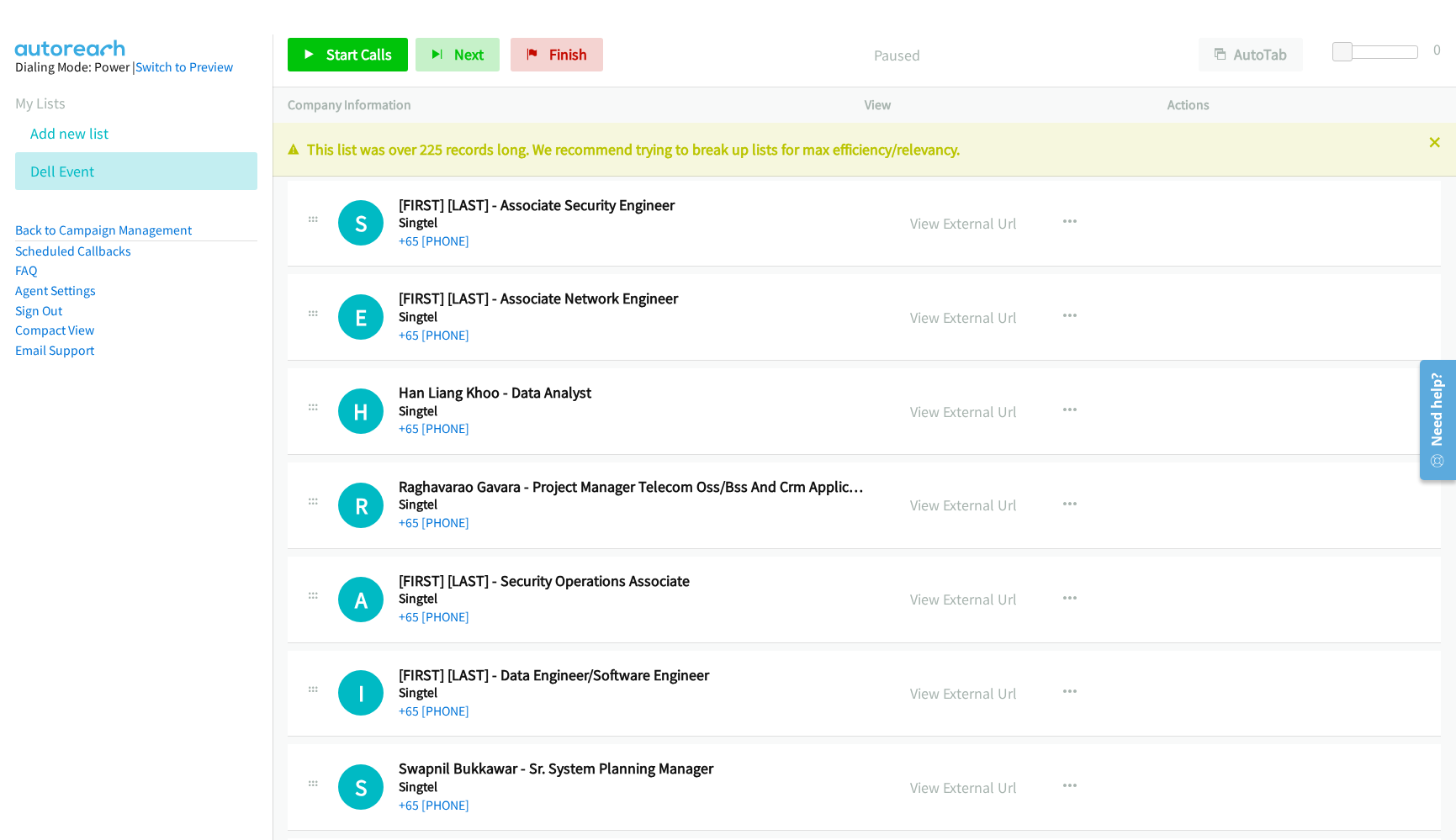 click on "Dialing Mode: Power
|
Switch to Preview
My Lists
Add new list
Dell Event
Back to Campaign Management
Scheduled Callbacks
FAQ
Agent Settings
Sign Out
Compact View
Email Support" at bounding box center (136, 454) 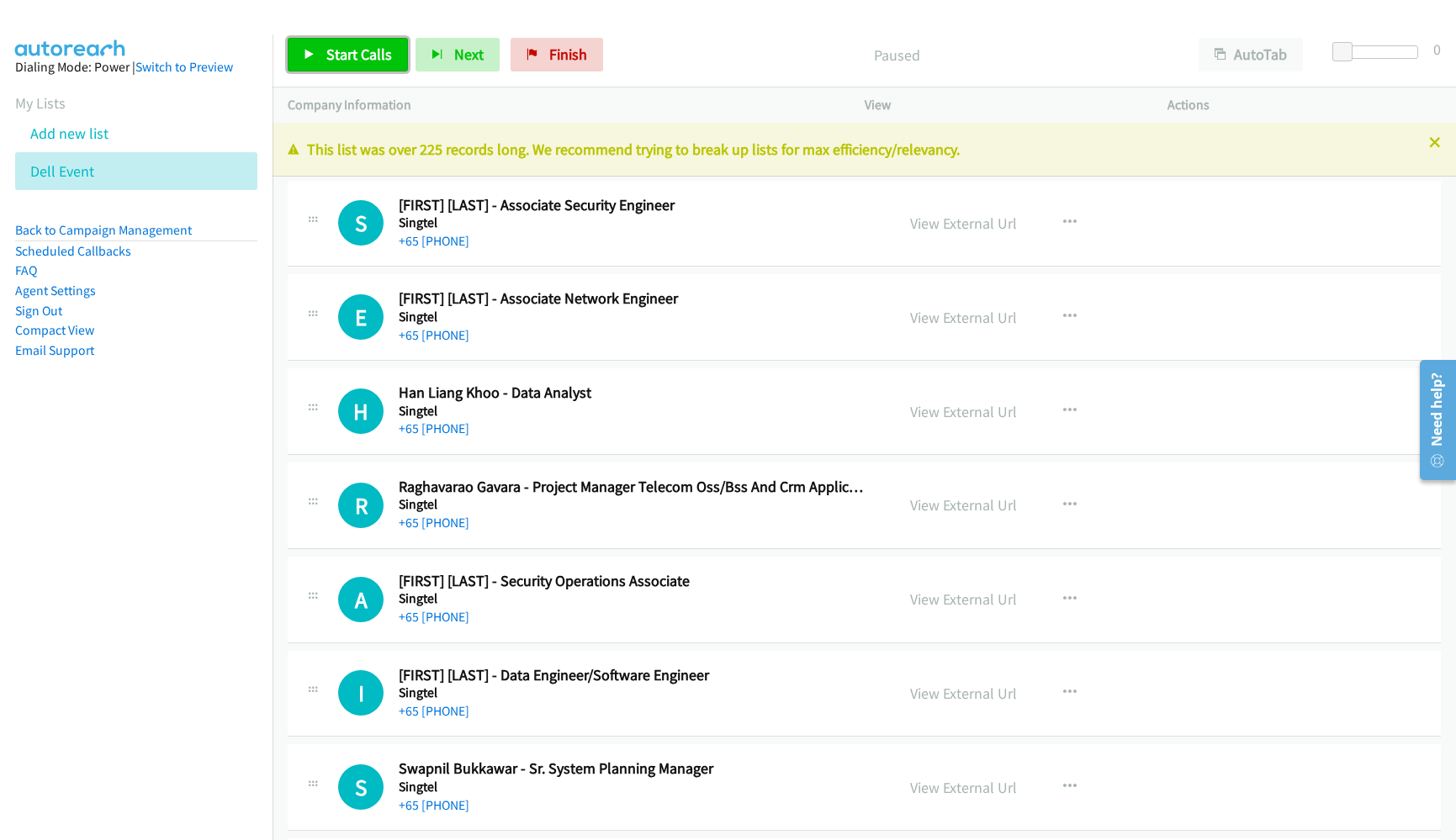 click on "Start Calls" at bounding box center (359, 54) 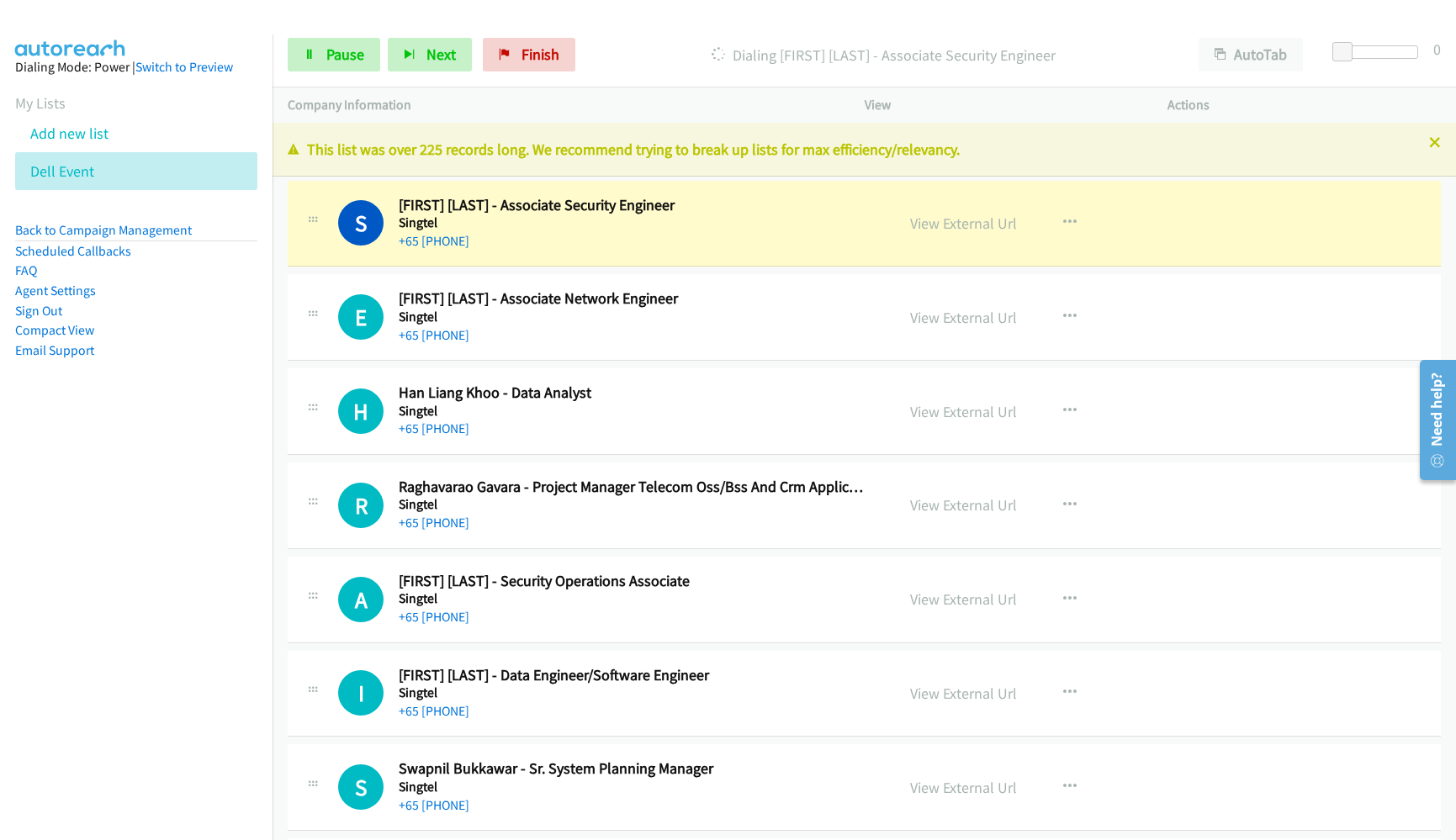 click on "Dialing Mode: Power
|
Switch to Preview
My Lists
Add new list
Dell Event
Back to Campaign Management
Scheduled Callbacks
FAQ
Agent Settings
Sign Out
Compact View
Email Support" at bounding box center (136, 454) 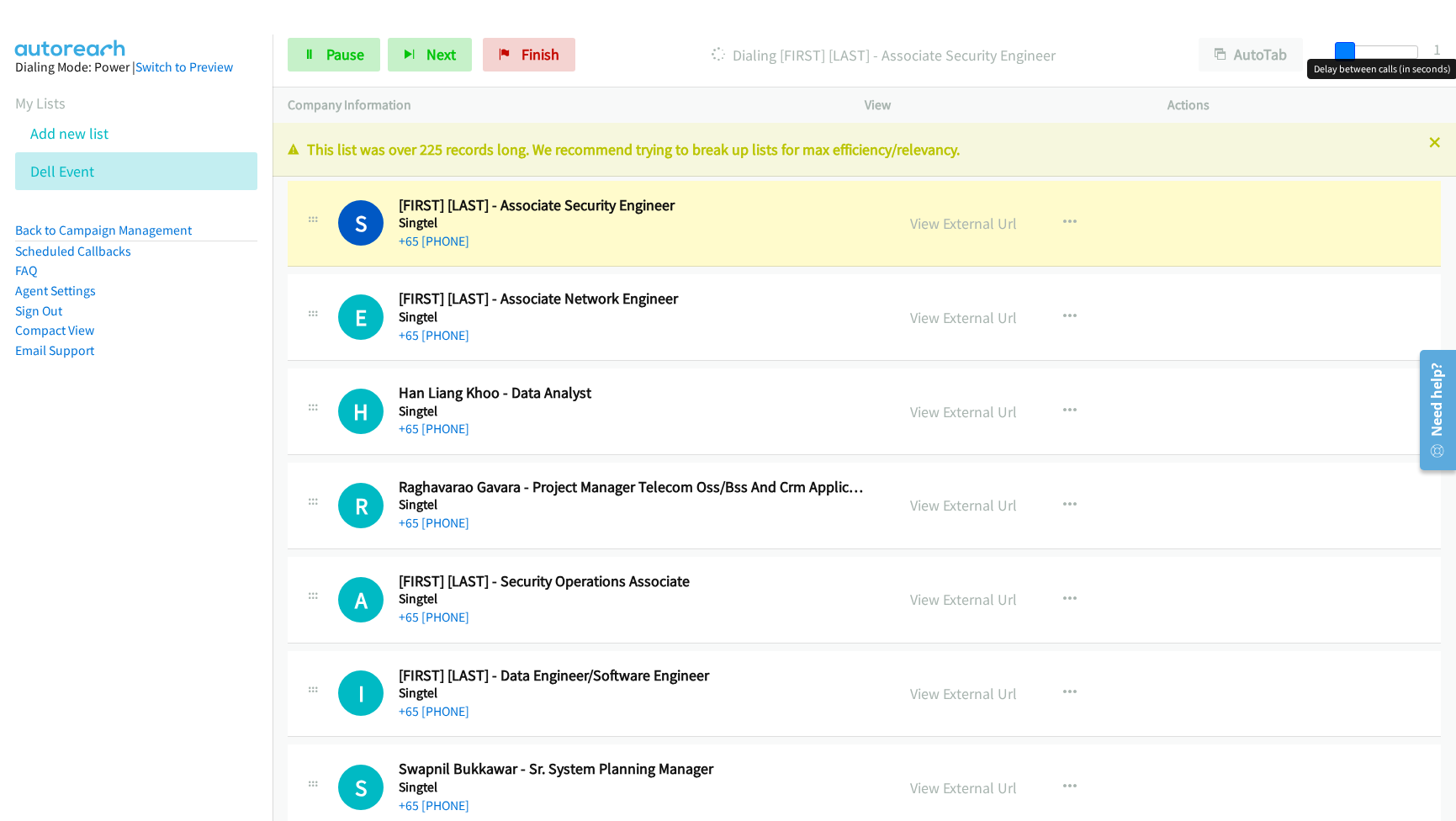 click at bounding box center [1345, 52] 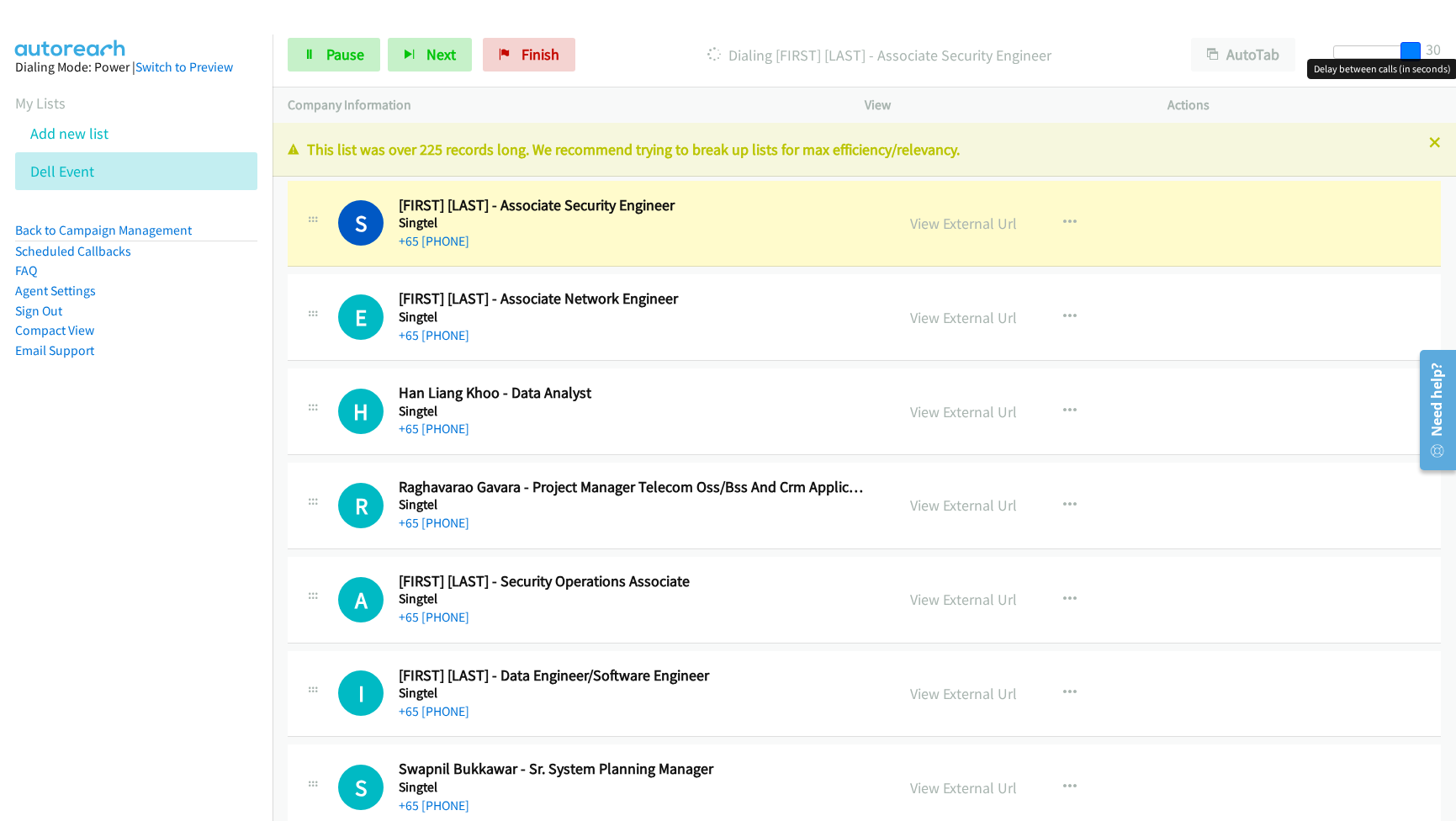drag, startPoint x: 1335, startPoint y: 54, endPoint x: 1453, endPoint y: 64, distance: 118.42297 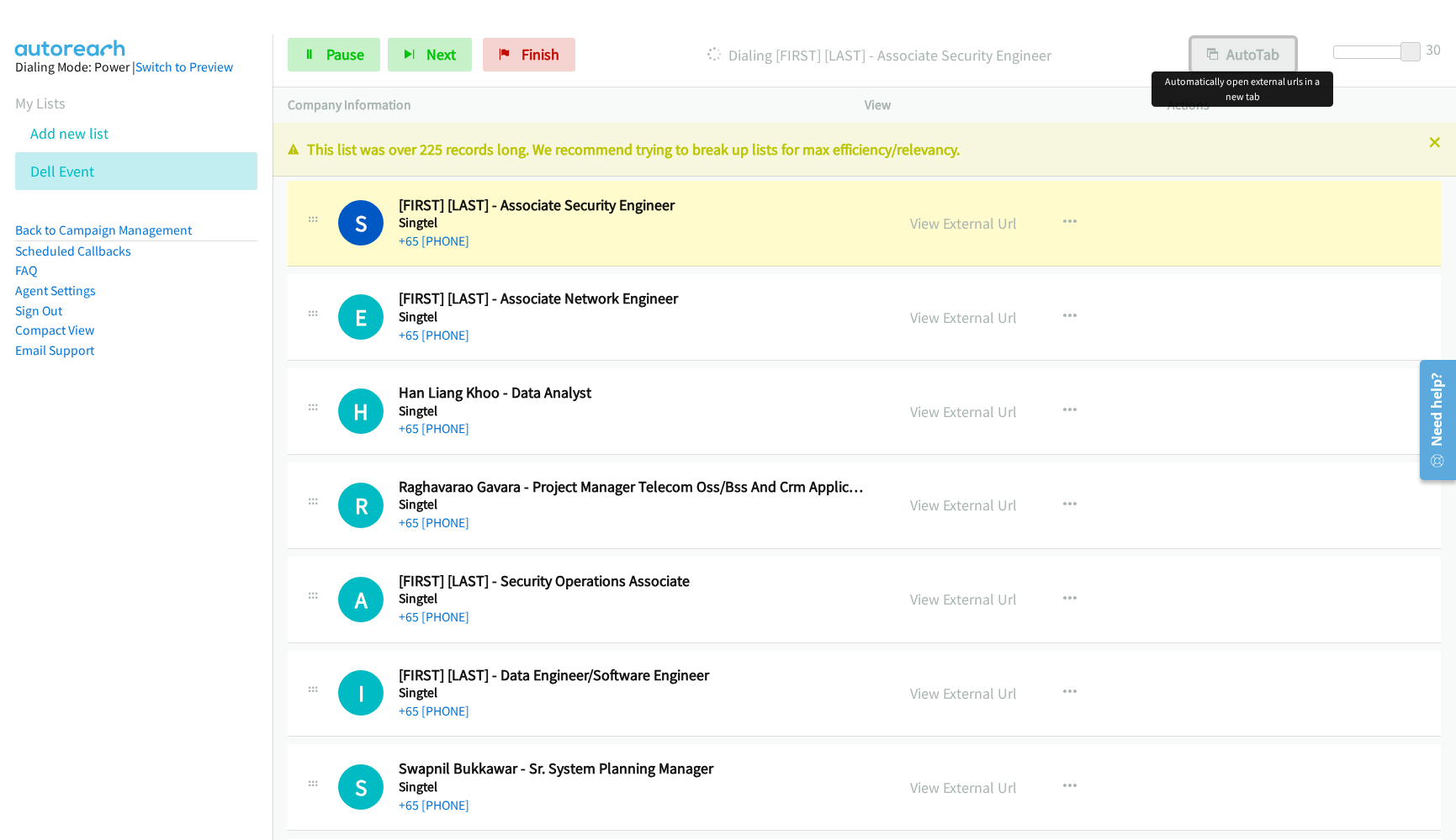 click on "AutoTab" at bounding box center [1243, 55] 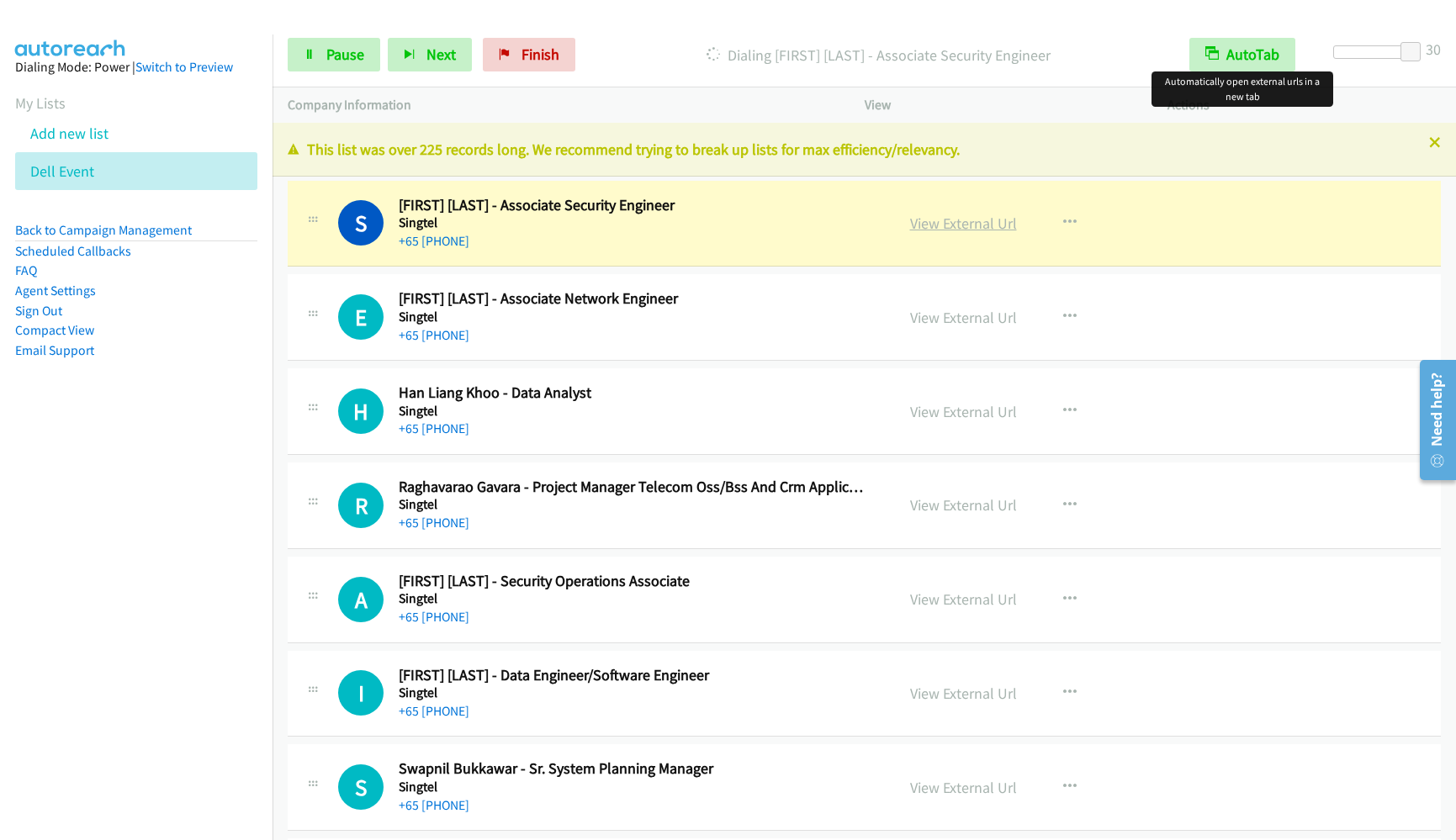 click on "View External Url" at bounding box center [963, 223] 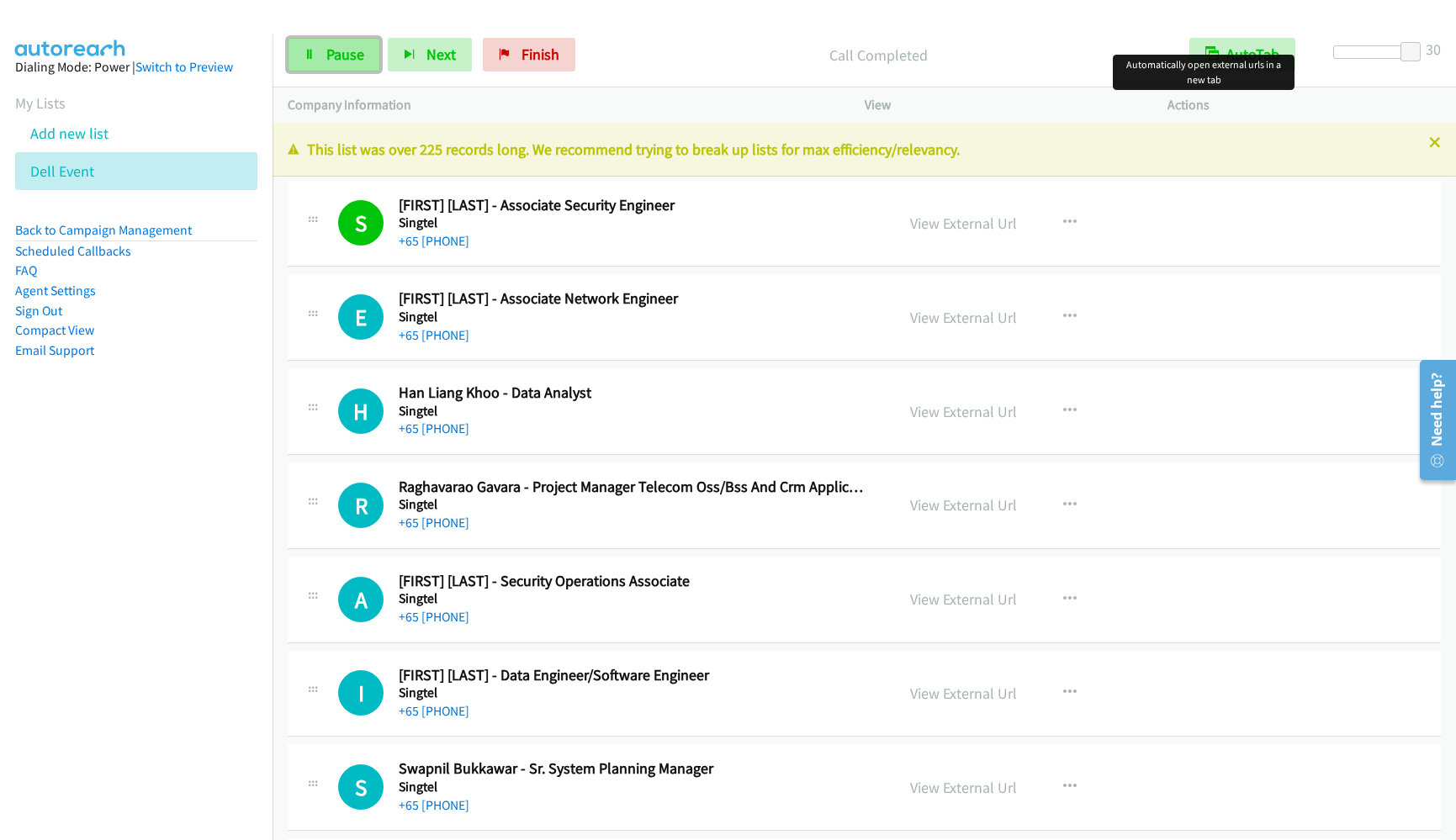 click on "Pause" at bounding box center [345, 54] 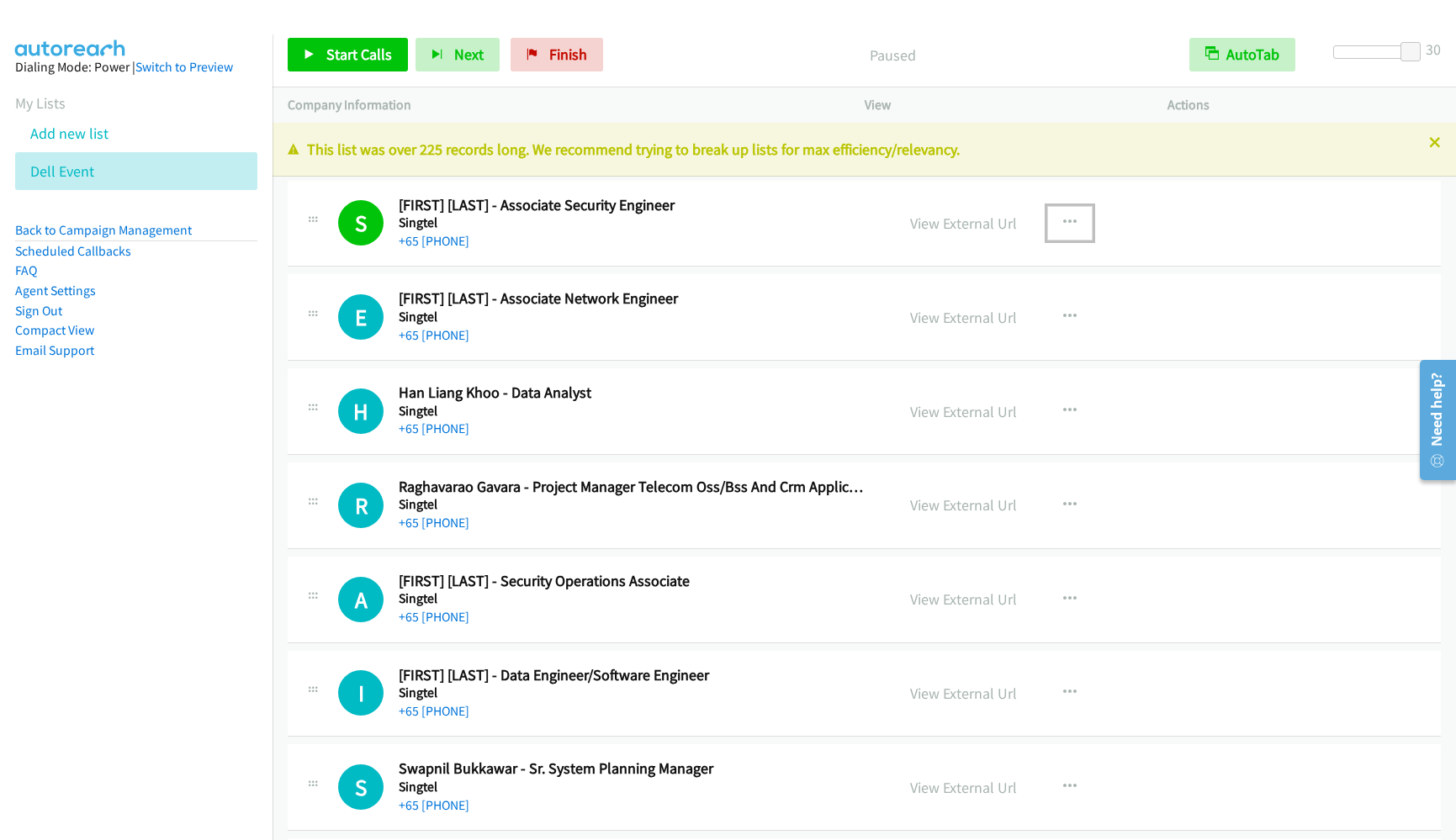 click at bounding box center [1070, 223] 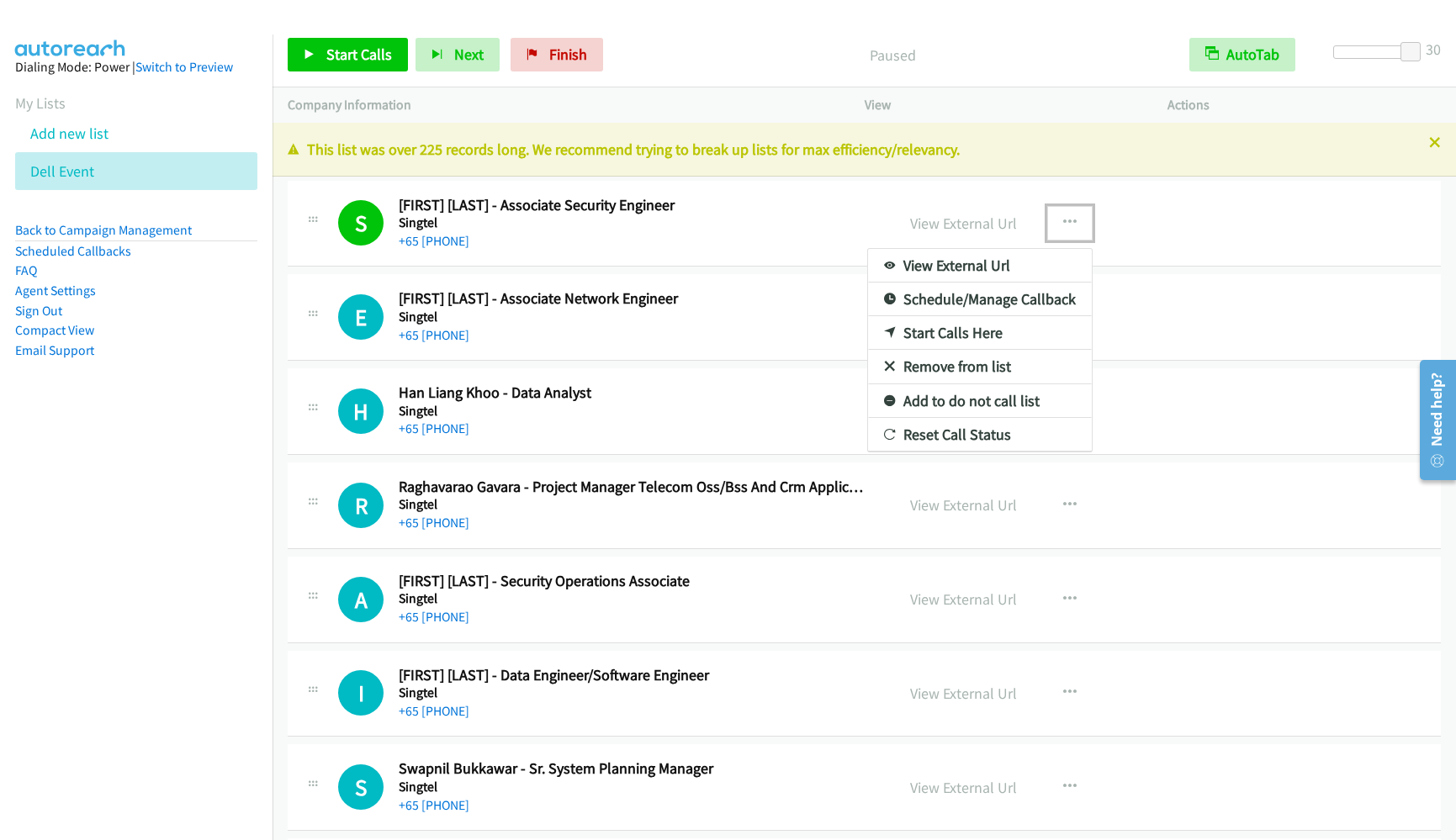 click on "View External Url" at bounding box center (980, 266) 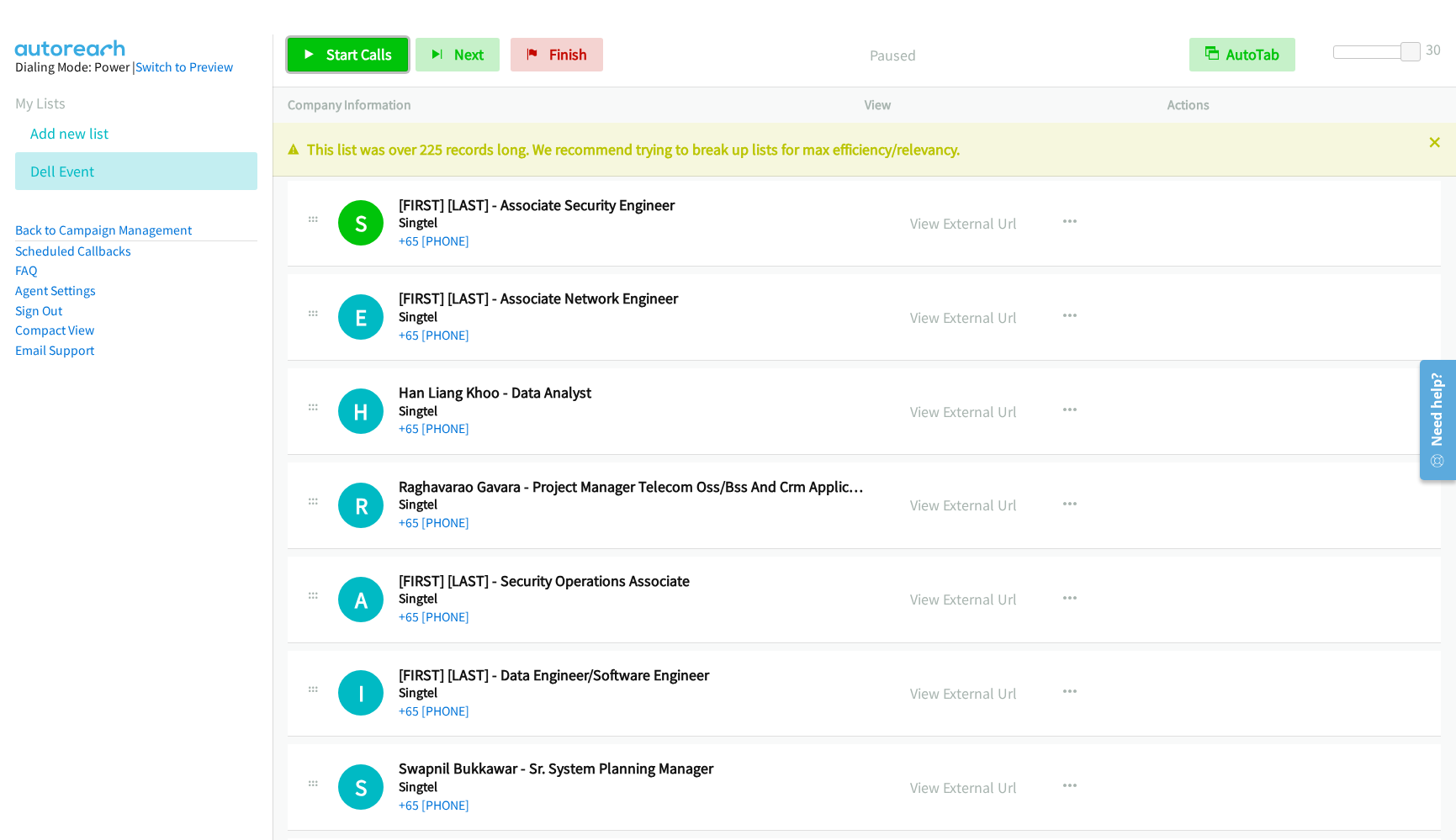 click on "Start Calls" at bounding box center (359, 54) 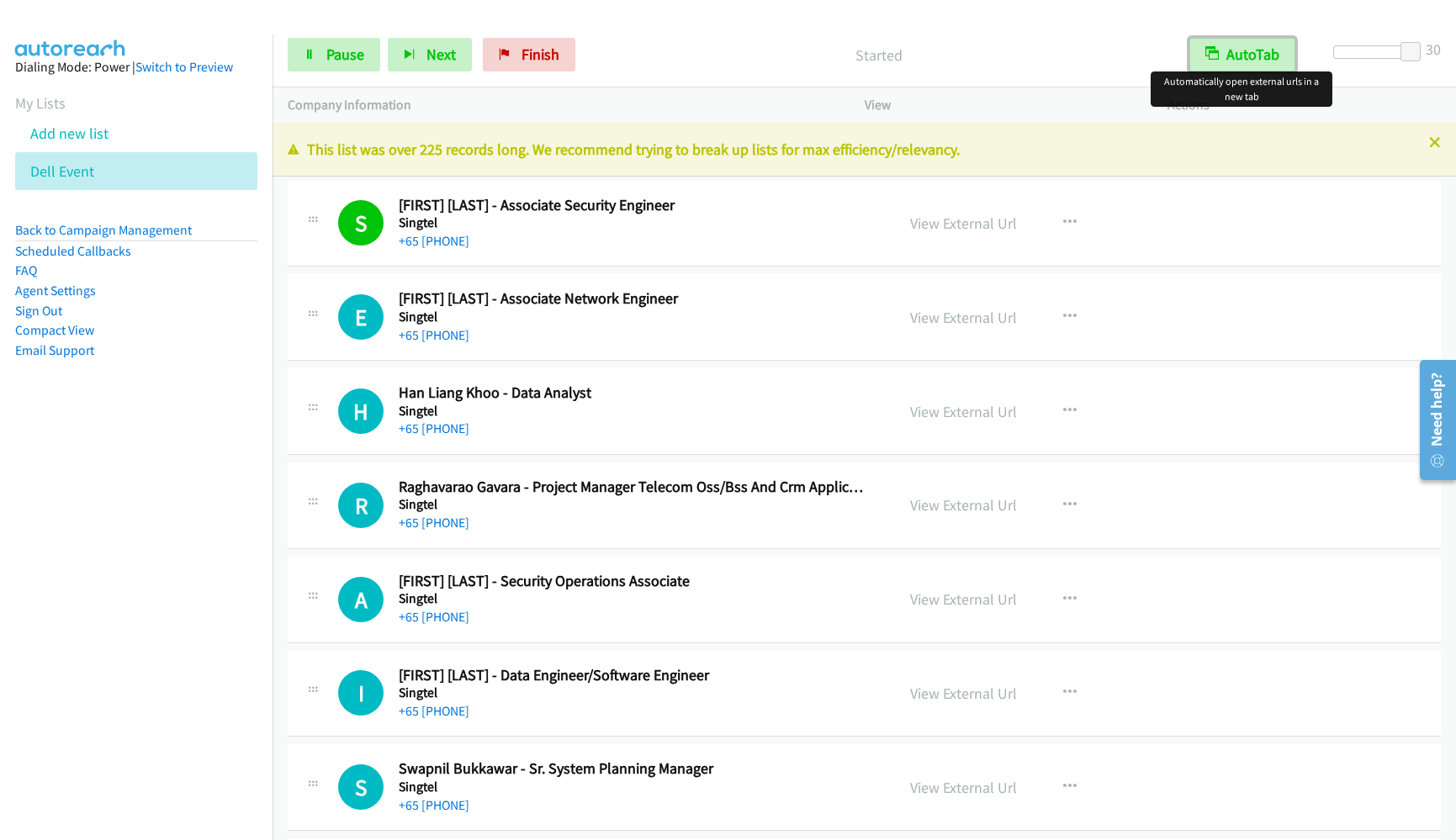 click on "AutoTab" at bounding box center (1242, 55) 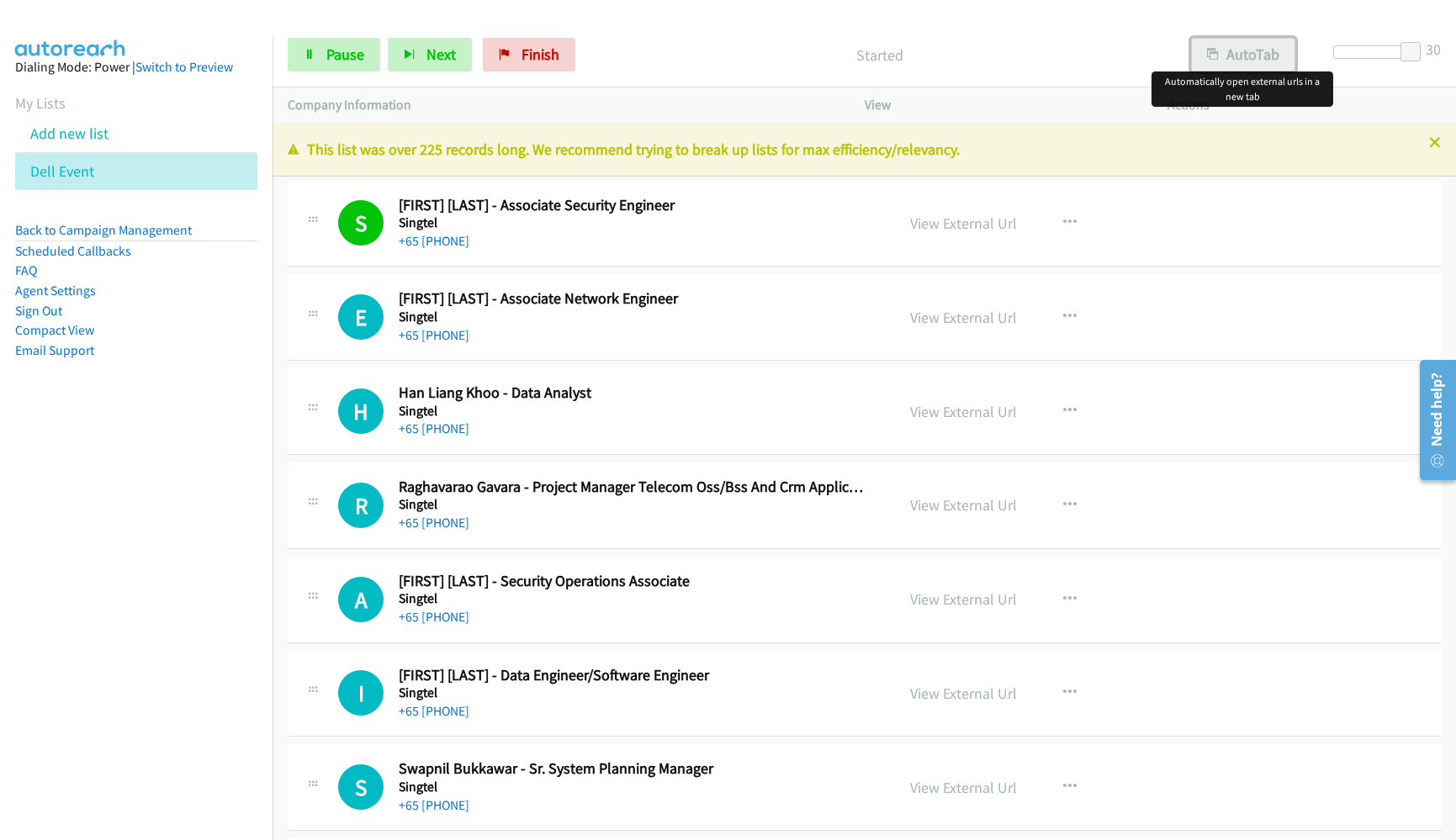 click on "AutoTab" at bounding box center (1243, 55) 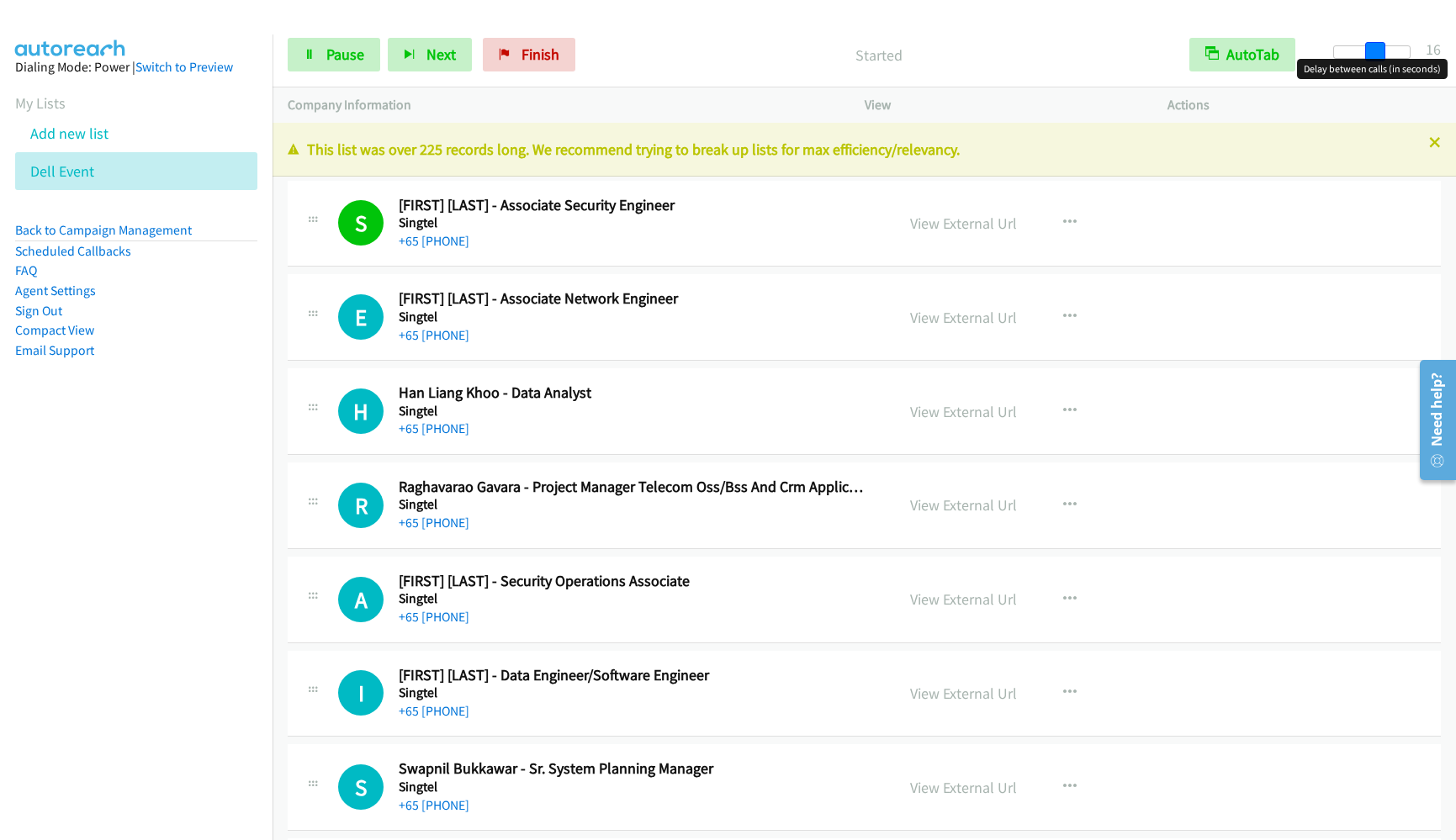 drag, startPoint x: 1402, startPoint y: 57, endPoint x: 1366, endPoint y: 51, distance: 36.49658 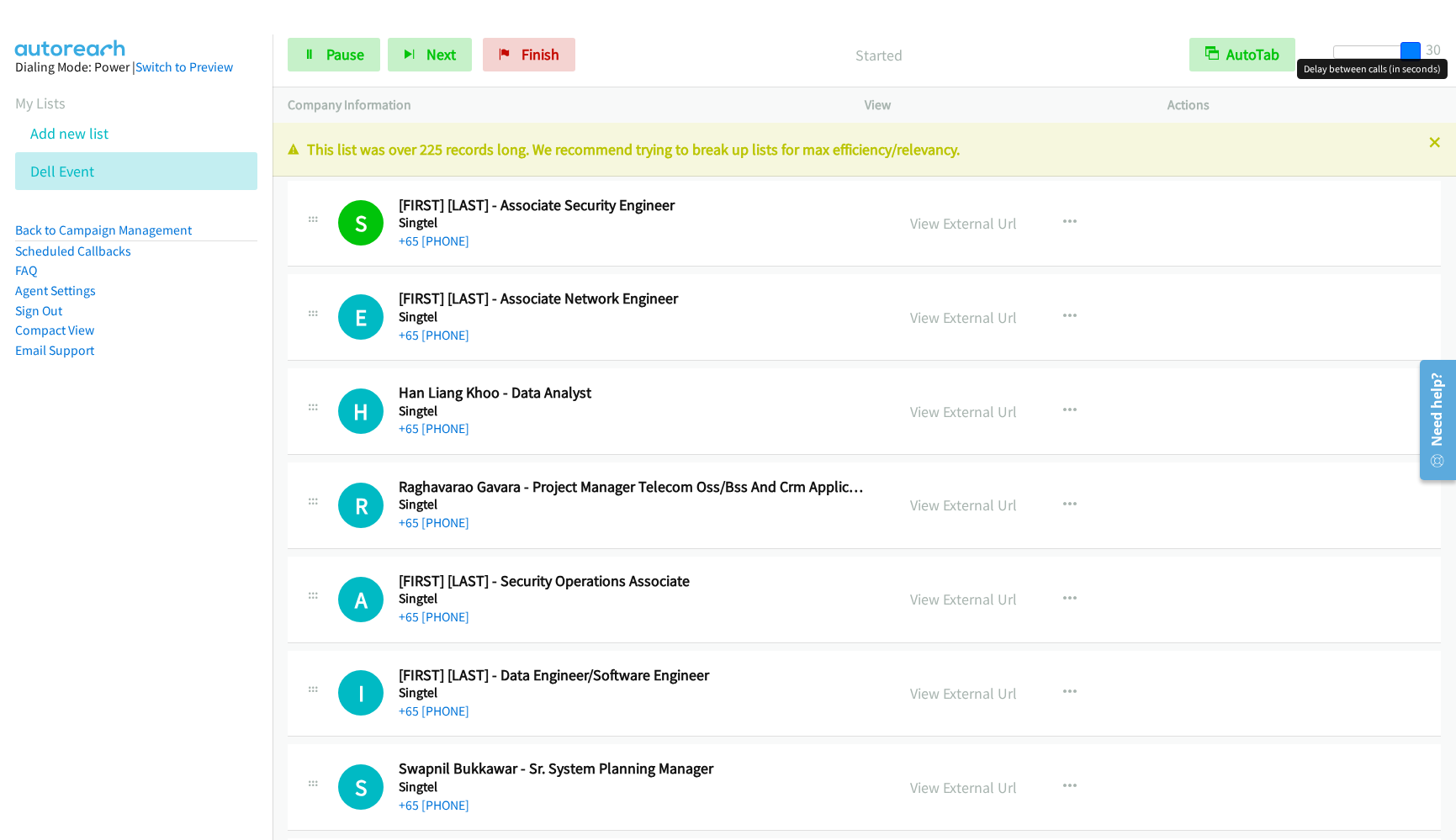 drag, startPoint x: 1373, startPoint y: 50, endPoint x: 1415, endPoint y: 50, distance: 42 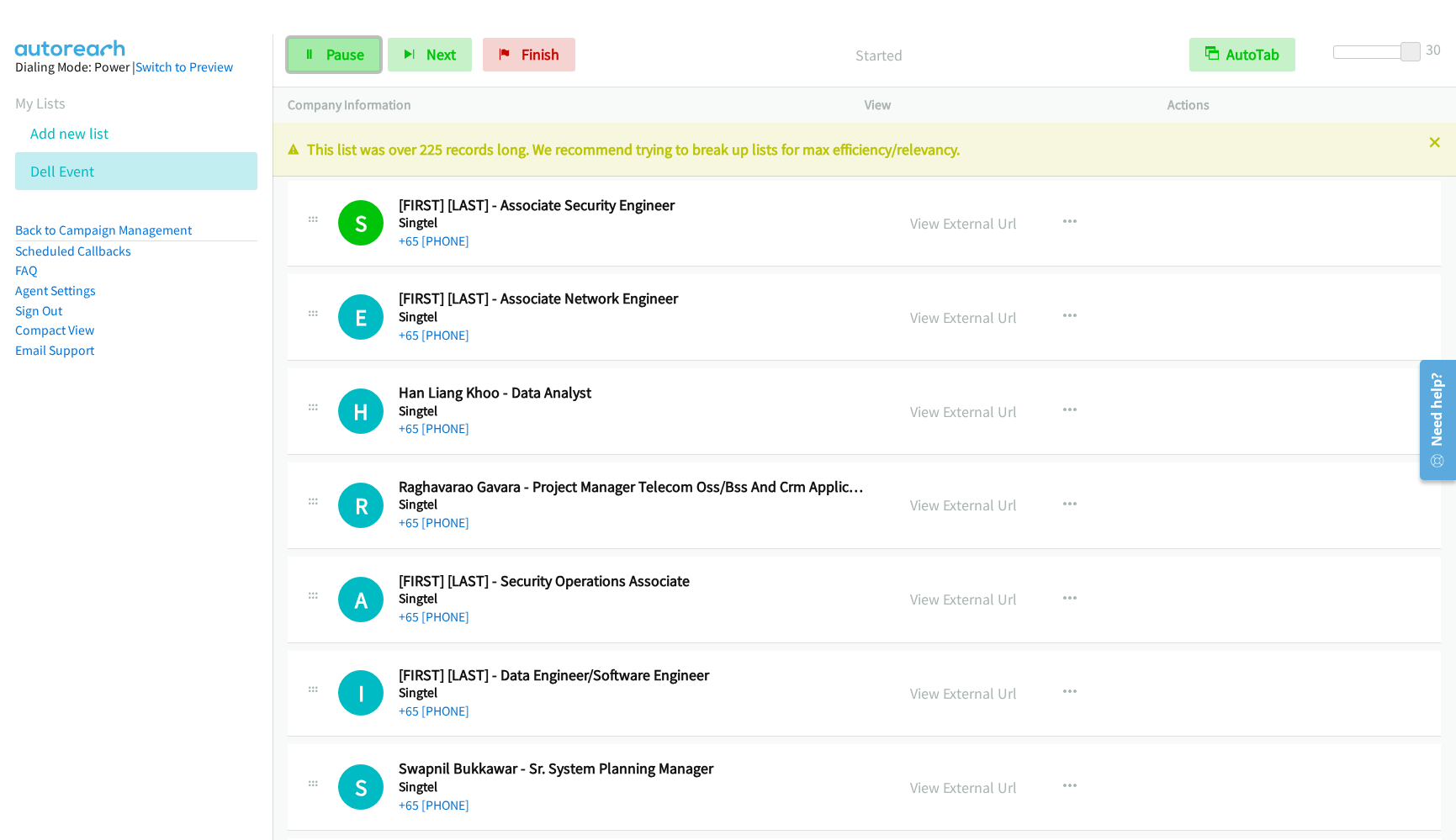 click on "Pause" at bounding box center [345, 54] 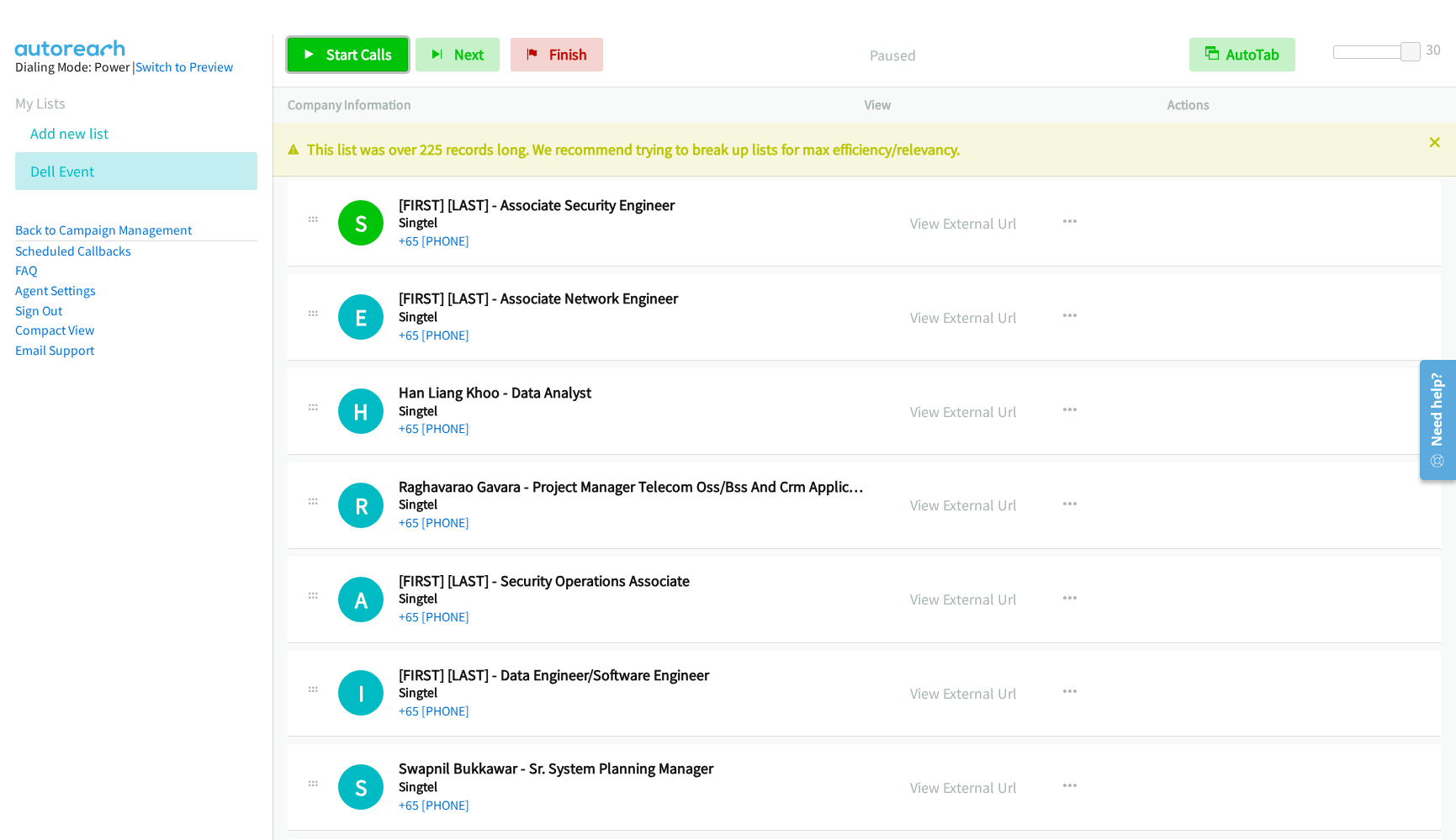 click on "Start Calls" at bounding box center (359, 54) 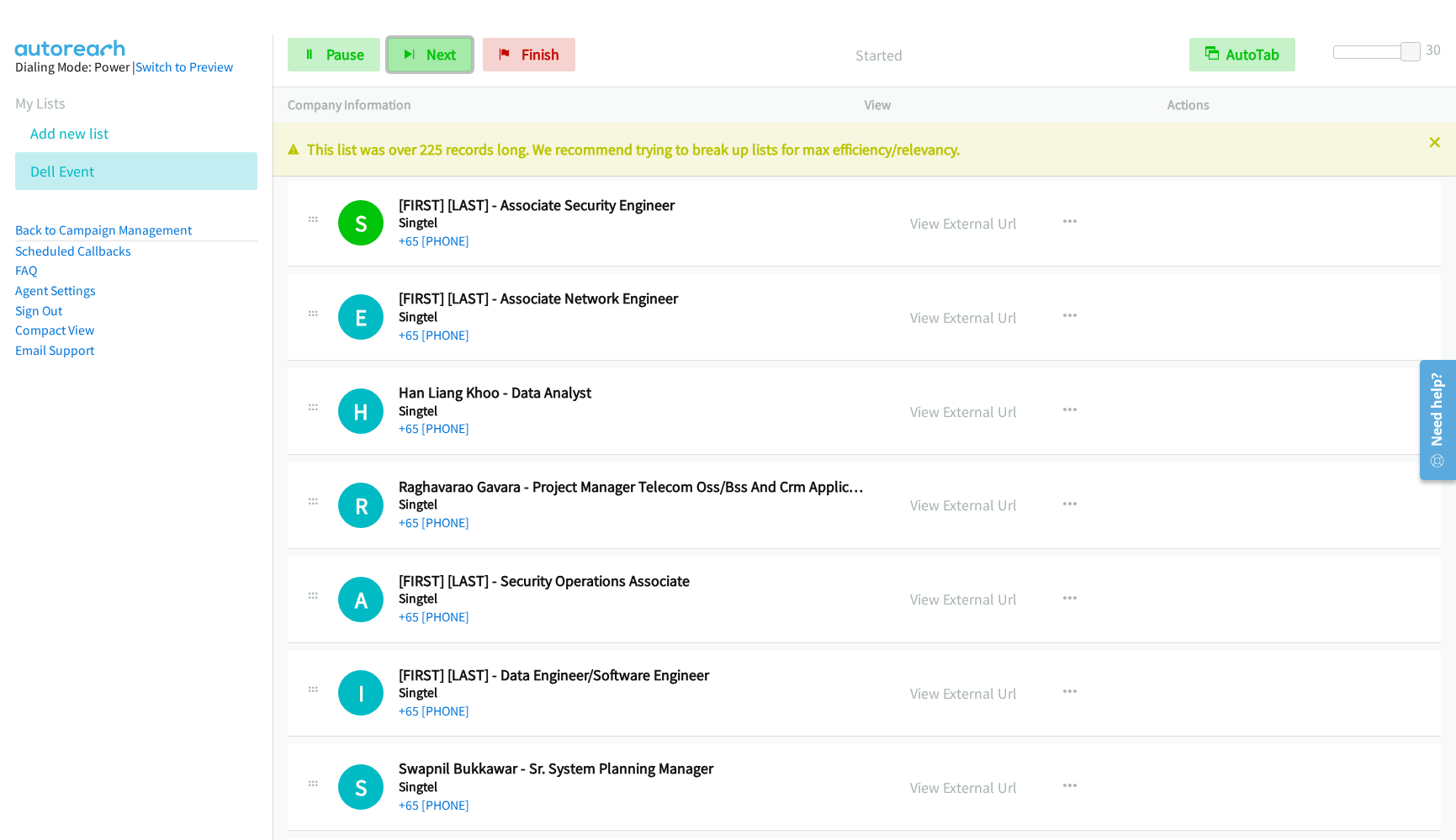 click on "Next" at bounding box center [441, 54] 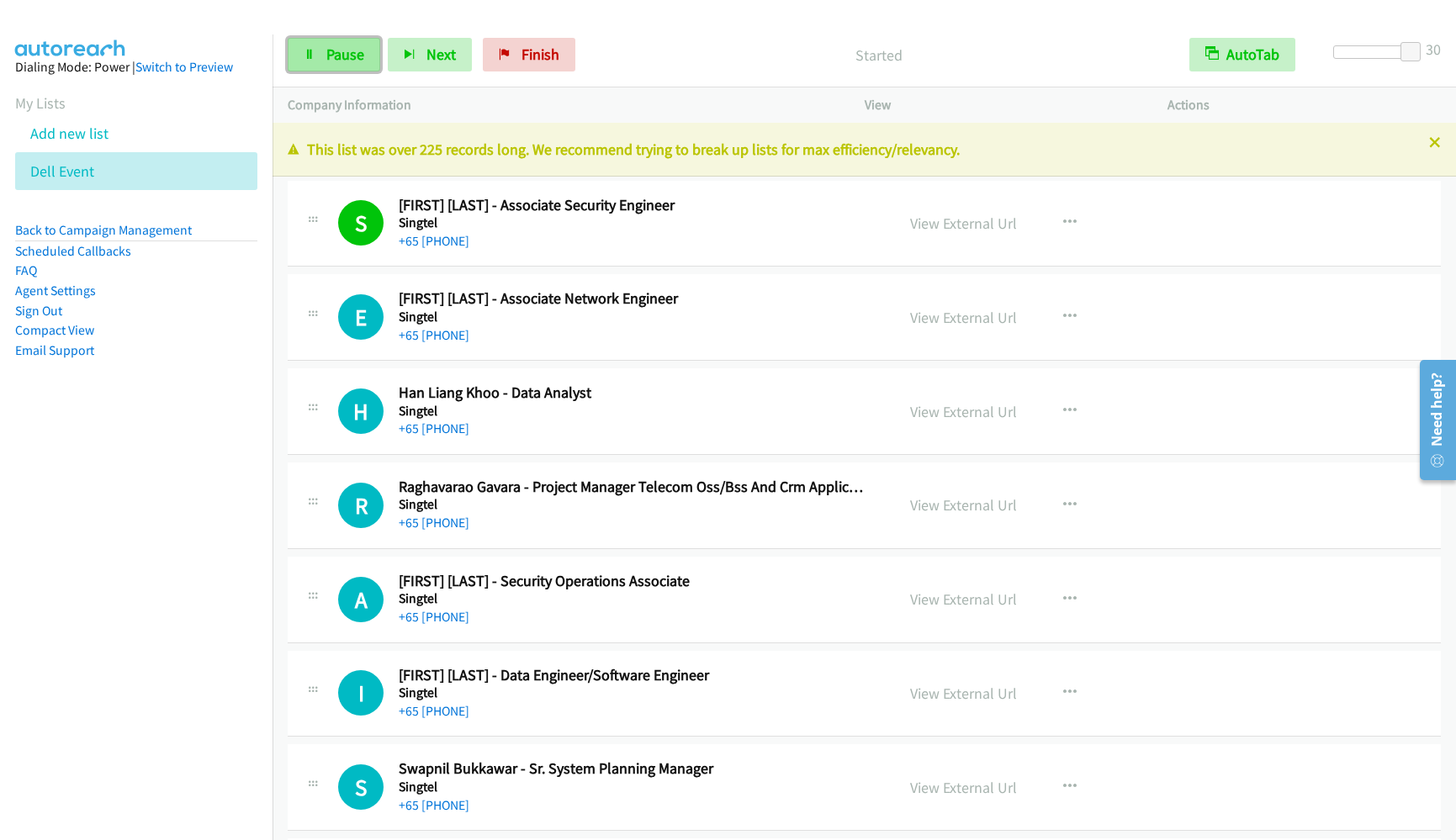 click on "Pause" at bounding box center (345, 54) 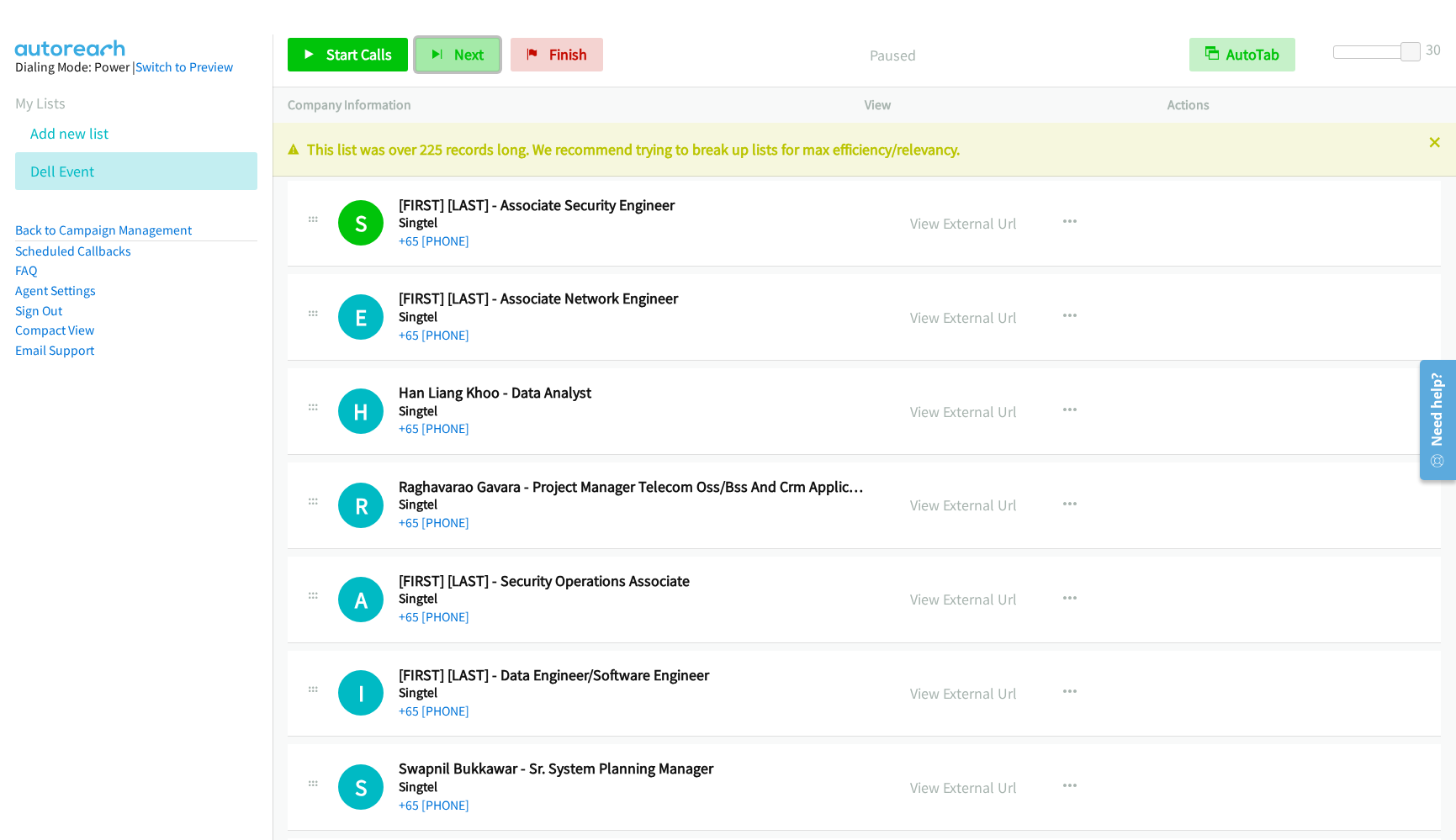 click on "Next" at bounding box center (458, 55) 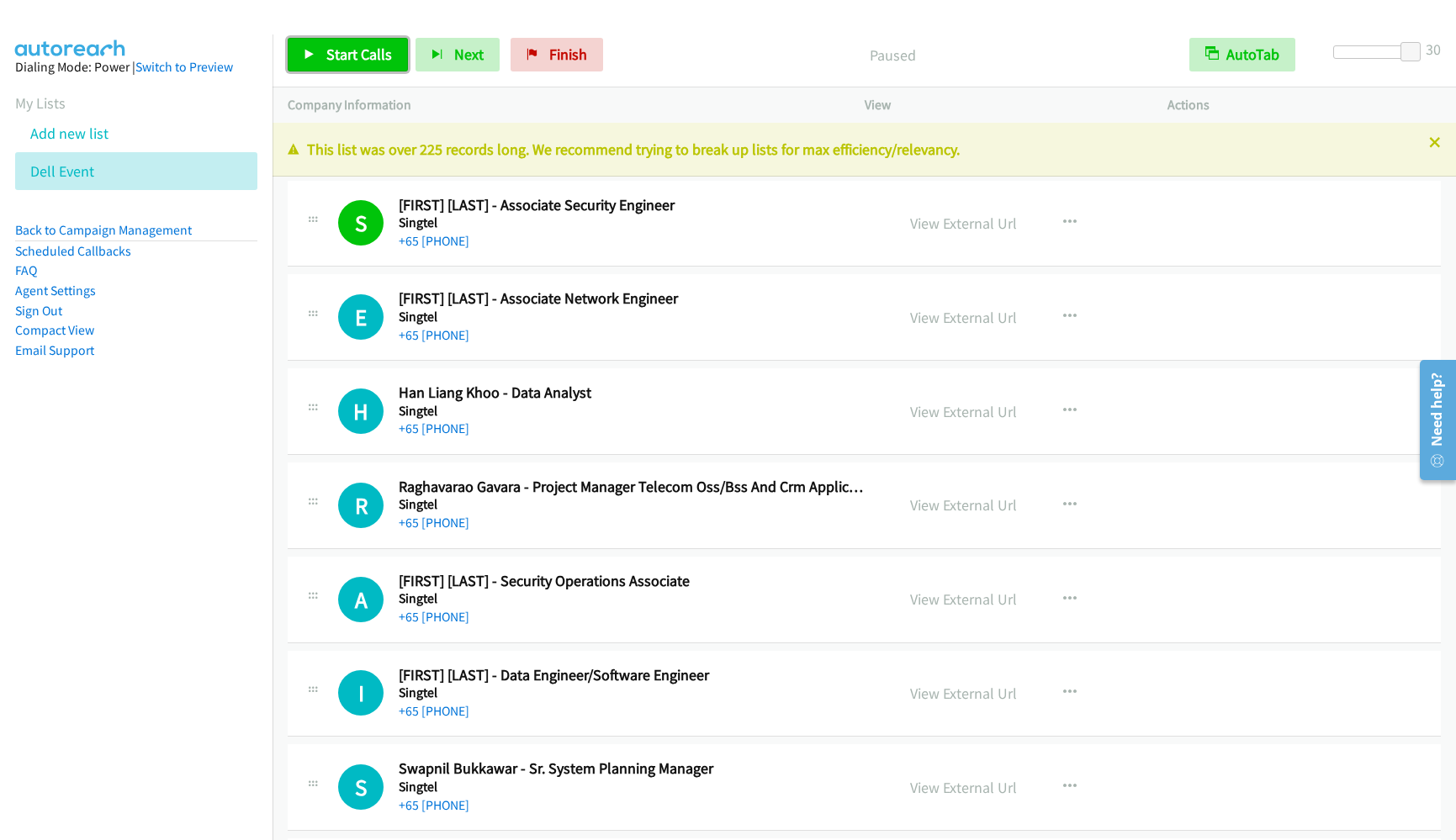 click on "Start Calls" at bounding box center (347, 55) 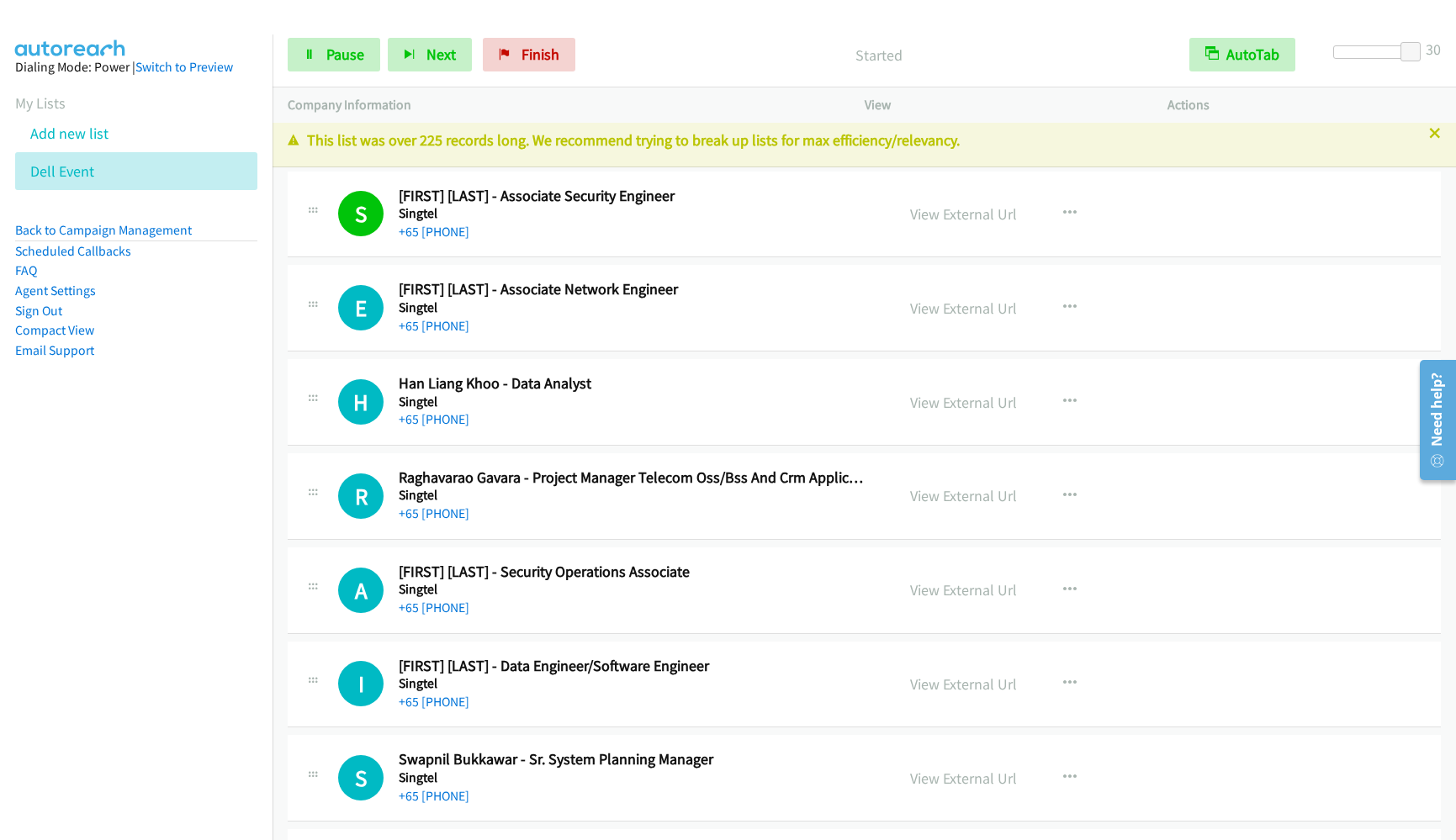 scroll, scrollTop: 0, scrollLeft: 0, axis: both 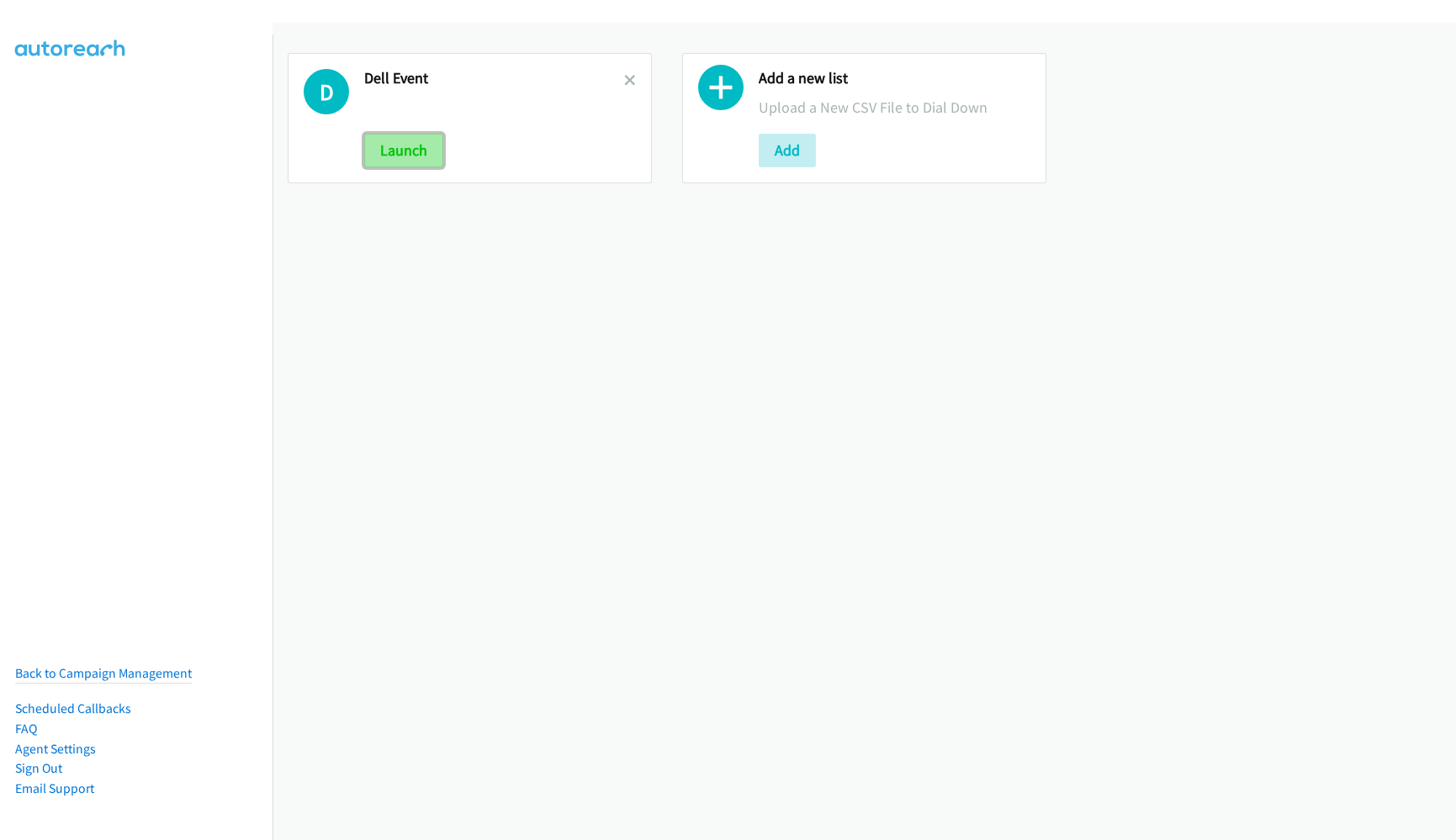 click on "Launch" at bounding box center [404, 151] 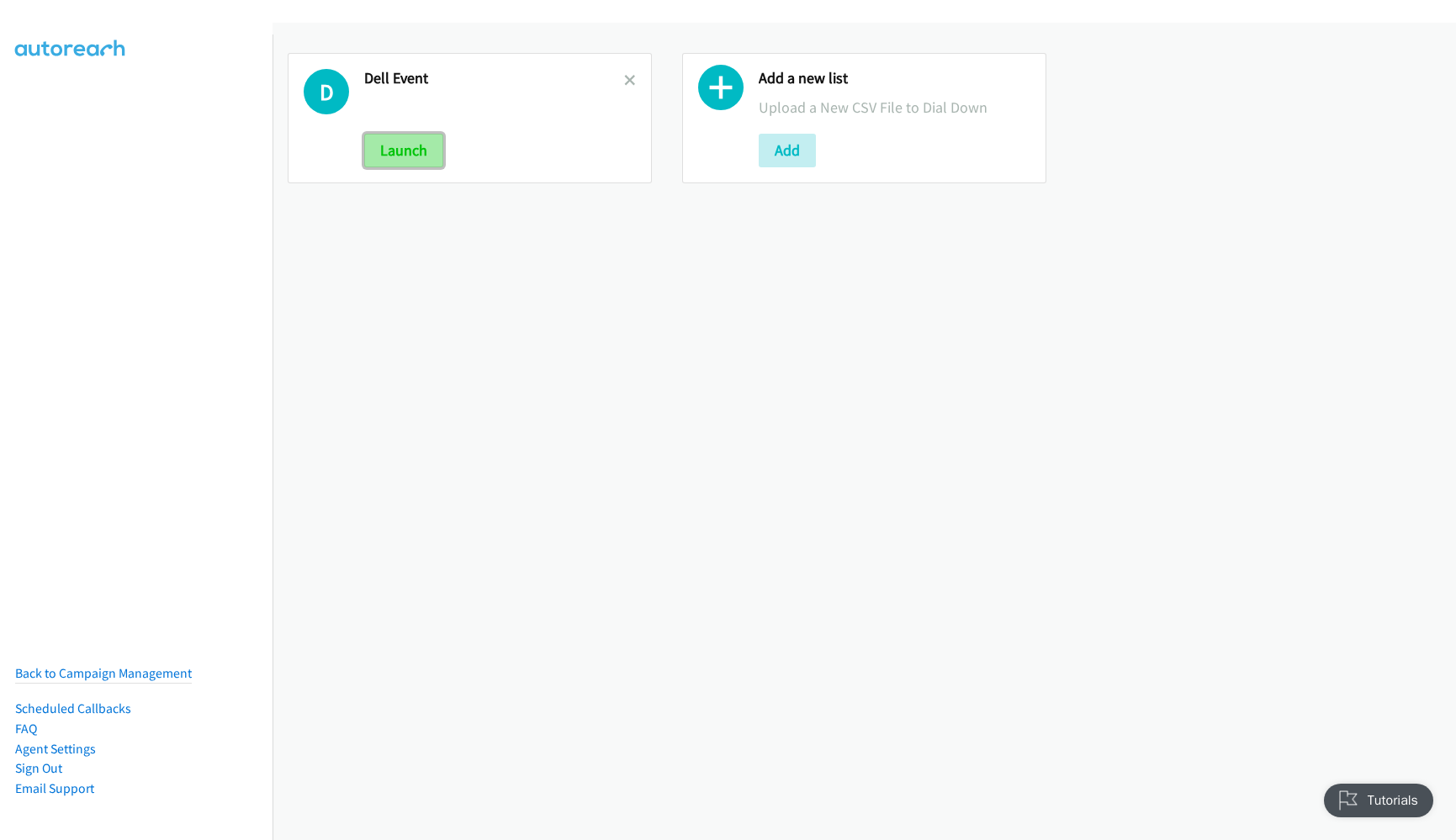 scroll, scrollTop: 0, scrollLeft: 0, axis: both 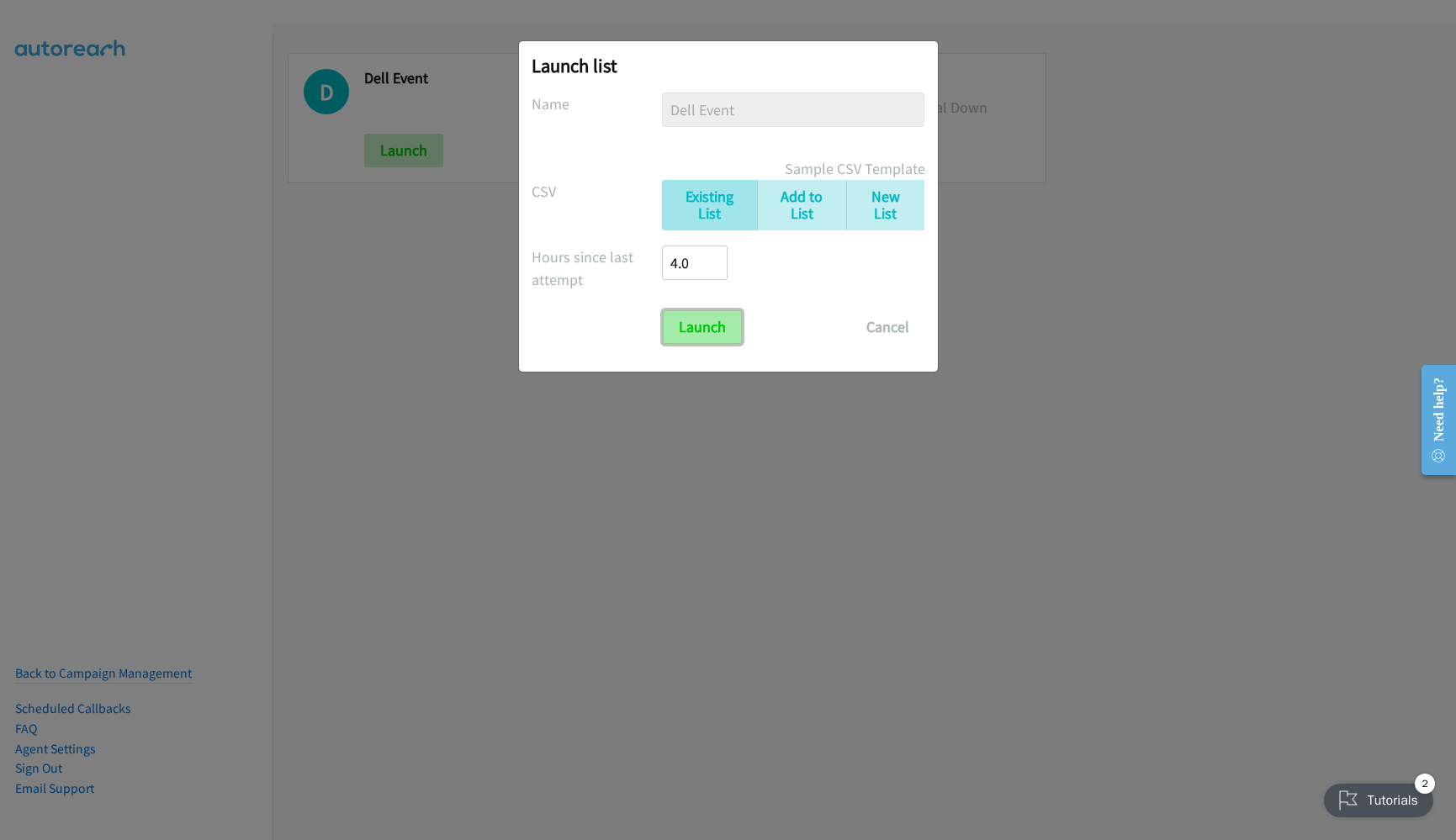 click on "Launch" at bounding box center [702, 327] 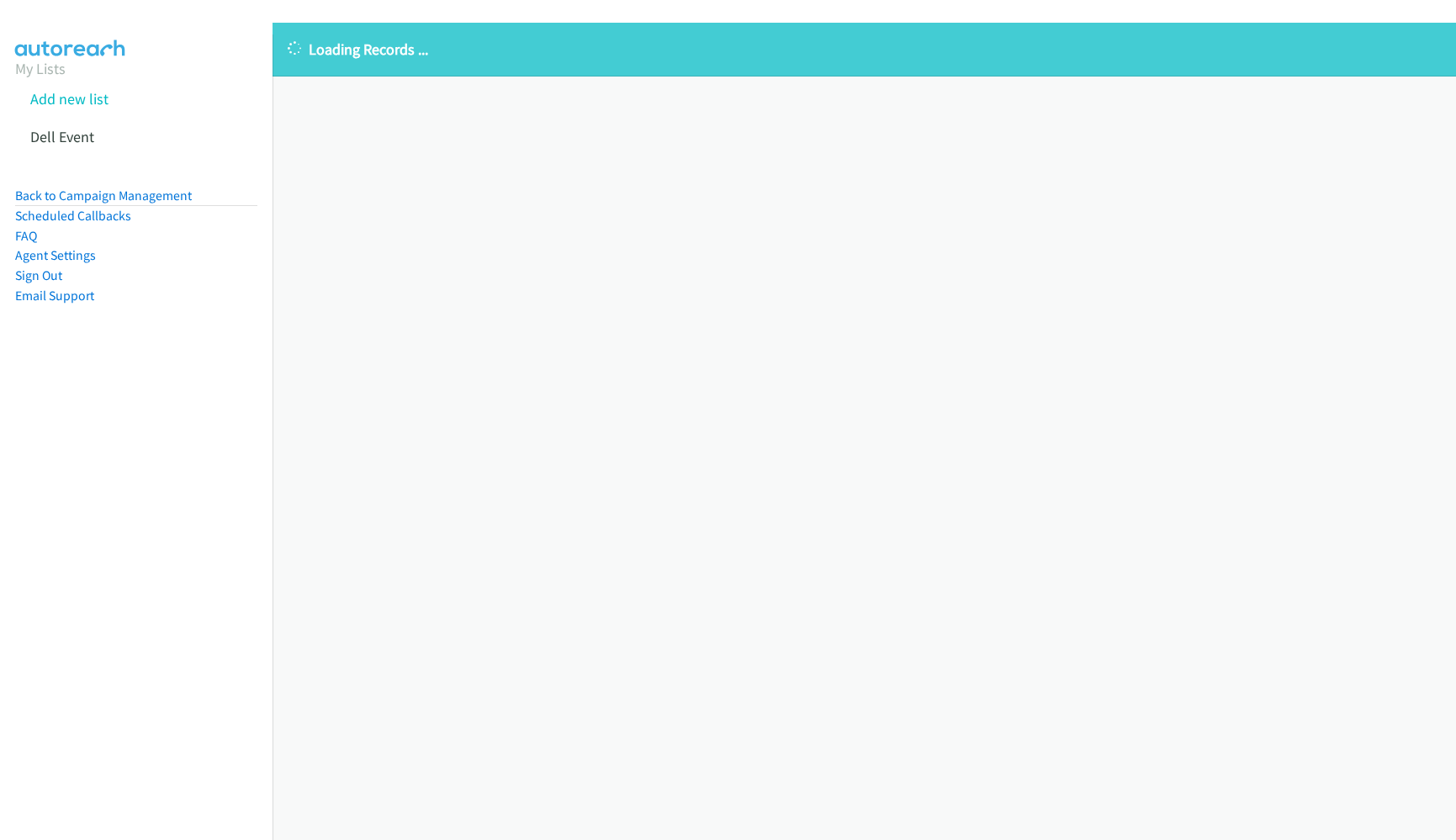 scroll, scrollTop: 0, scrollLeft: 0, axis: both 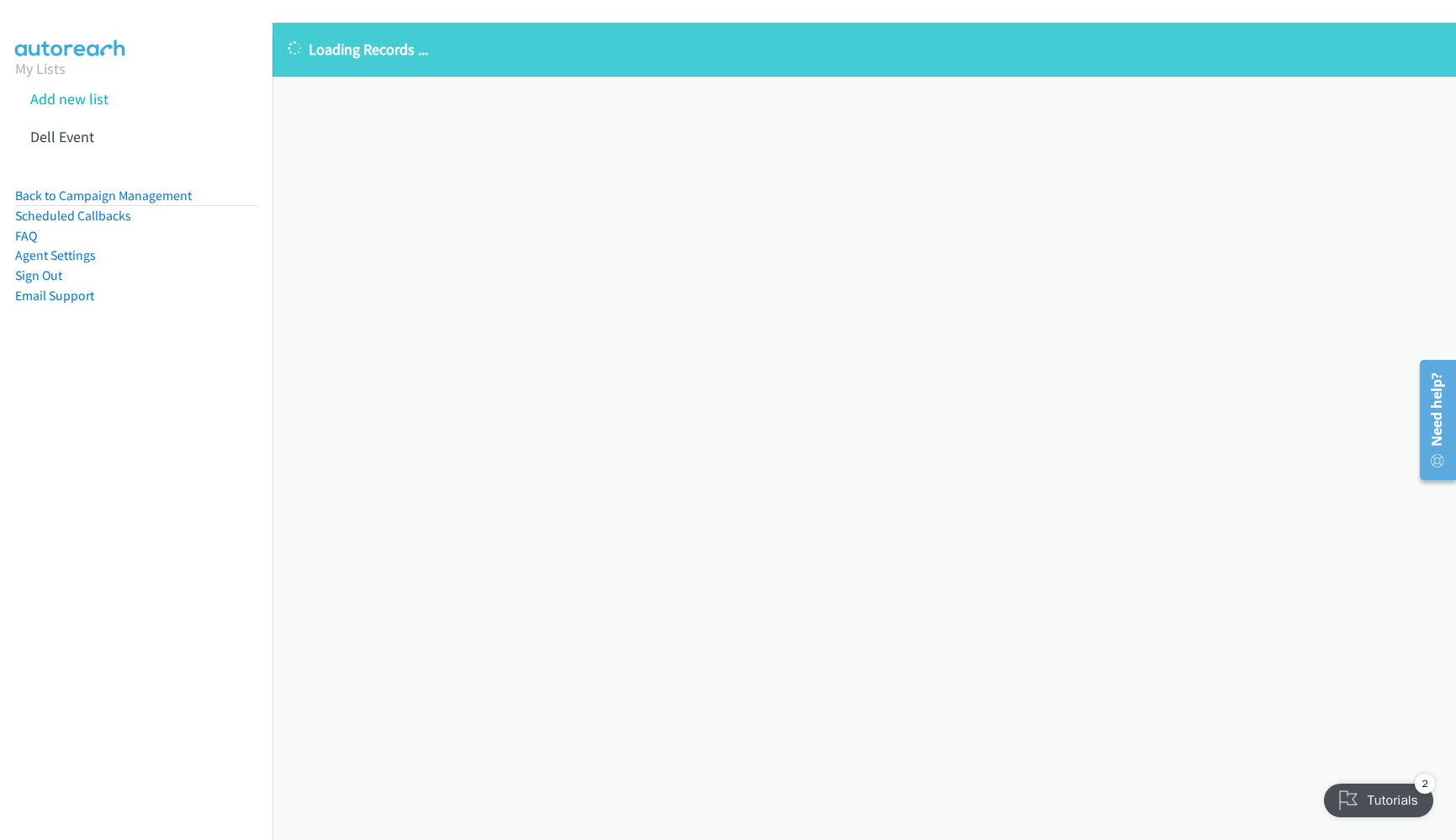 click on "My Lists
Add new list
Dell Event
Back to Campaign Management
Scheduled Callbacks
FAQ
Agent Settings
Sign Out
Compact View
Email Support" at bounding box center (136, 454) 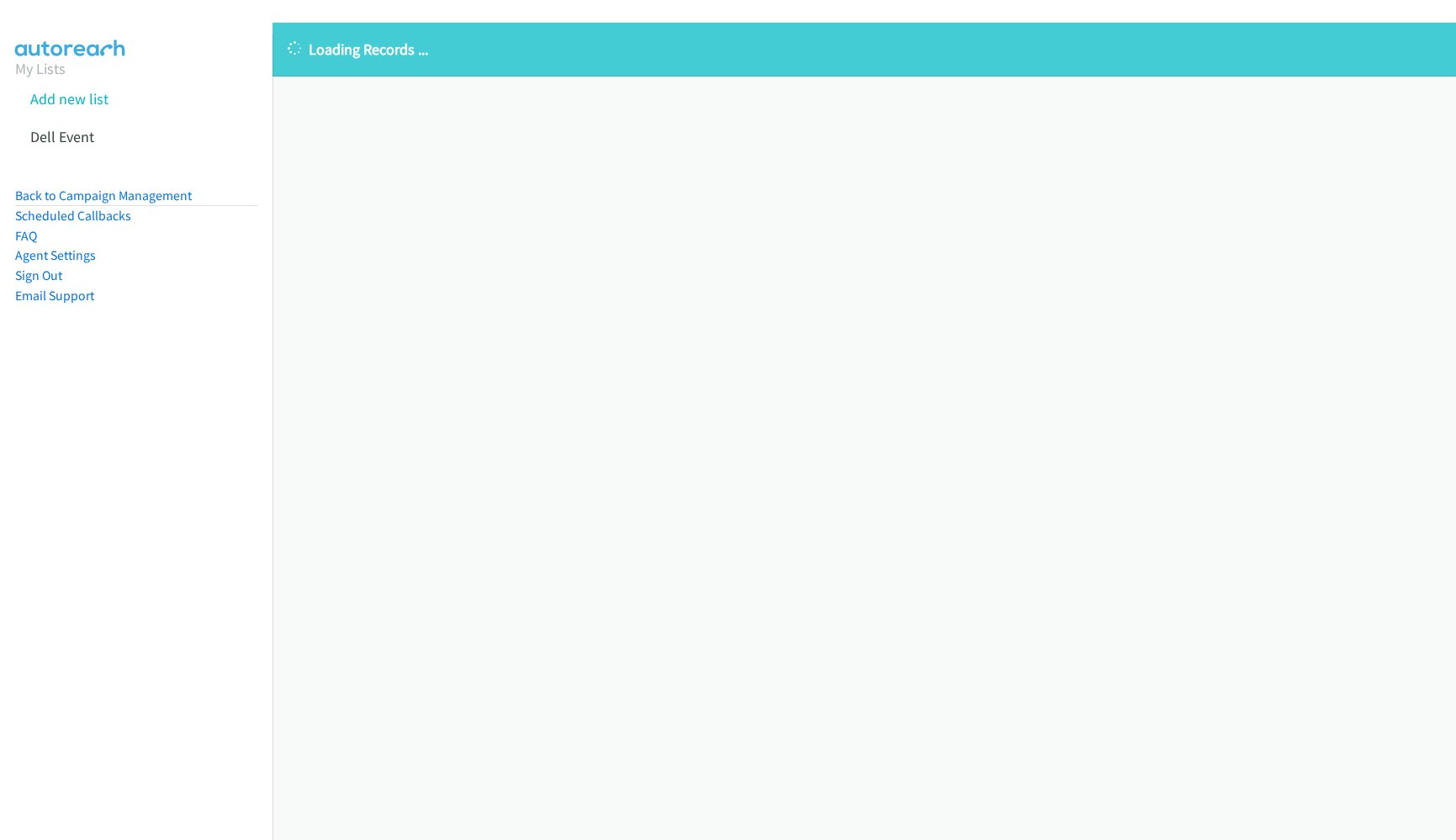 scroll, scrollTop: 0, scrollLeft: 0, axis: both 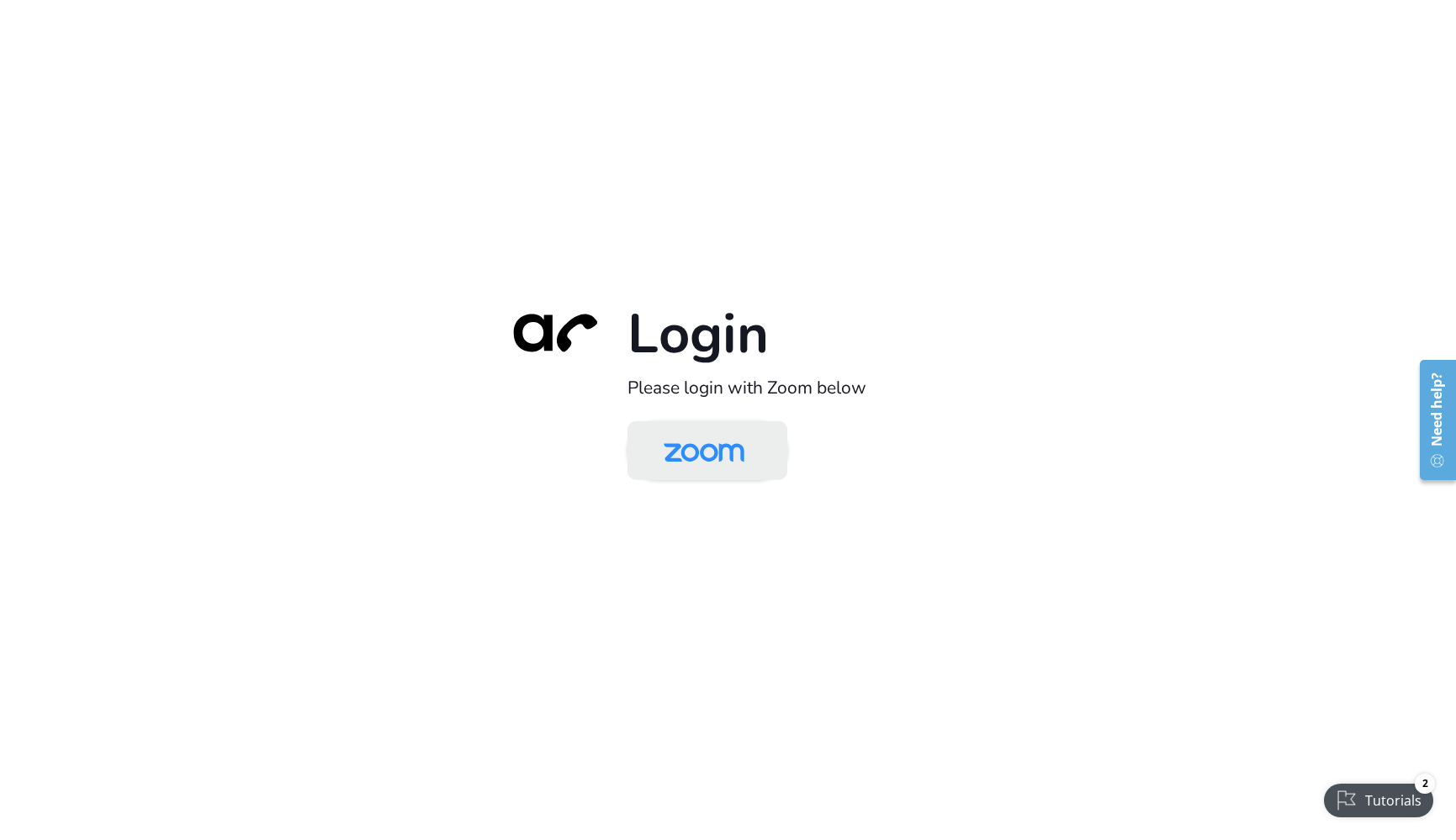 click at bounding box center [704, 452] 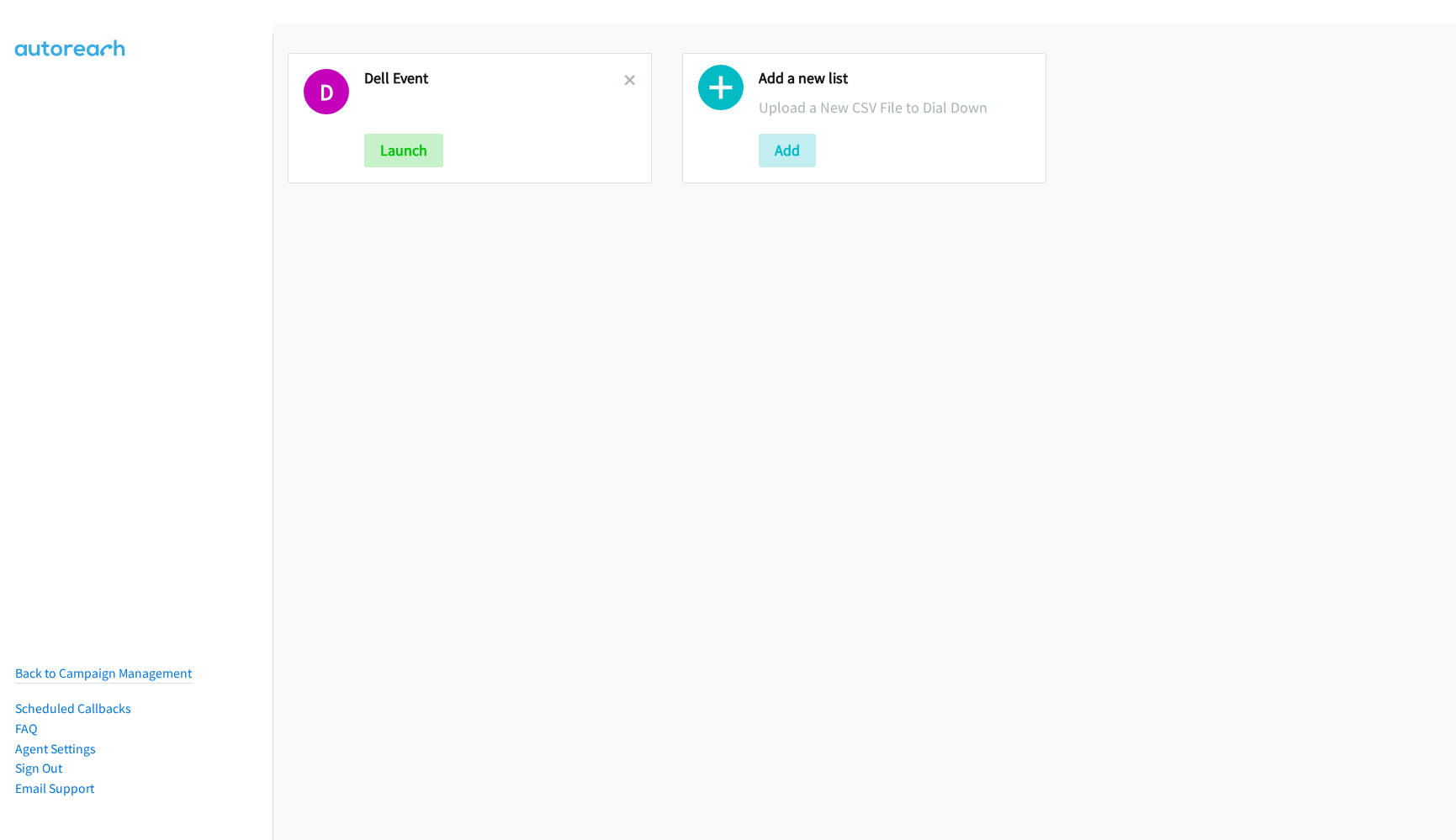 scroll, scrollTop: 0, scrollLeft: 0, axis: both 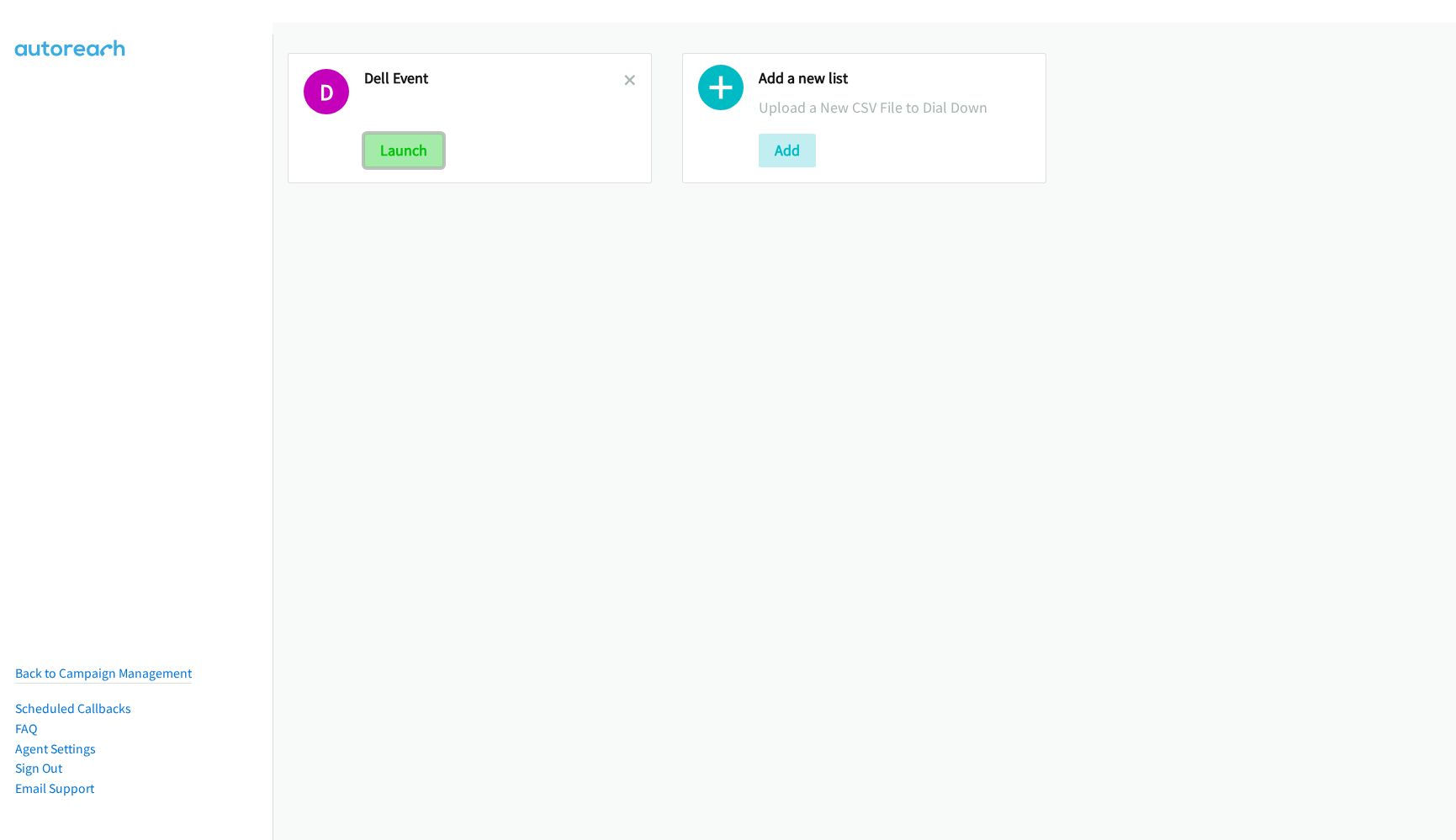 click on "Launch" at bounding box center (404, 151) 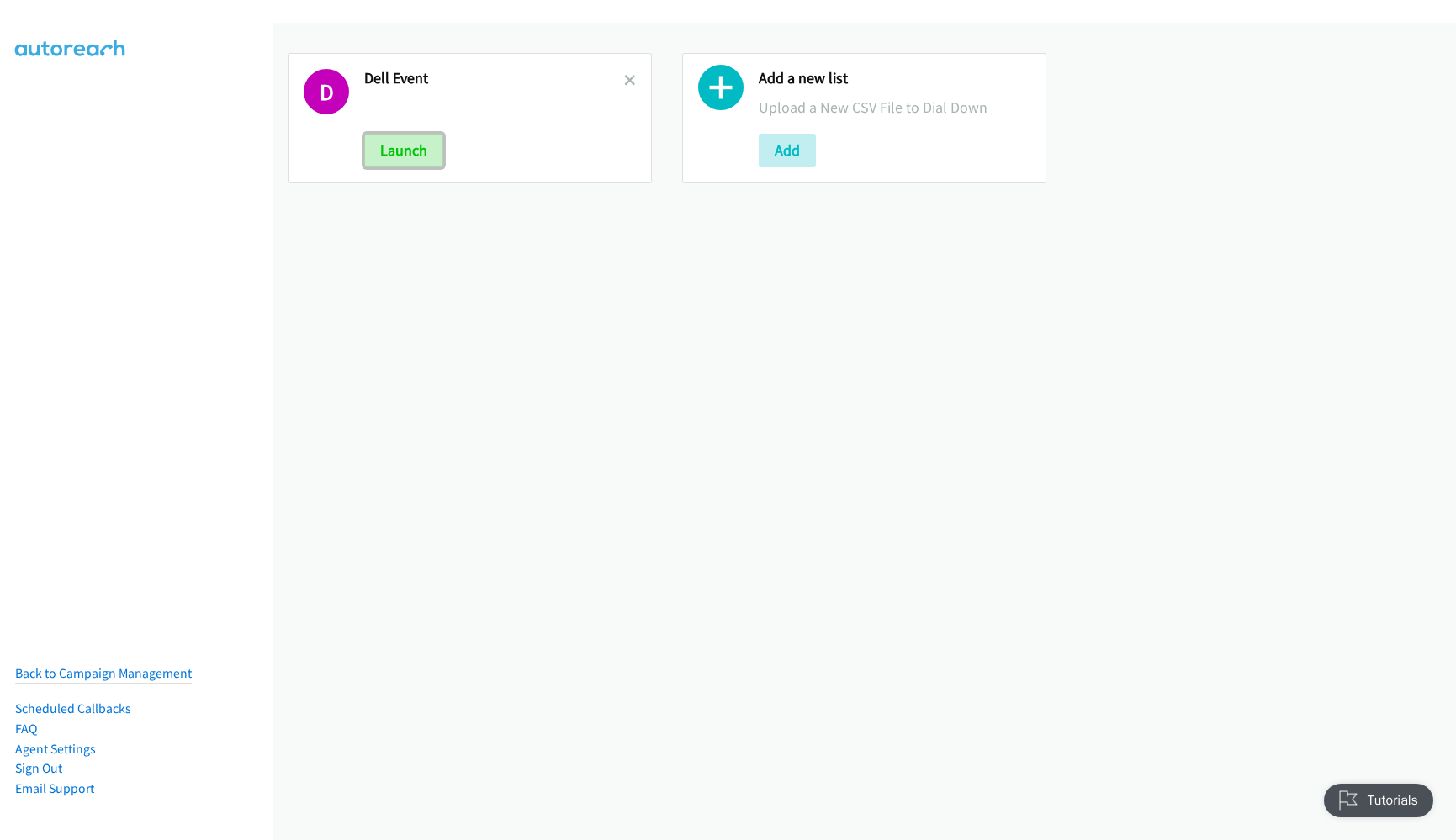scroll, scrollTop: 0, scrollLeft: 0, axis: both 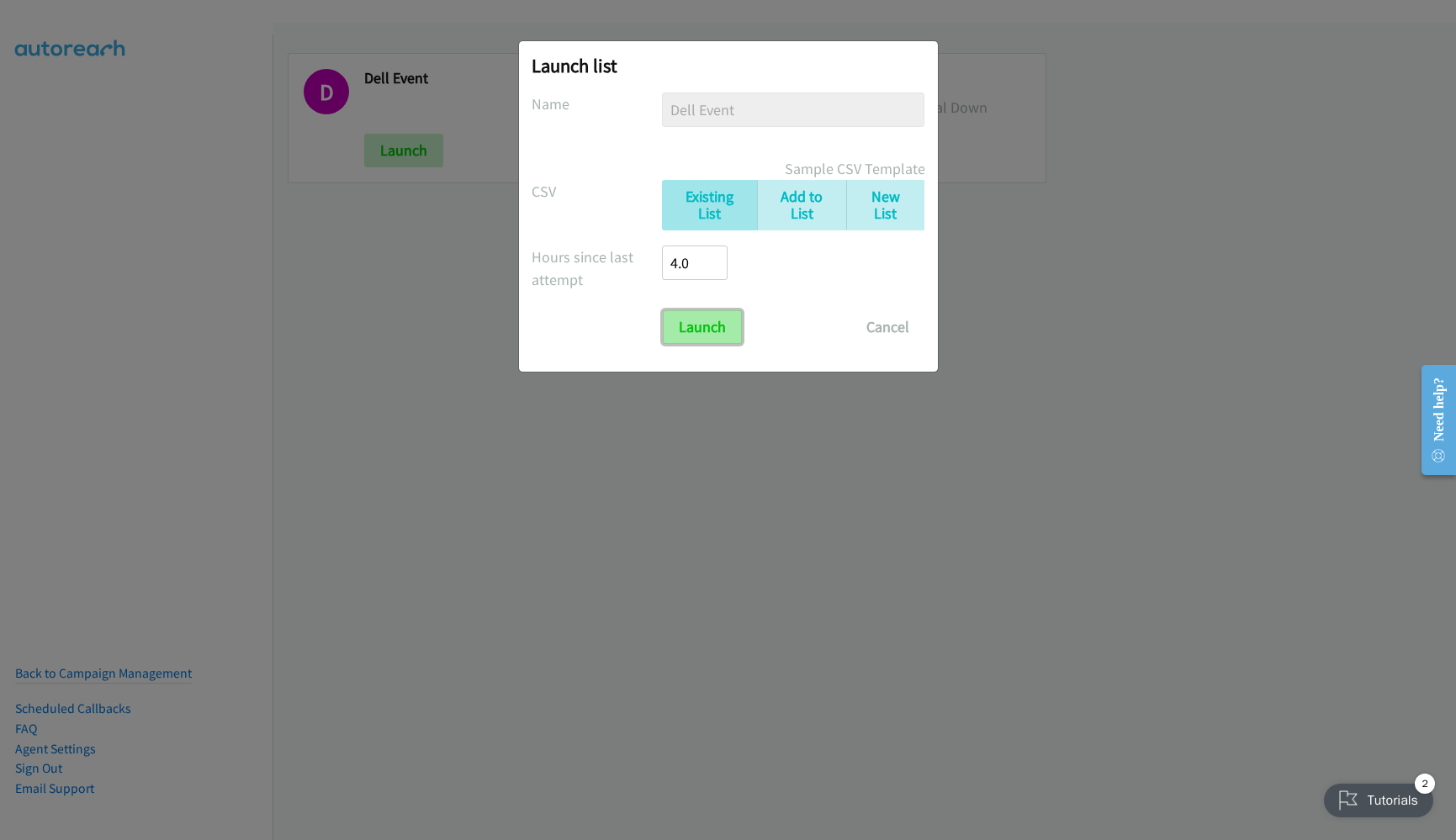 click on "Launch" at bounding box center [702, 327] 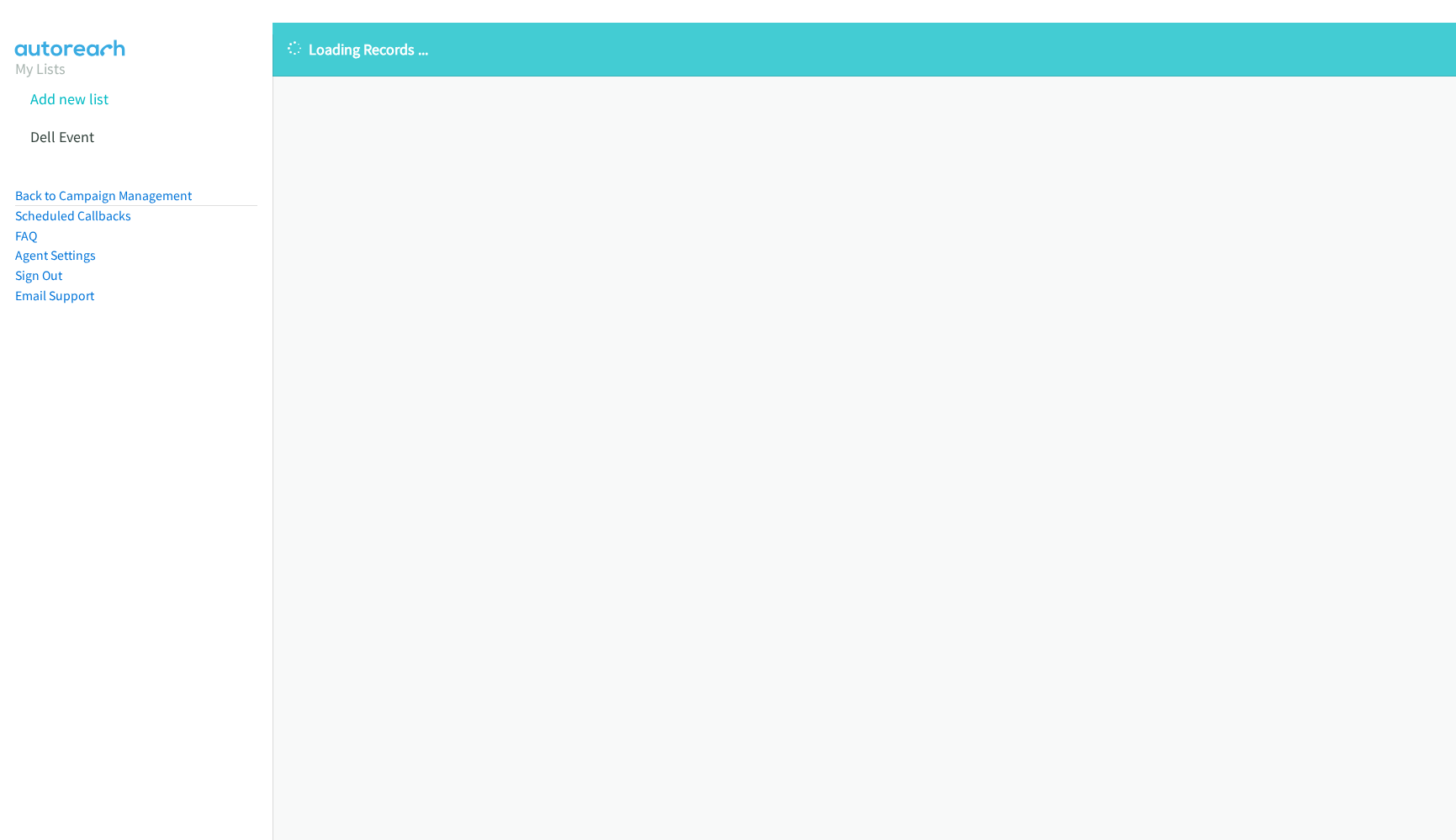 scroll, scrollTop: 0, scrollLeft: 0, axis: both 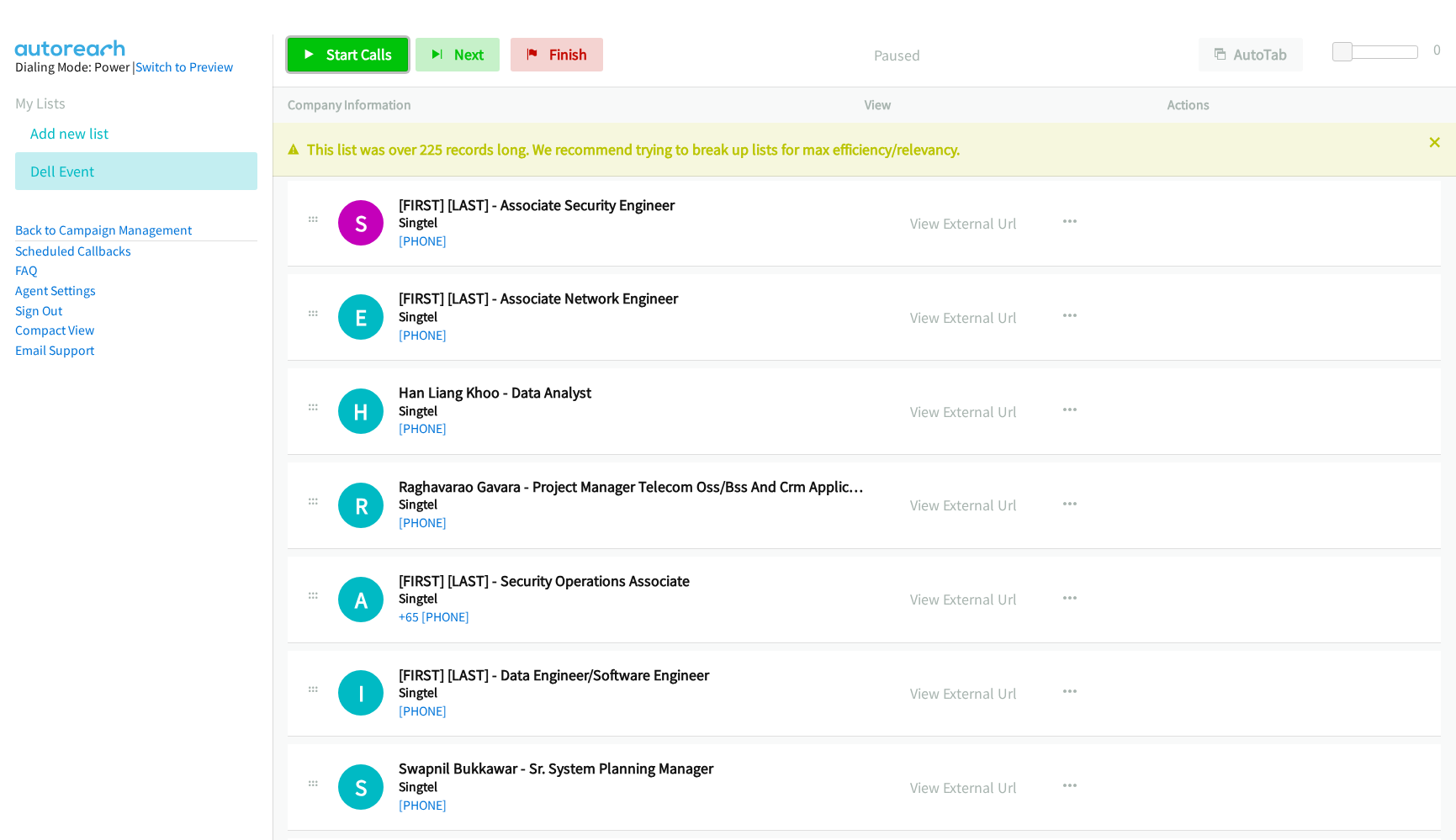 click on "Start Calls" at bounding box center [359, 54] 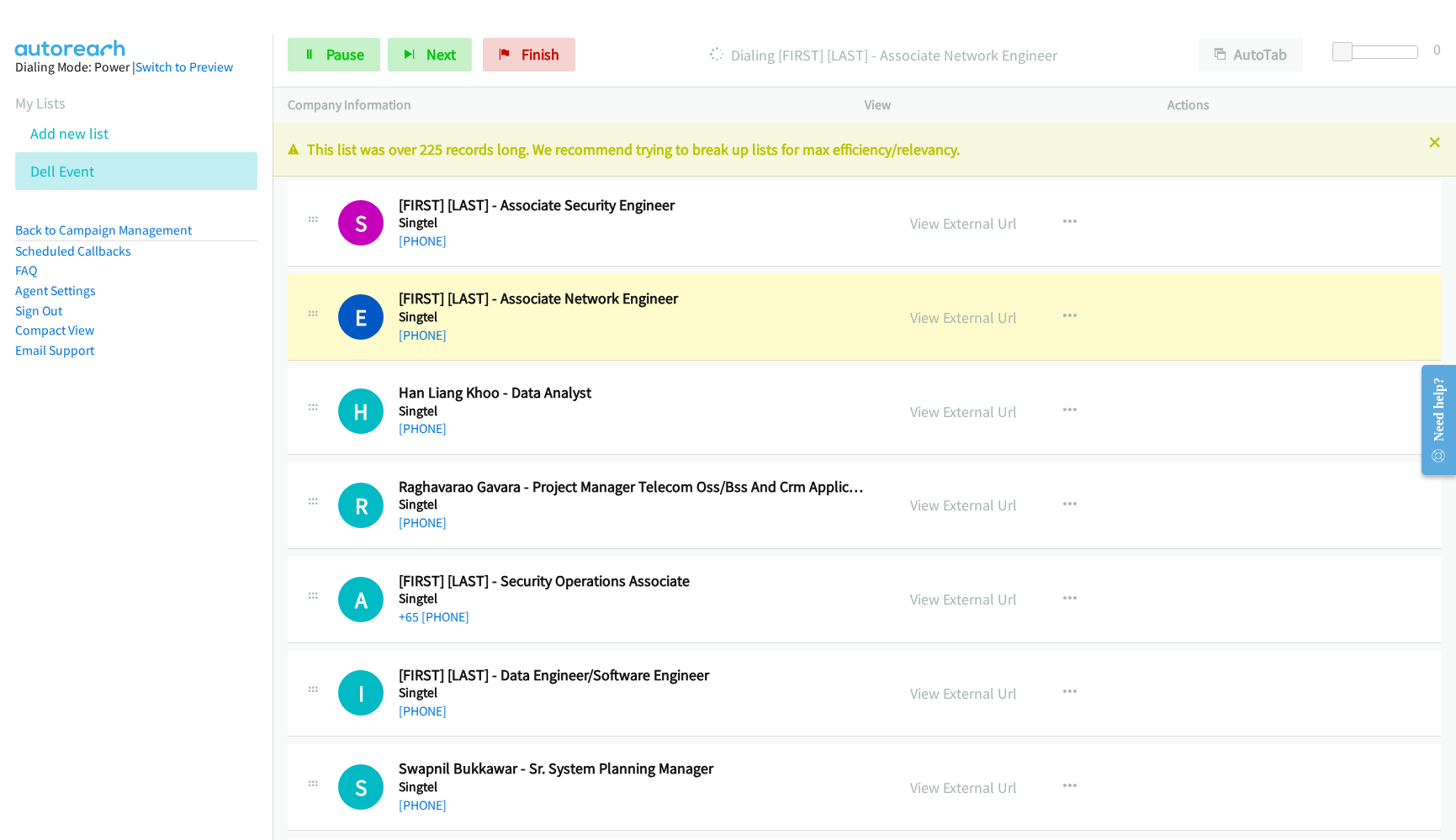 click on "Dialing Mode: Power
|
Switch to Preview
My Lists
Add new list
Dell Event
Back to Campaign Management
Scheduled Callbacks
FAQ
Agent Settings
Sign Out
Compact View
Email Support" at bounding box center (136, 454) 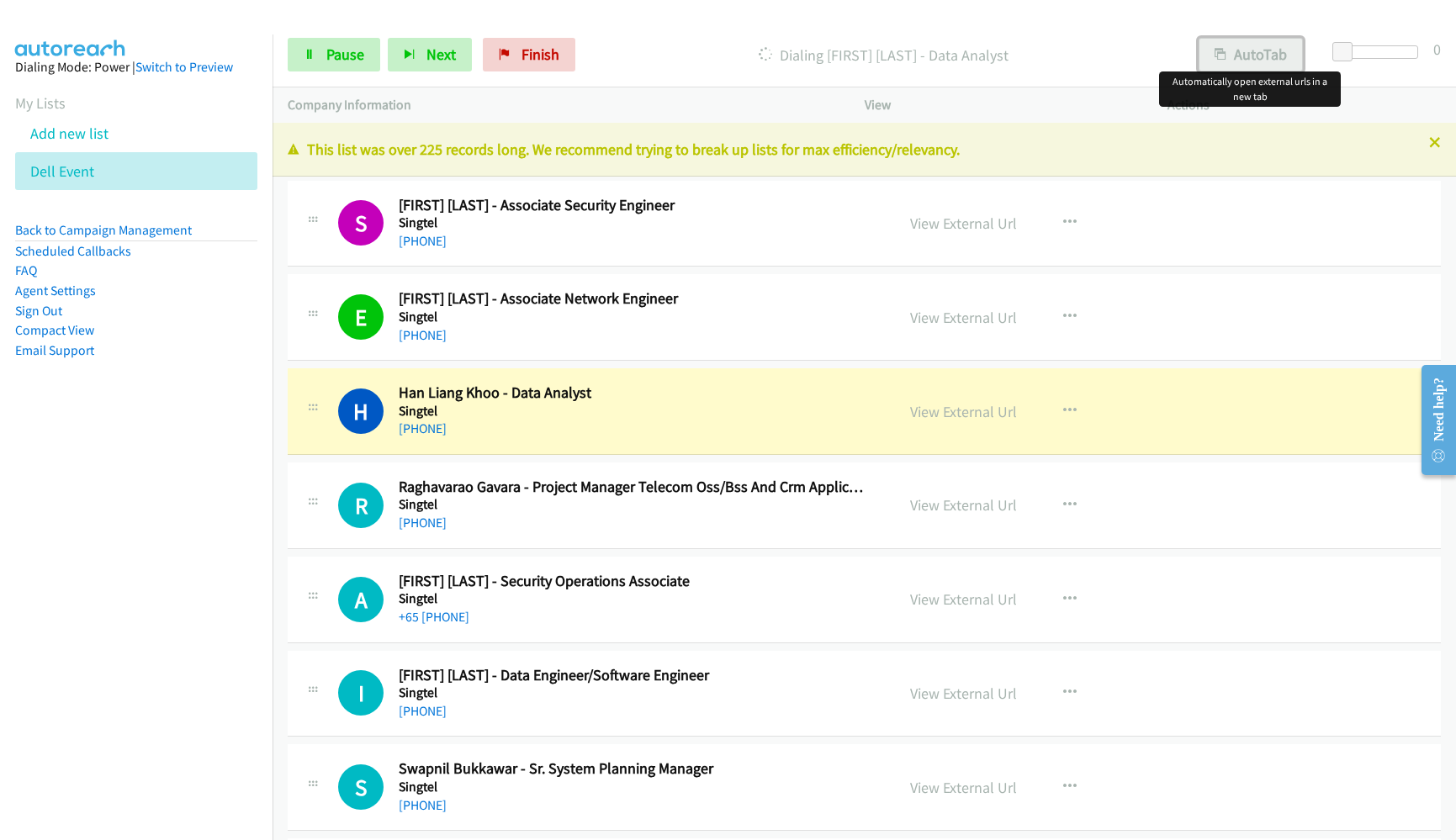 click on "AutoTab" at bounding box center [1251, 55] 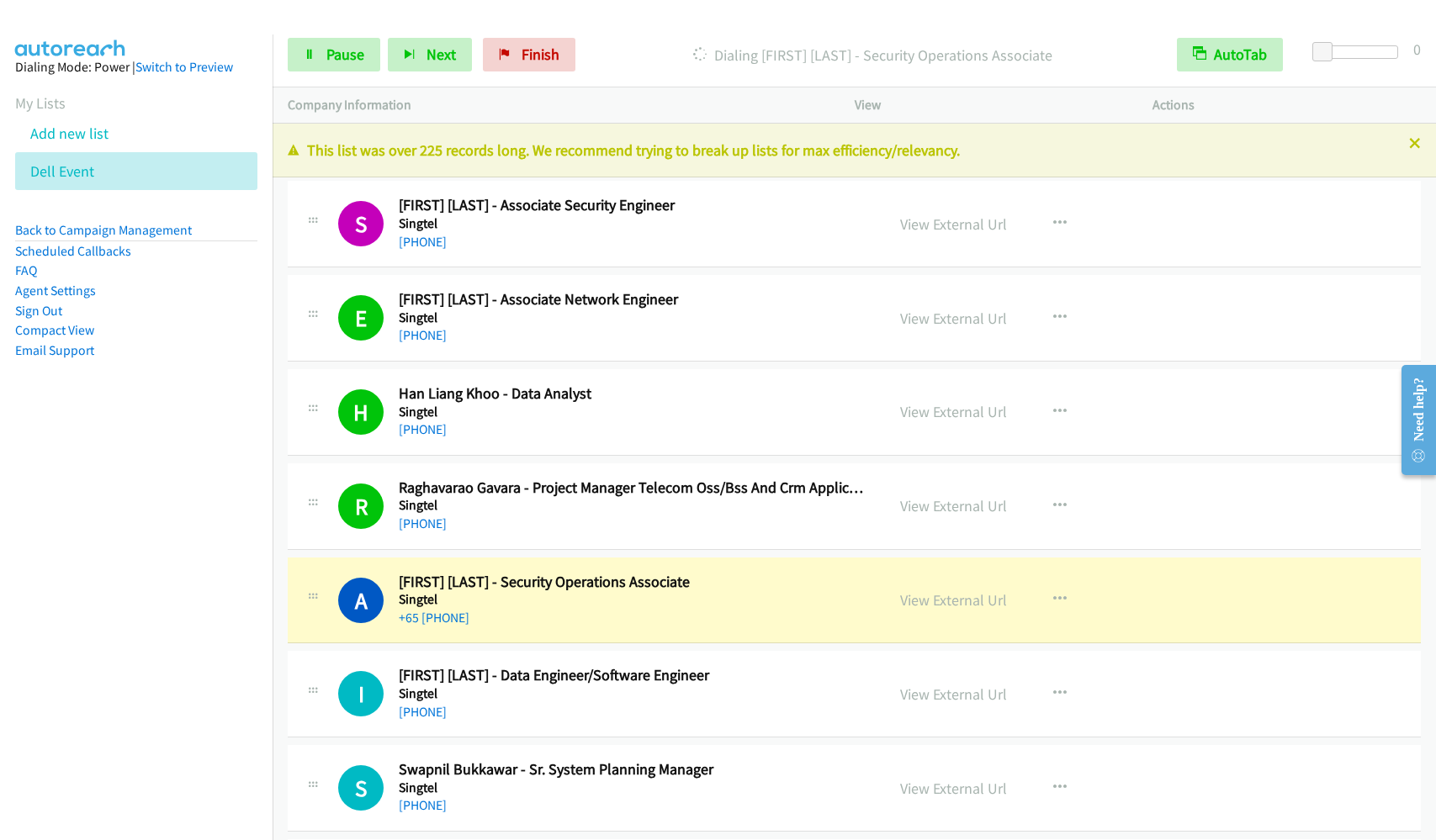 click on "Dialing Mode: Power
|
Switch to Preview
My Lists
Add new list
Dell Event
Back to Campaign Management
Scheduled Callbacks
FAQ
Agent Settings
Sign Out
Compact View
Email Support" at bounding box center (136, 454) 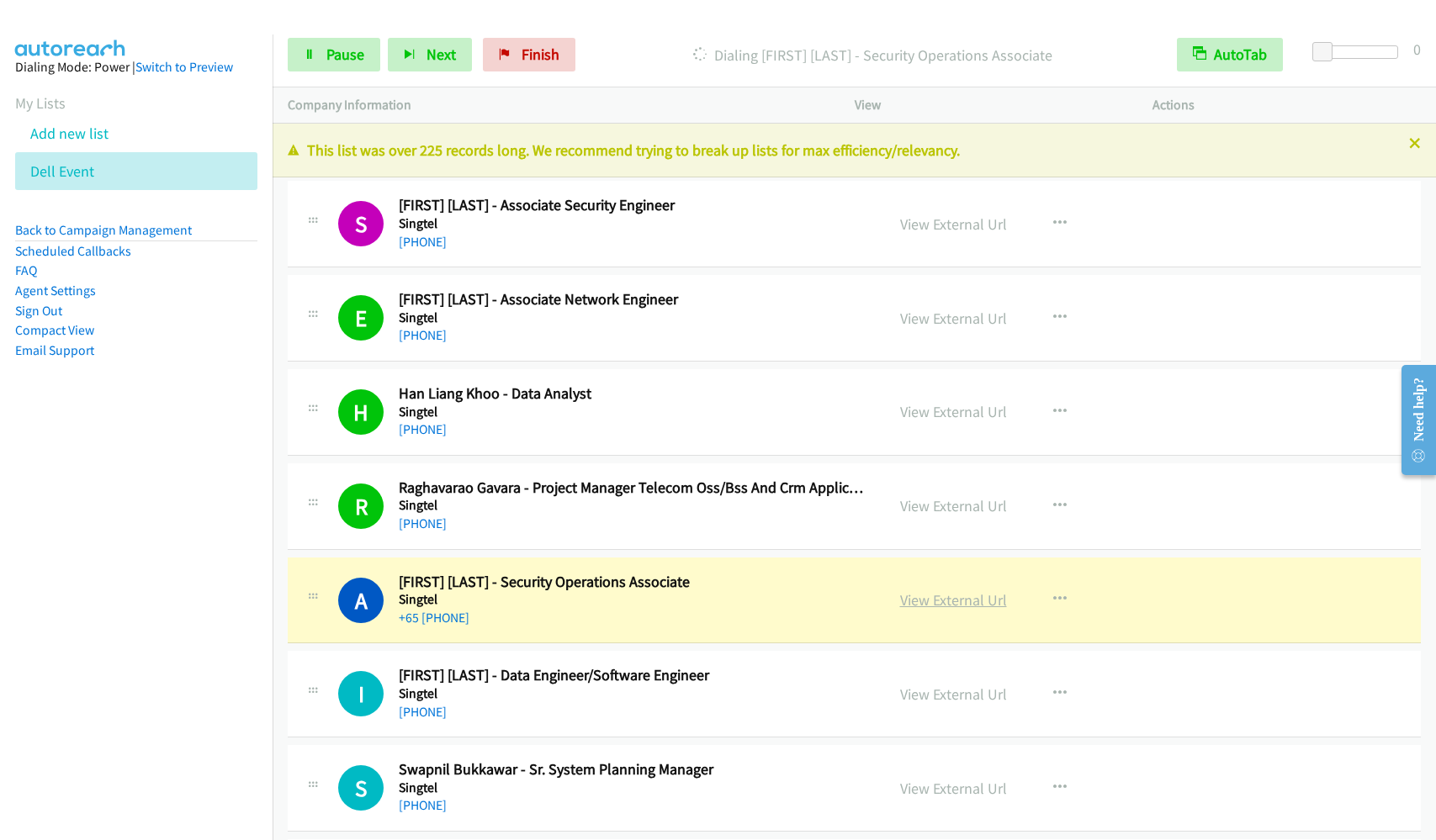 click on "View External Url" at bounding box center [953, 600] 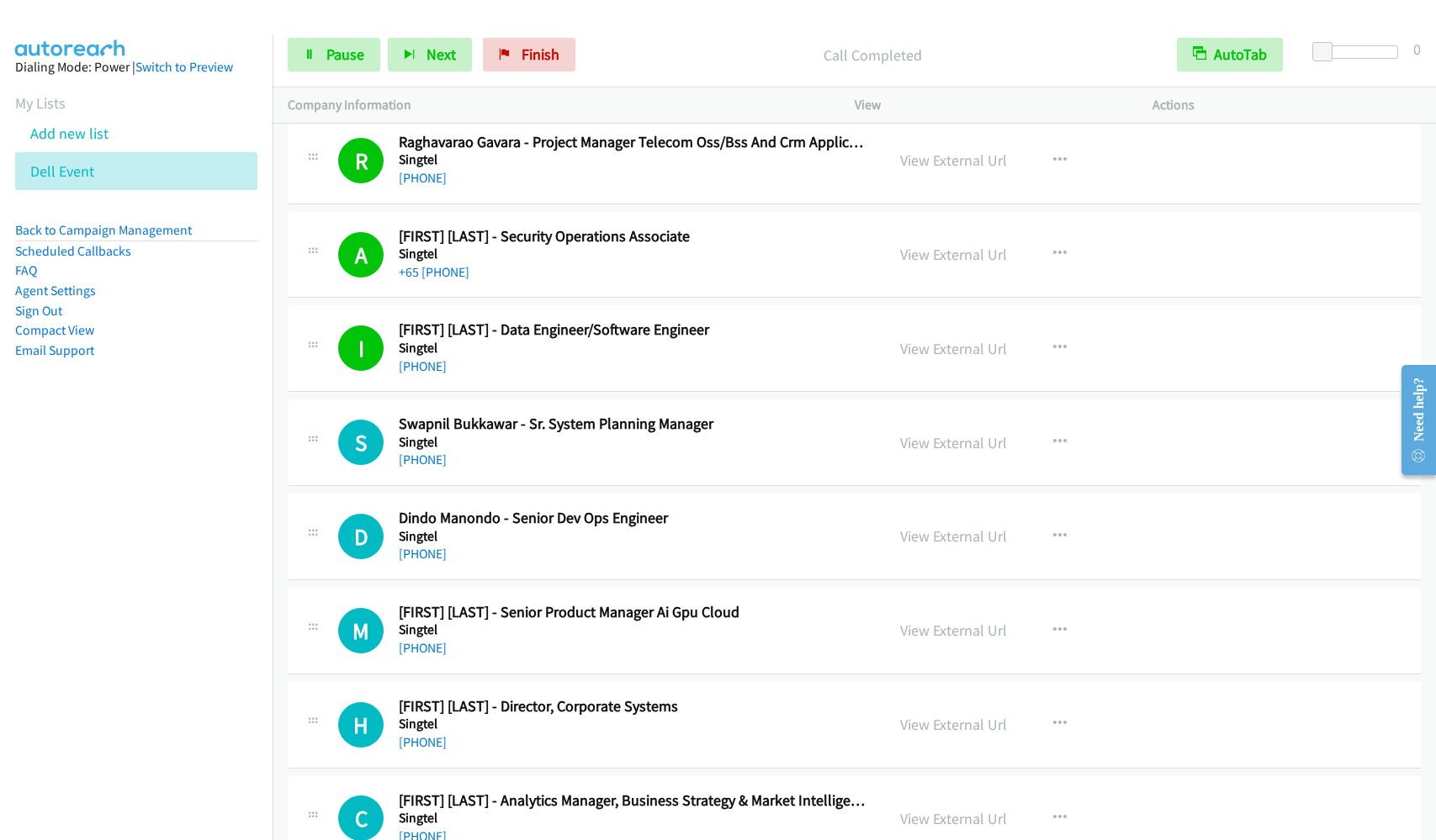 scroll, scrollTop: 378, scrollLeft: 0, axis: vertical 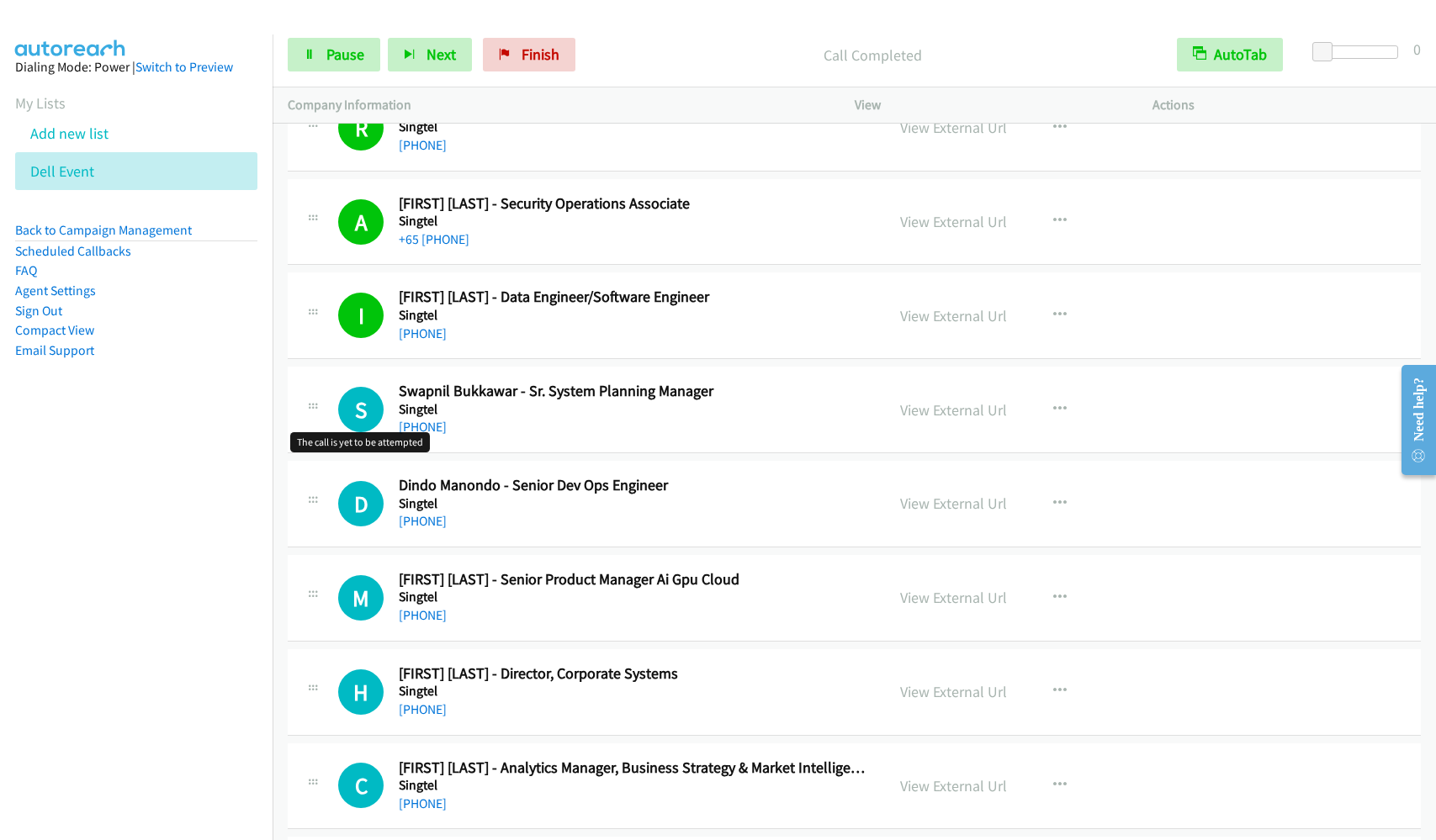click on "S" at bounding box center [361, 409] 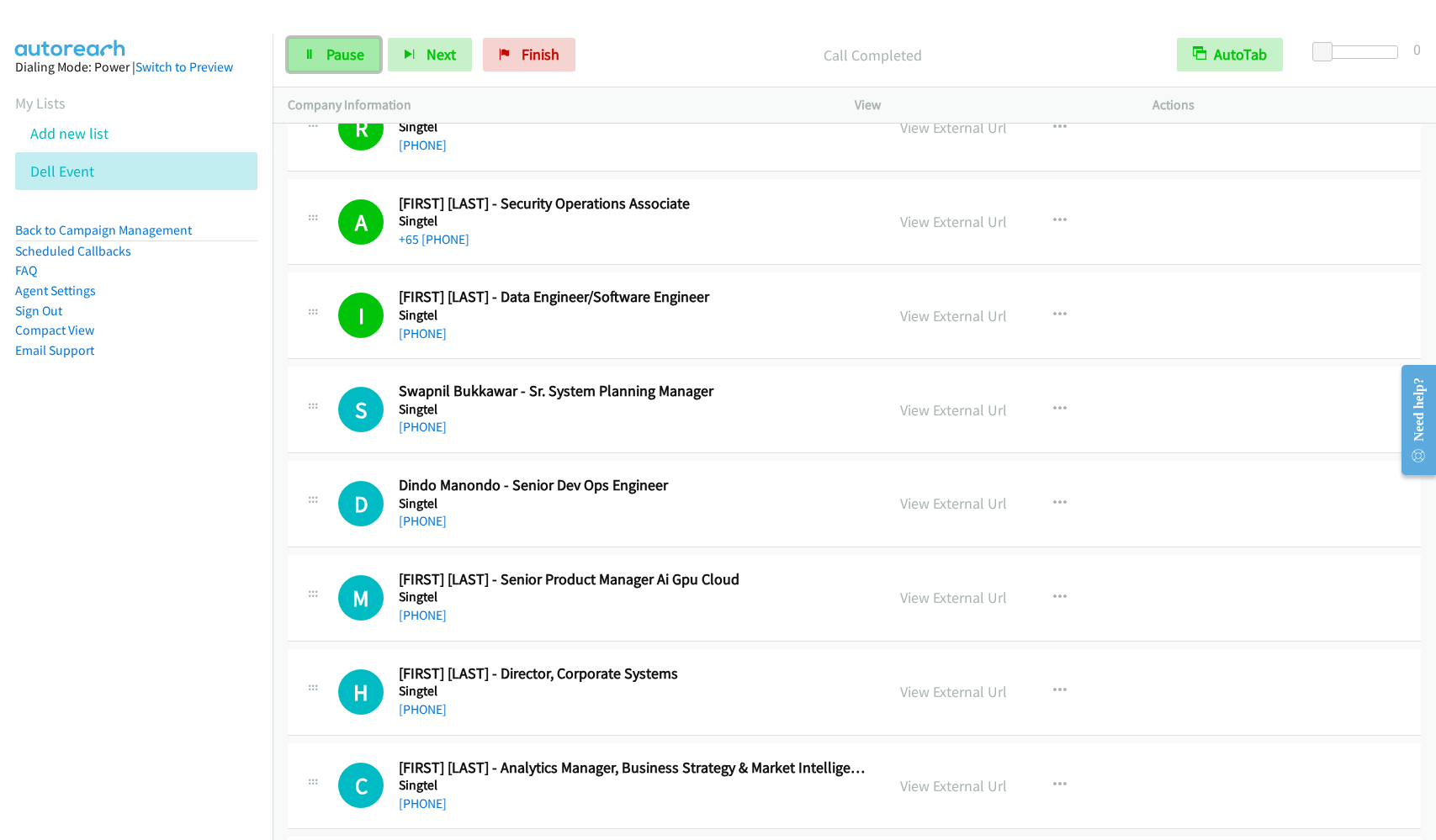 click on "Pause" at bounding box center [345, 54] 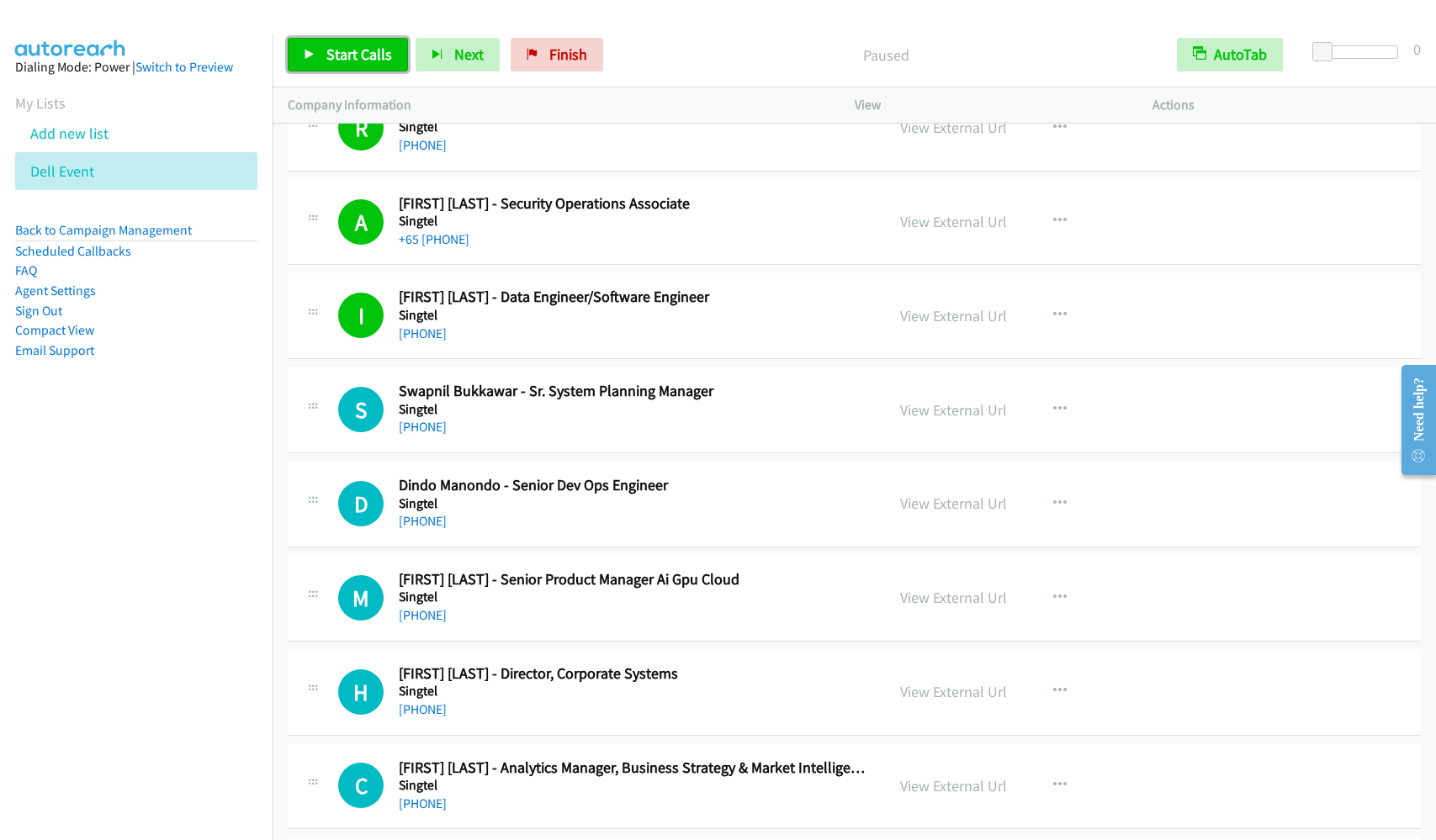 click on "Start Calls" at bounding box center [347, 55] 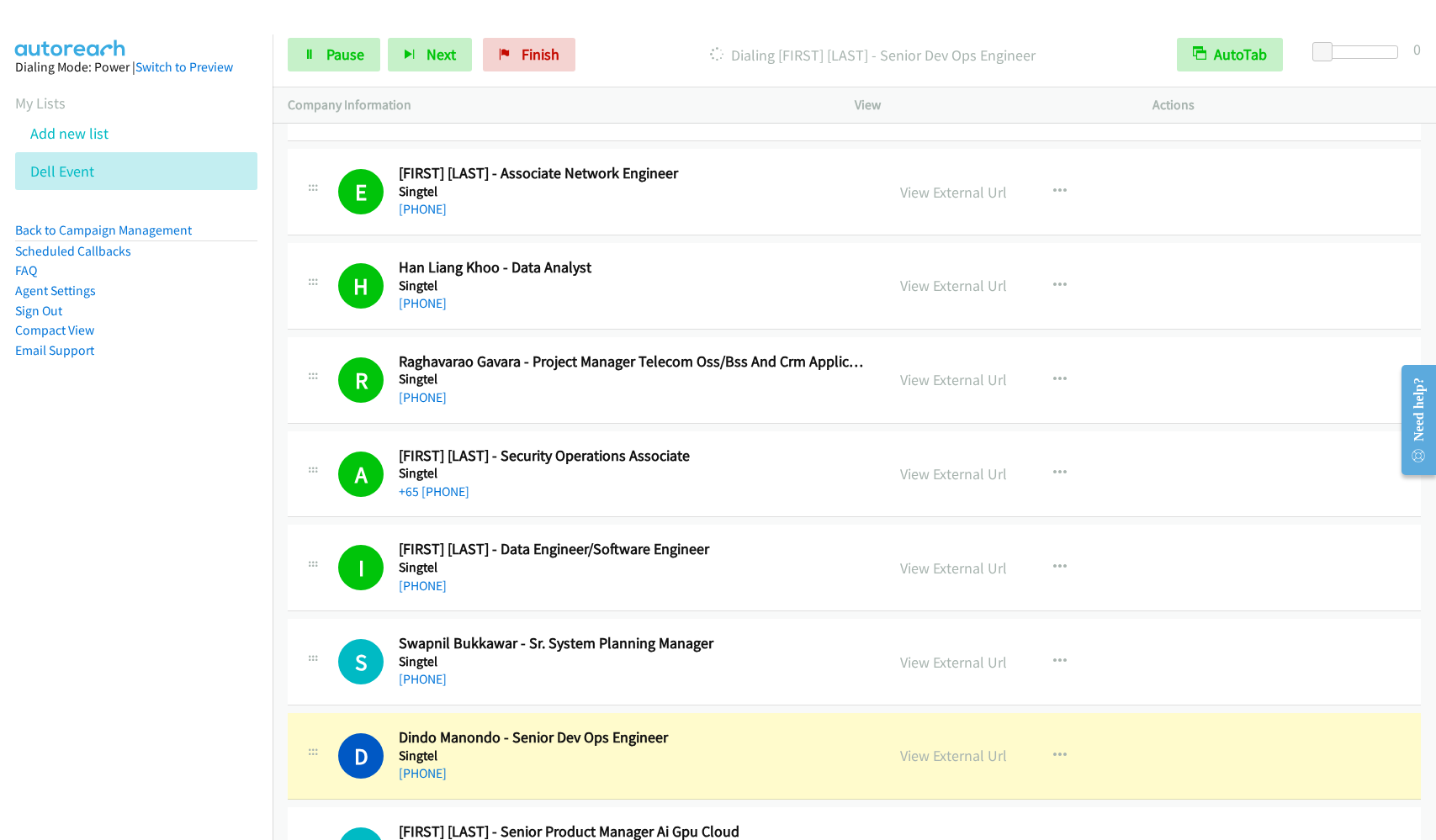 scroll, scrollTop: 378, scrollLeft: 0, axis: vertical 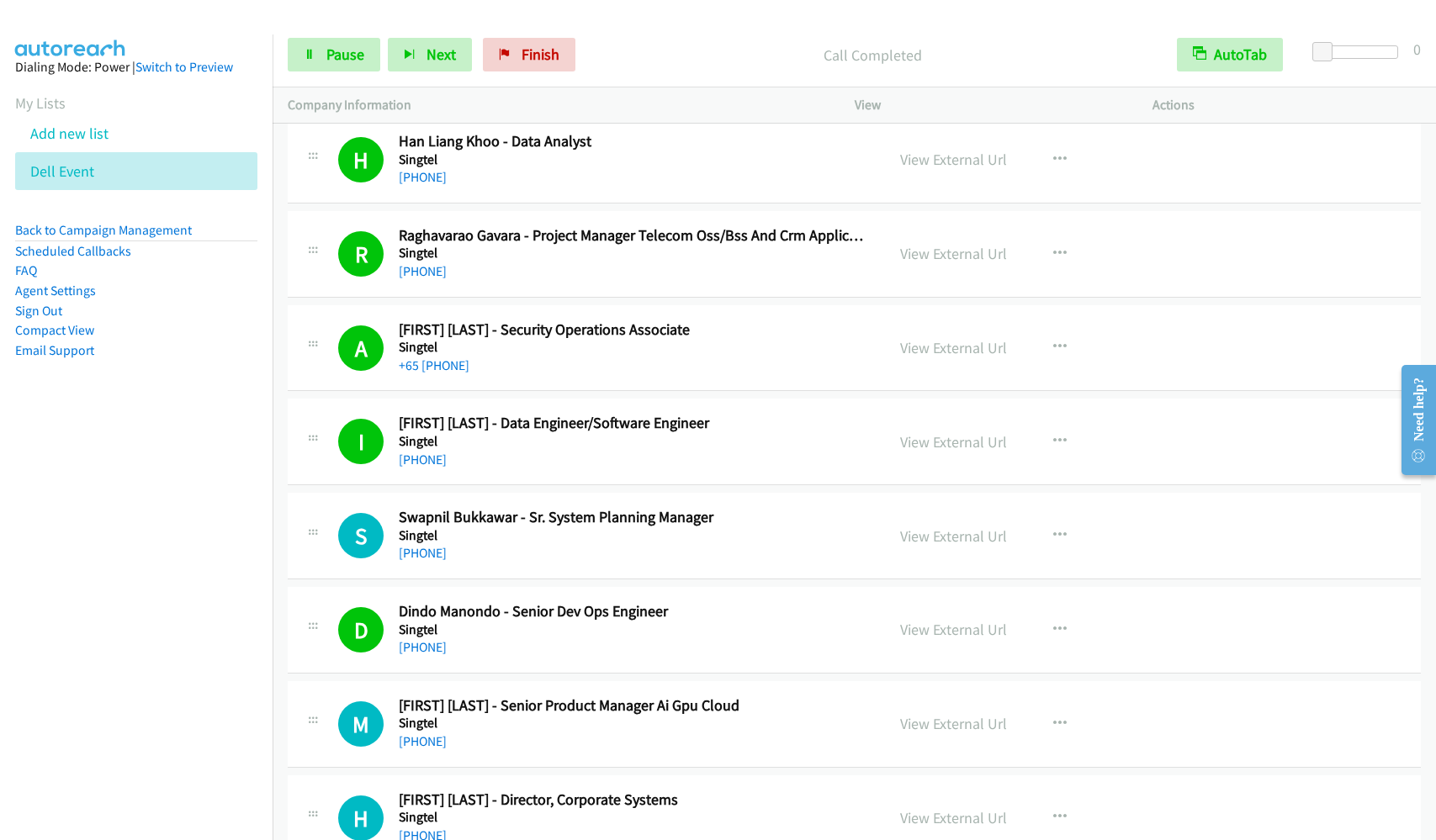 click on "Swapnil Bukkawar - Sr. System Planning Manager" at bounding box center (634, 517) 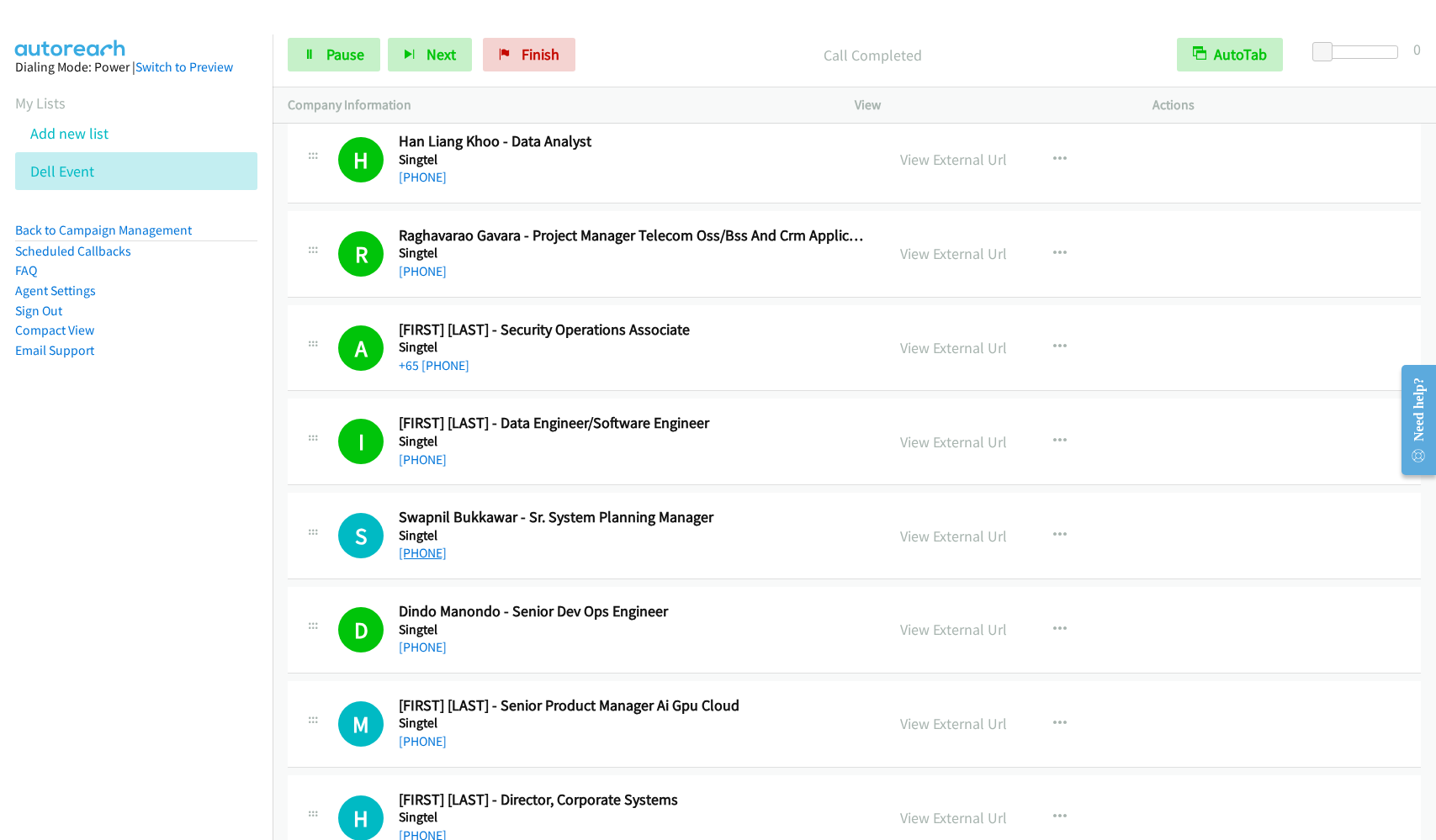 click on "[PHONE]" at bounding box center [422, 552] 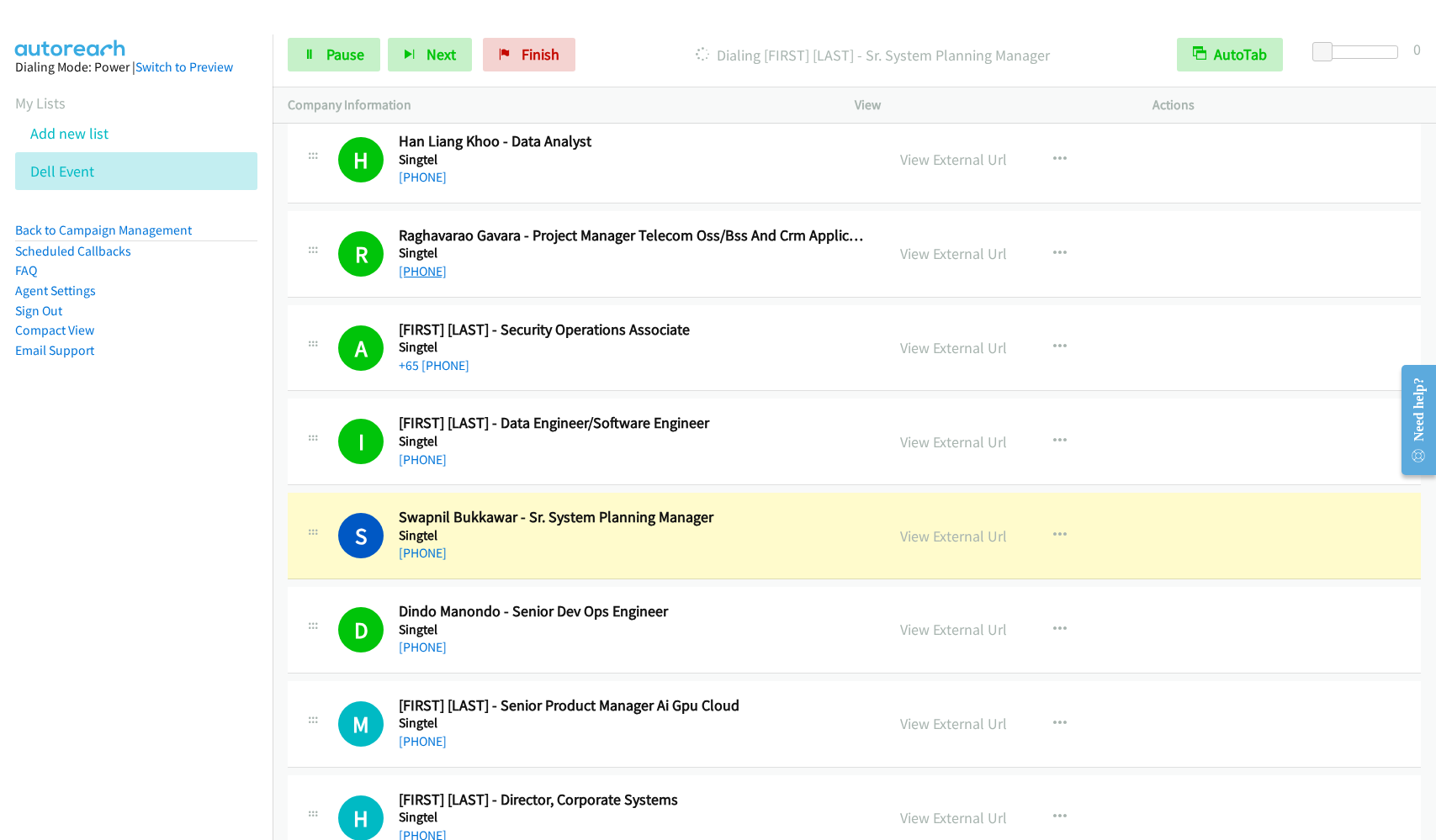 scroll, scrollTop: 505, scrollLeft: 0, axis: vertical 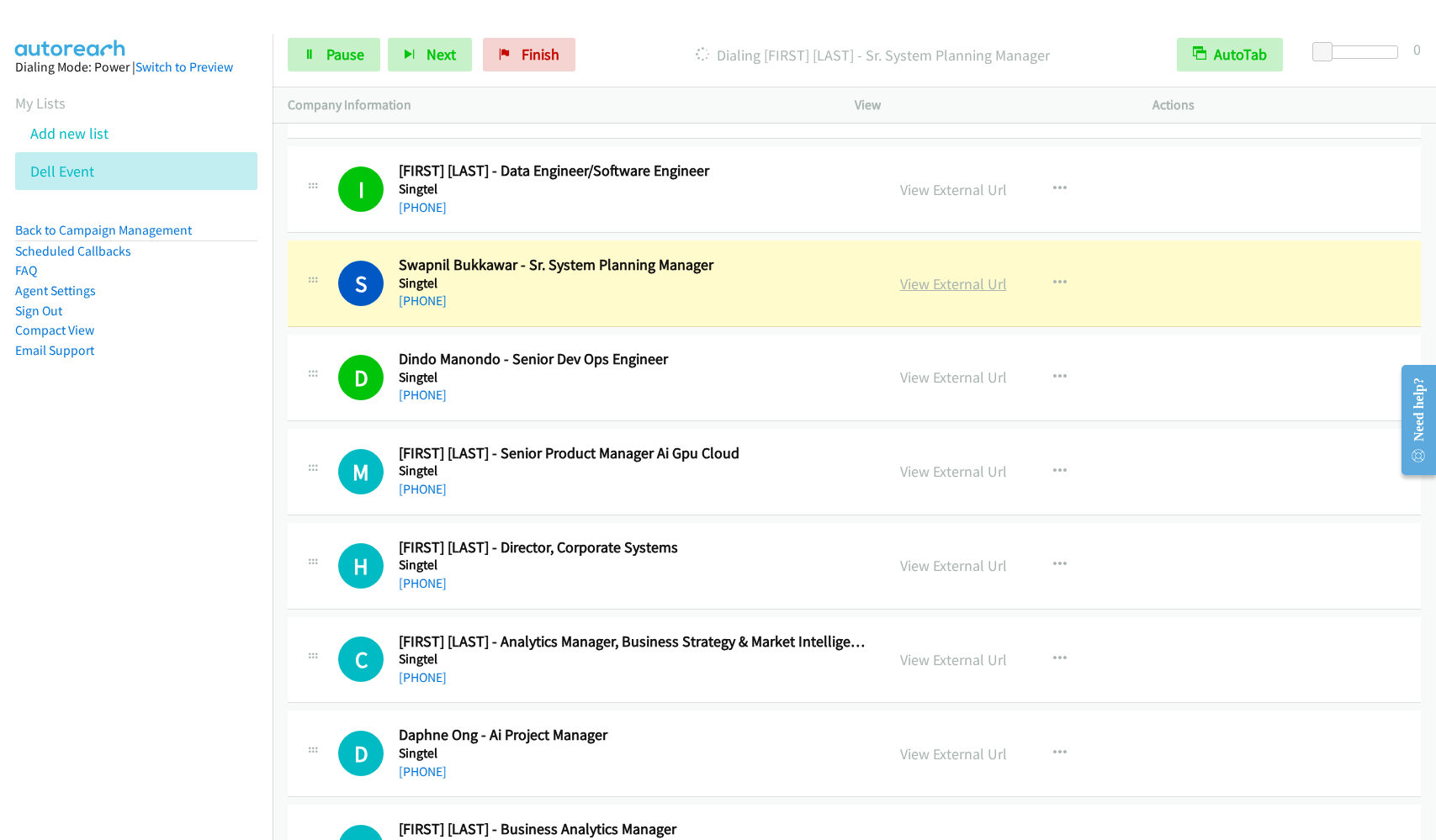 click on "View External Url" at bounding box center (953, 283) 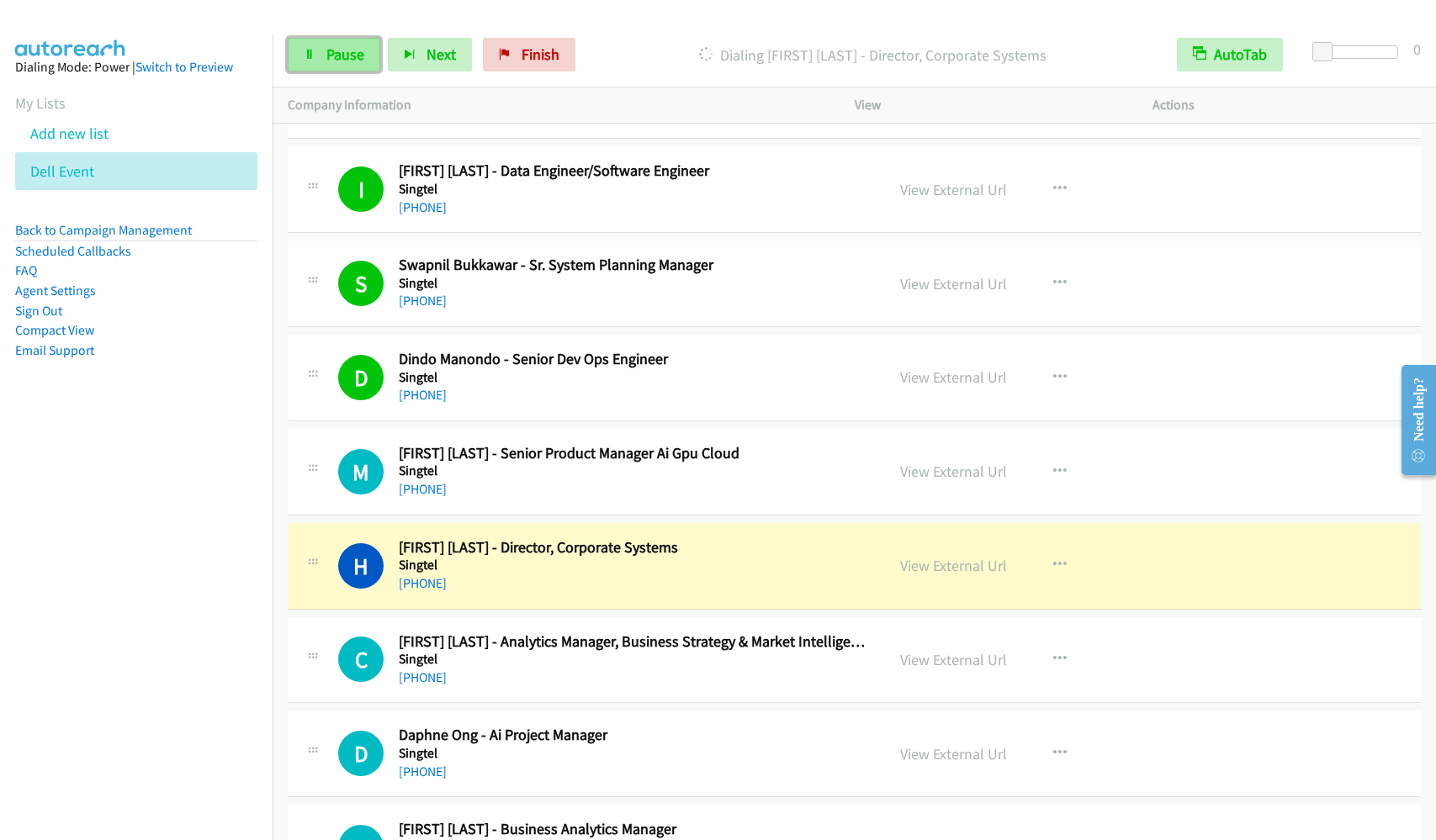 click on "Pause" at bounding box center [345, 54] 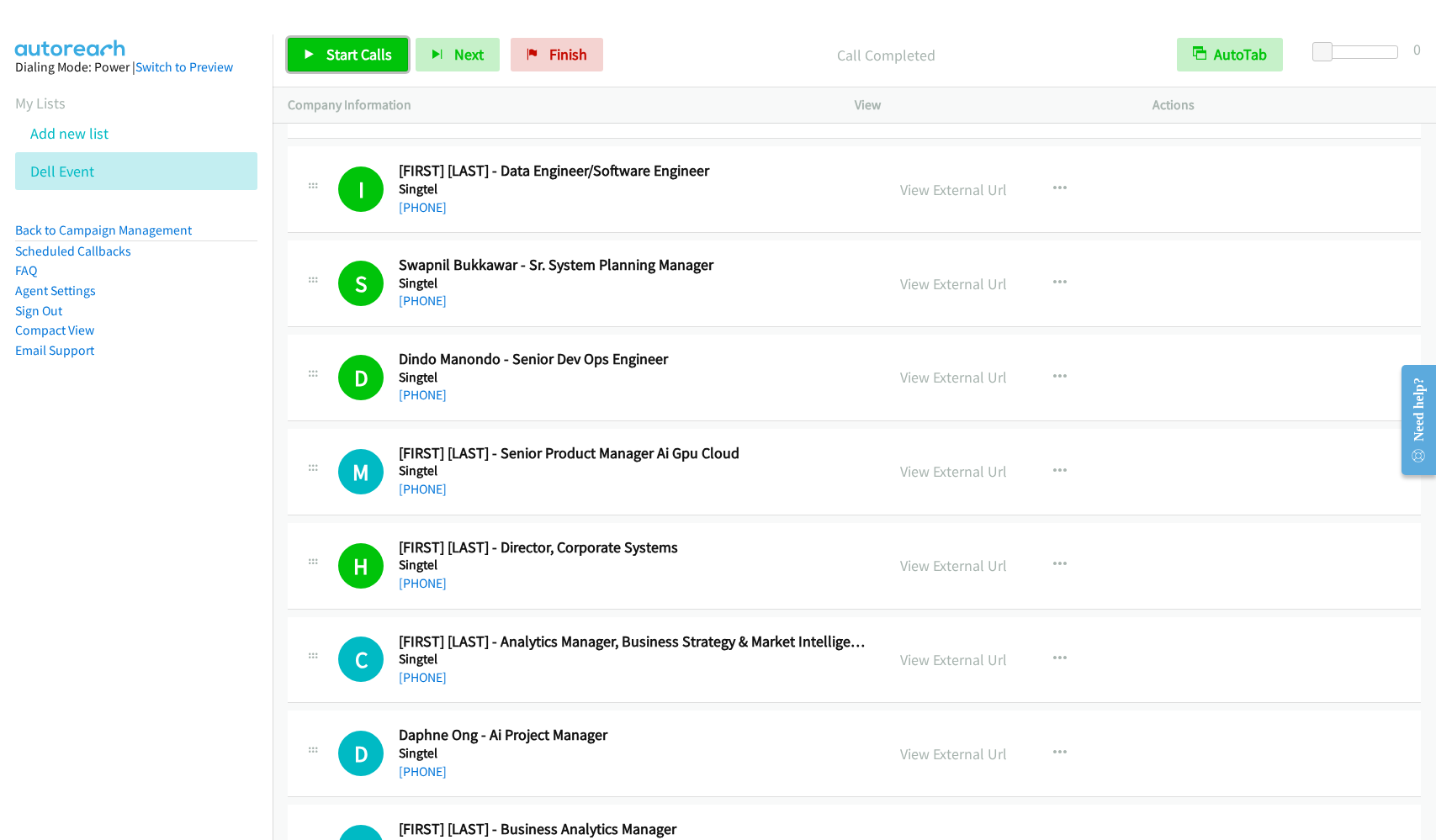 click on "Start Calls" at bounding box center [347, 55] 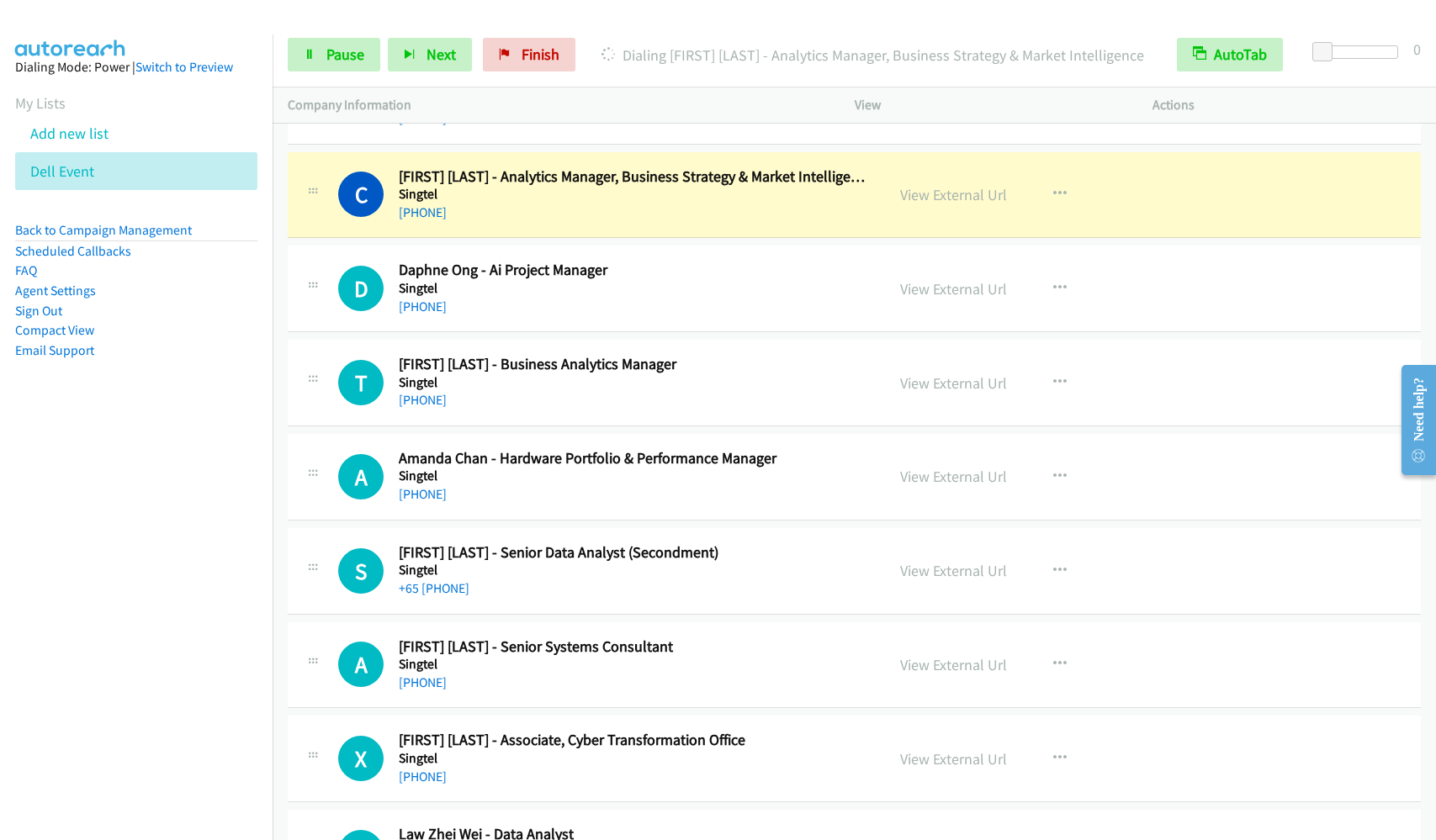 scroll, scrollTop: 1009, scrollLeft: 0, axis: vertical 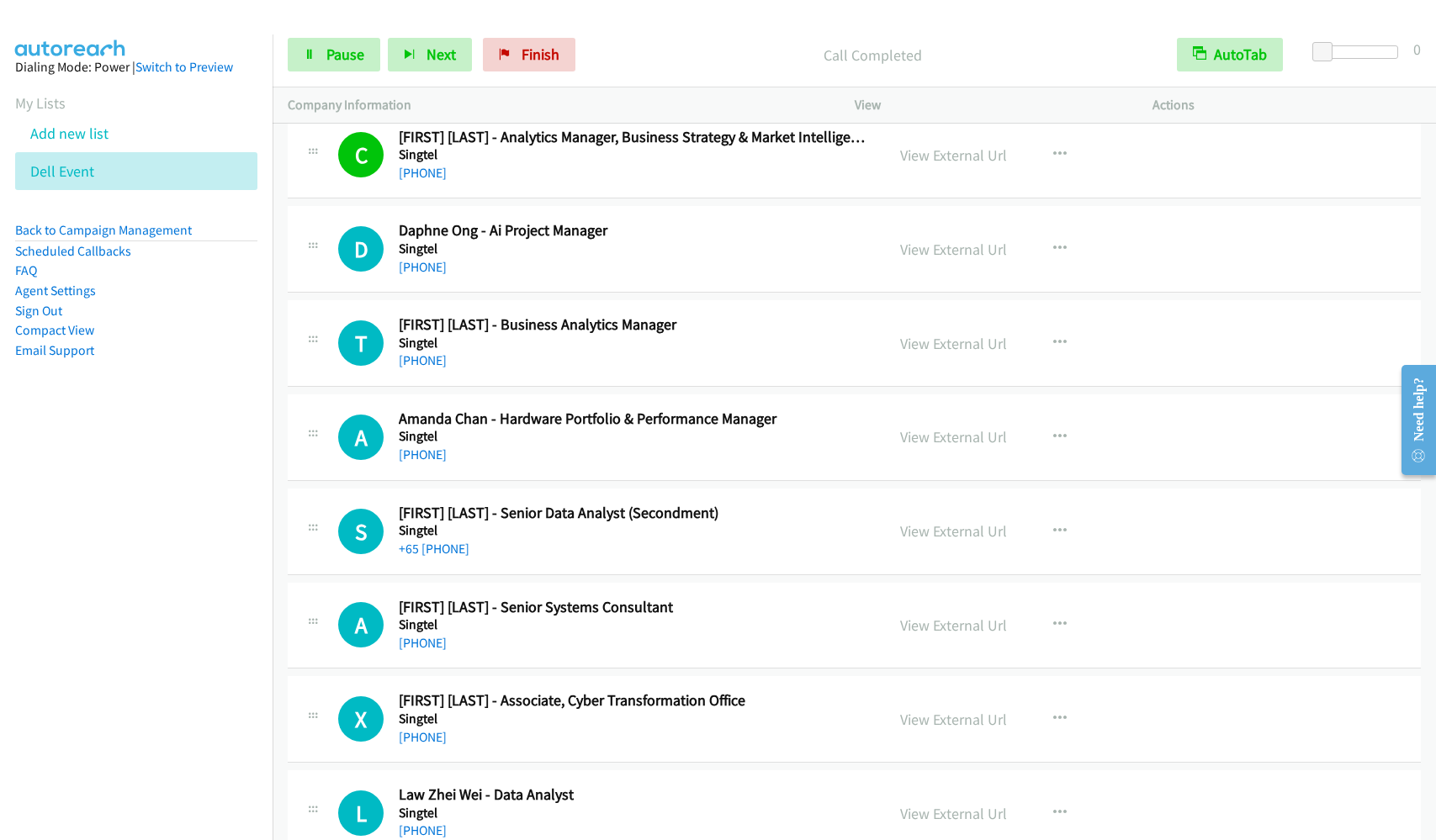 drag, startPoint x: 427, startPoint y: 271, endPoint x: 488, endPoint y: 344, distance: 95.131488 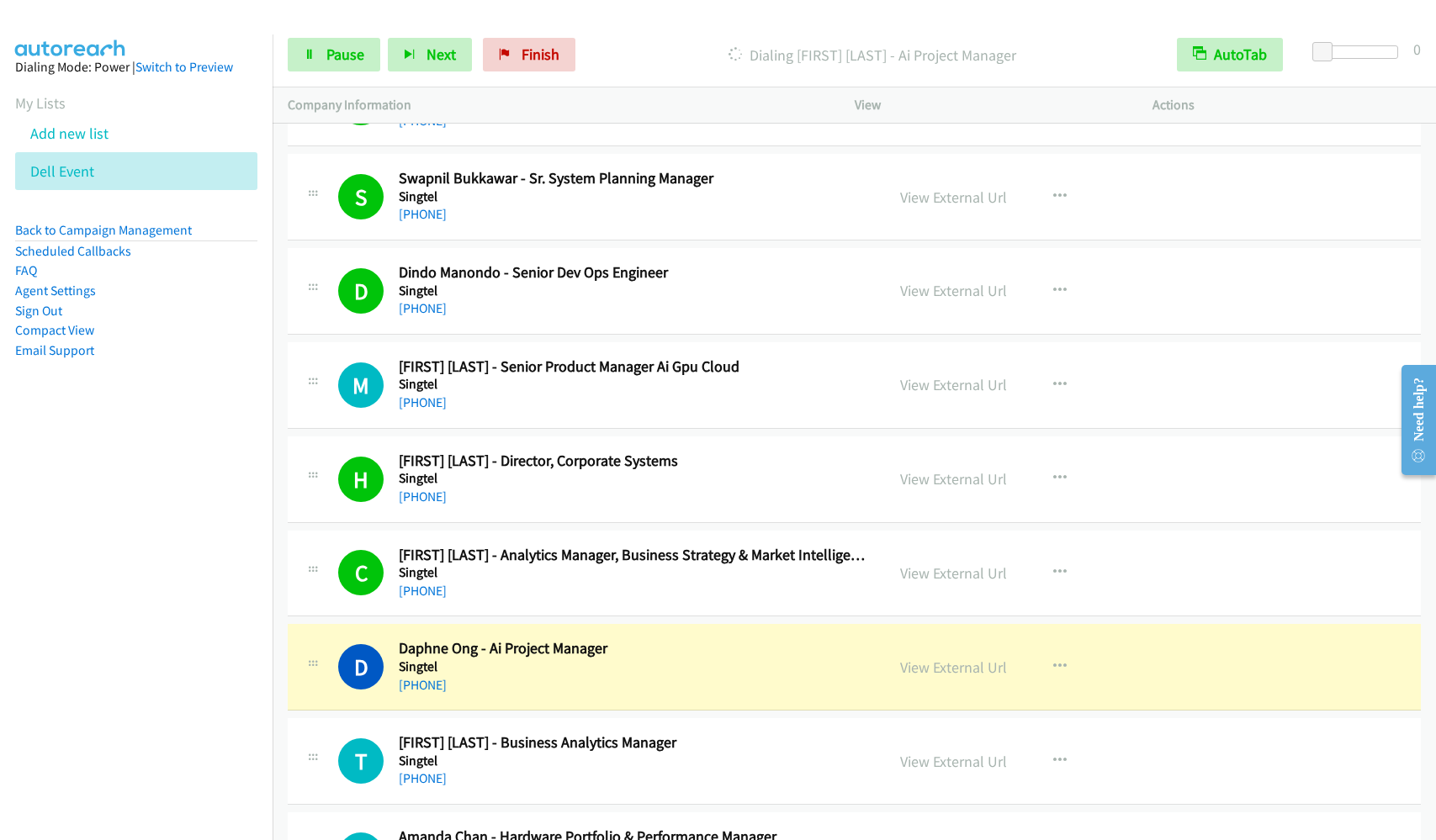 scroll, scrollTop: 631, scrollLeft: 0, axis: vertical 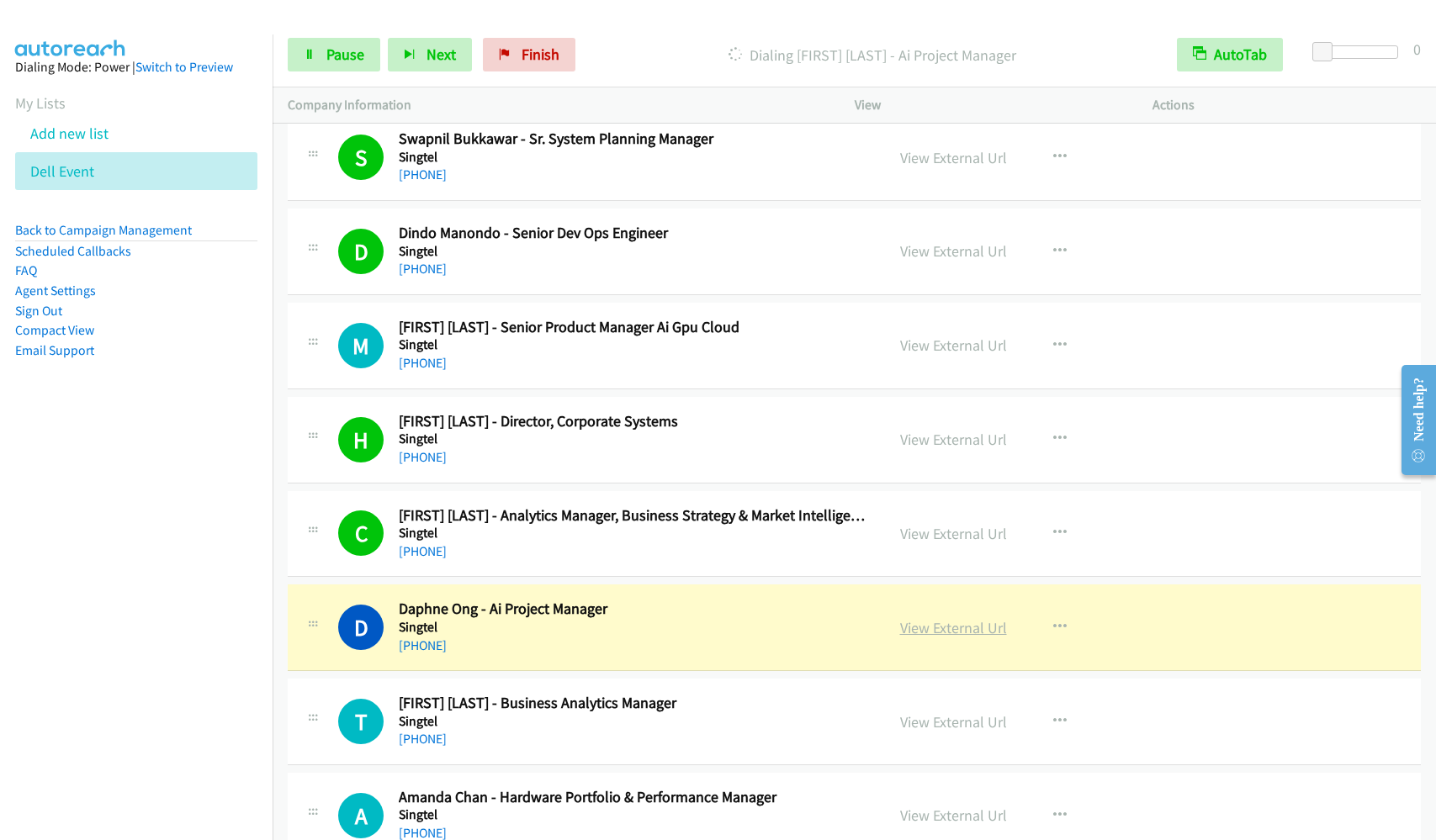 click on "View External Url" at bounding box center [953, 627] 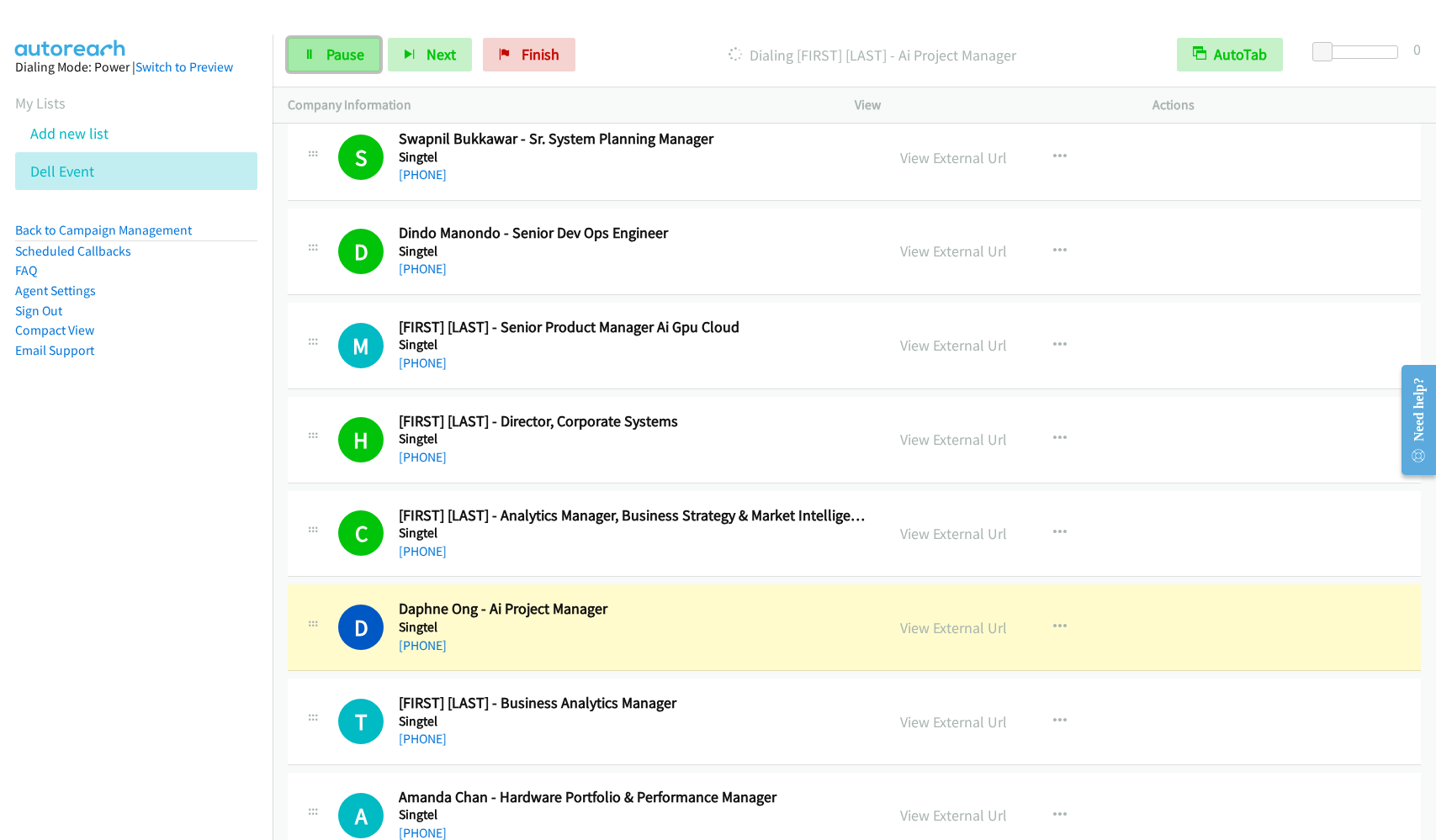 click on "Pause" at bounding box center (345, 54) 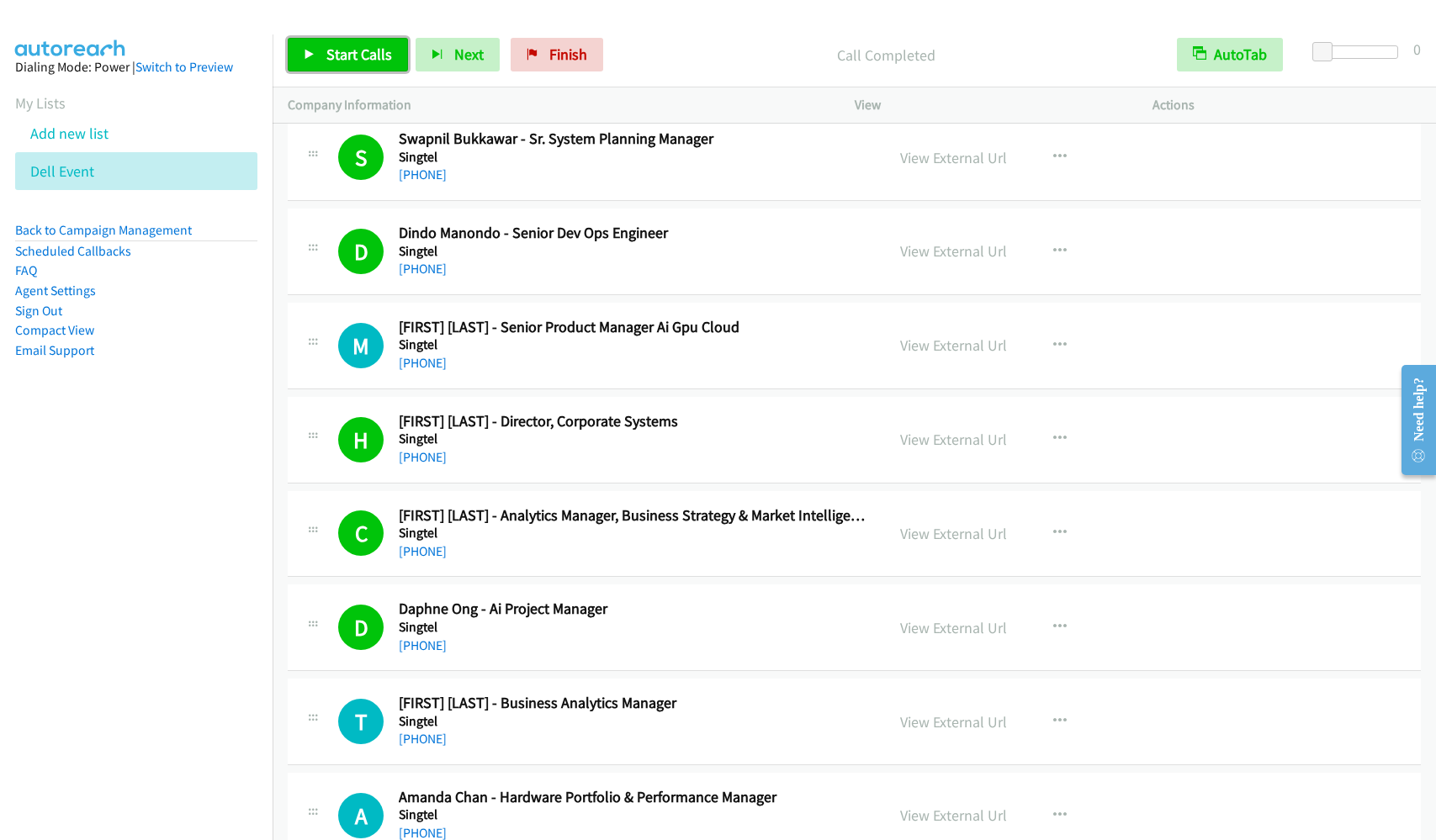 click on "Start Calls" at bounding box center (347, 55) 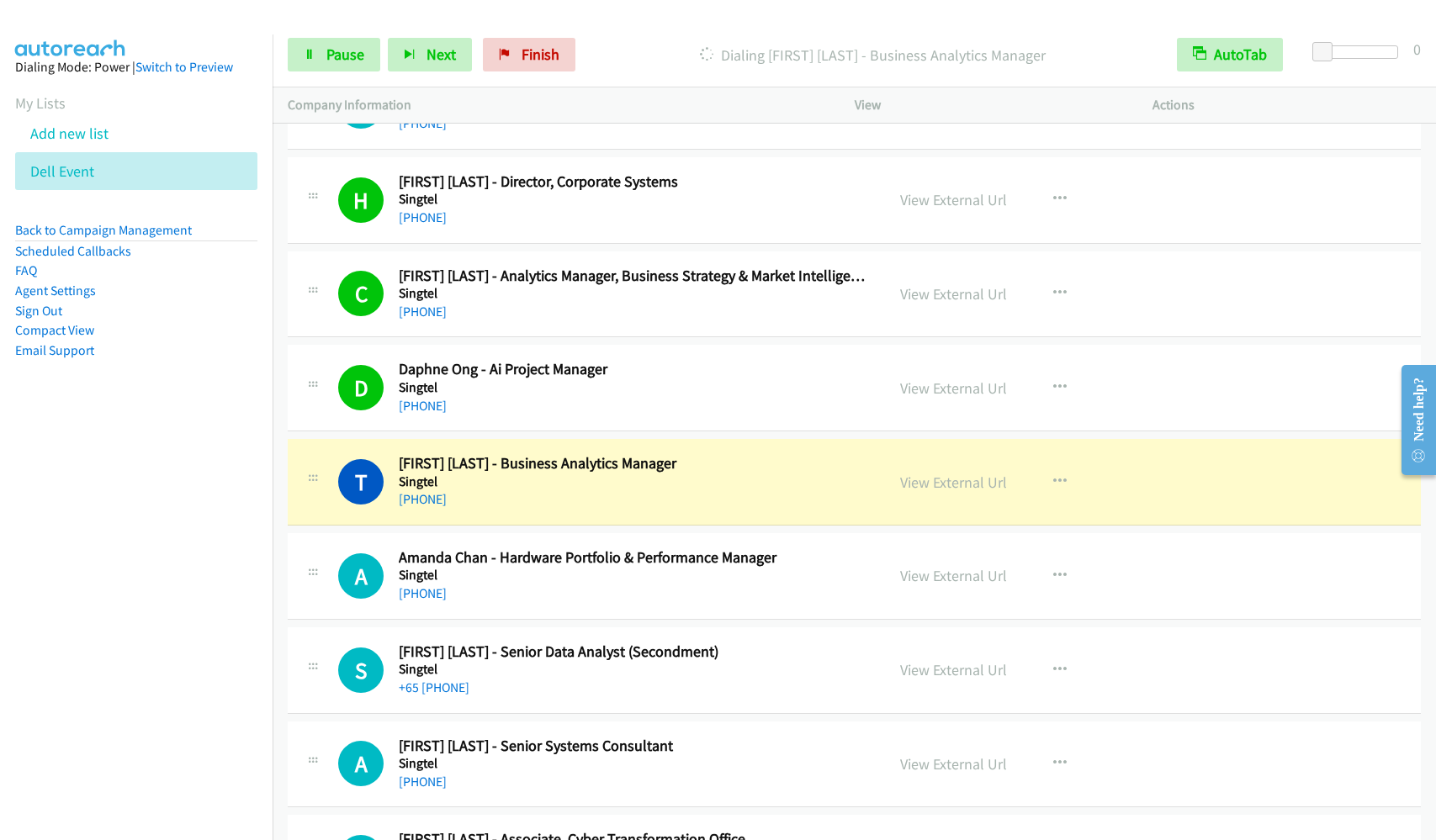 scroll, scrollTop: 1009, scrollLeft: 0, axis: vertical 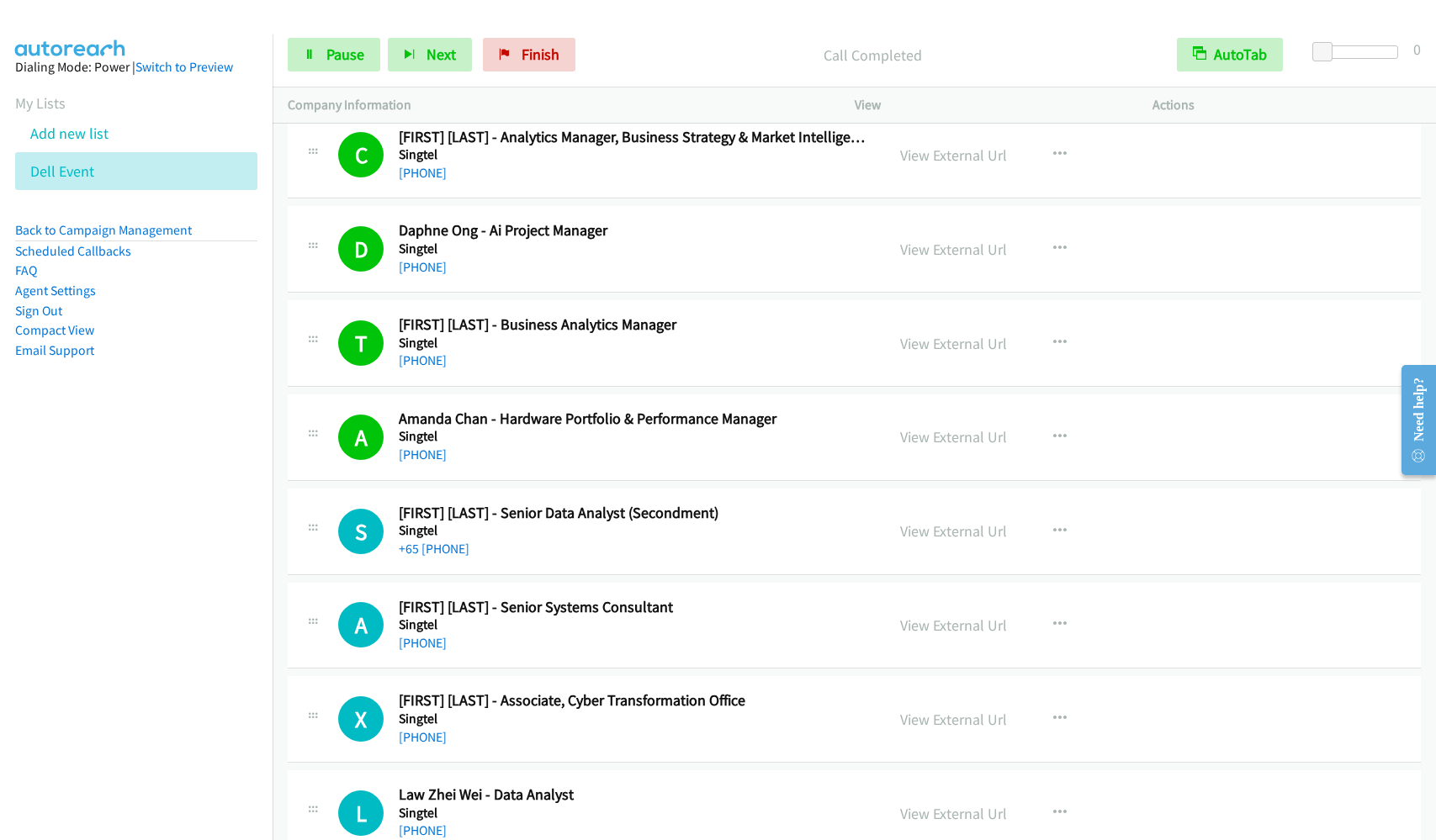 click on "Dialing Mode: Power
|
Switch to Preview
My Lists
Add new list
Dell Event
Back to Campaign Management
Scheduled Callbacks
FAQ
Agent Settings
Sign Out
Compact View
Email Support" at bounding box center [136, 454] 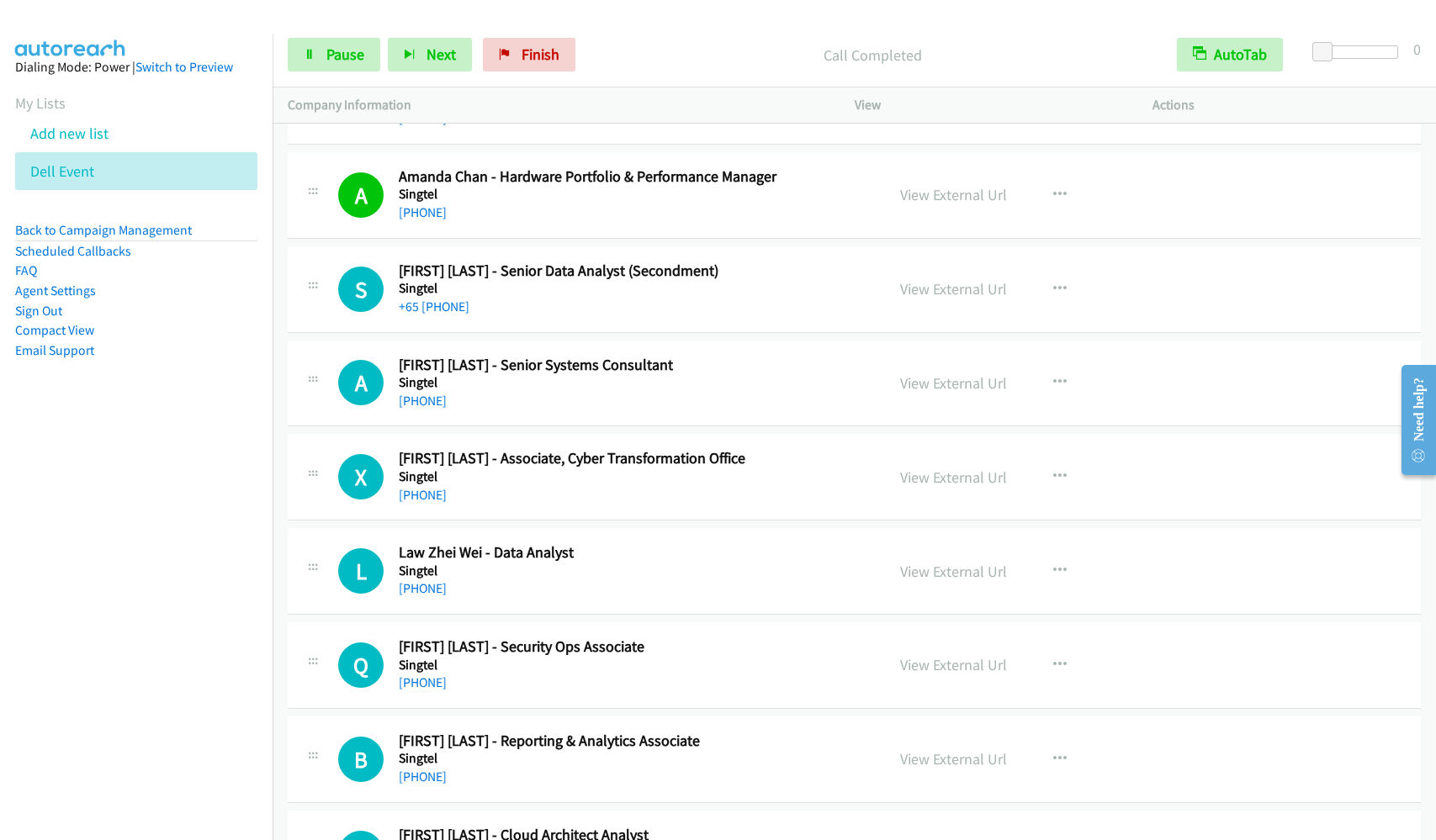 scroll, scrollTop: 1261, scrollLeft: 0, axis: vertical 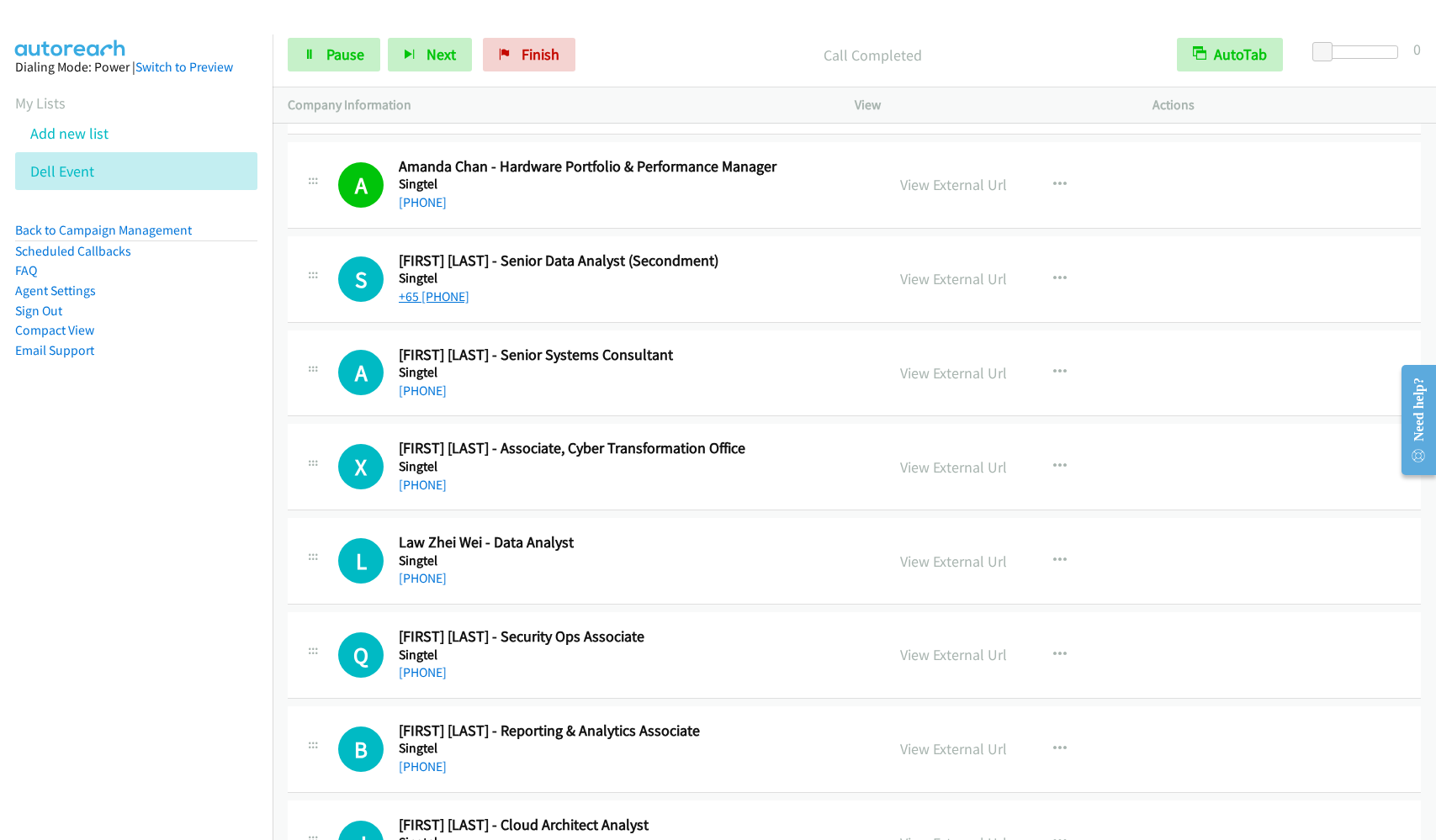 click on "+65 [PHONE]" at bounding box center (434, 296) 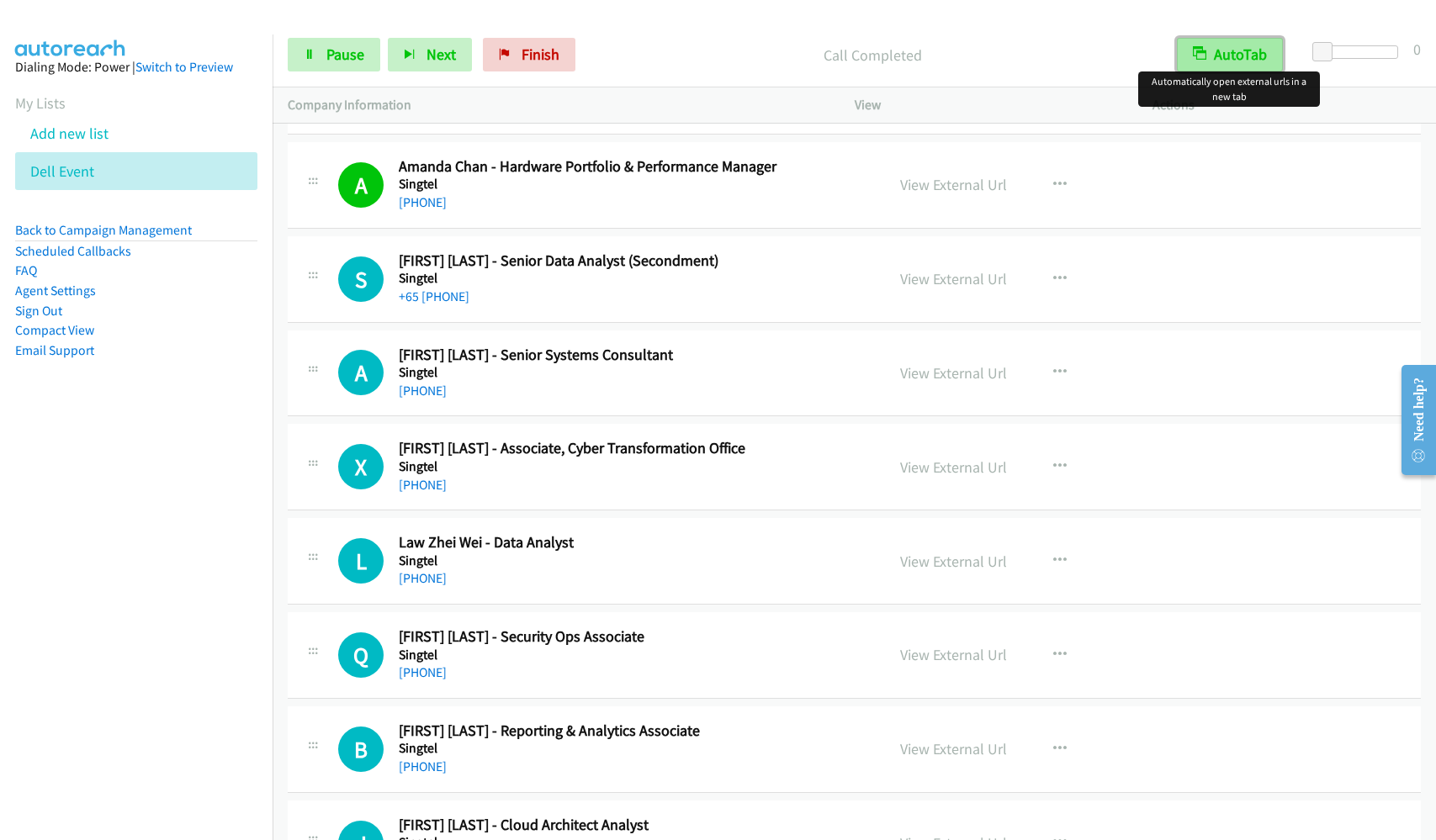 click on "AutoTab" at bounding box center [1230, 55] 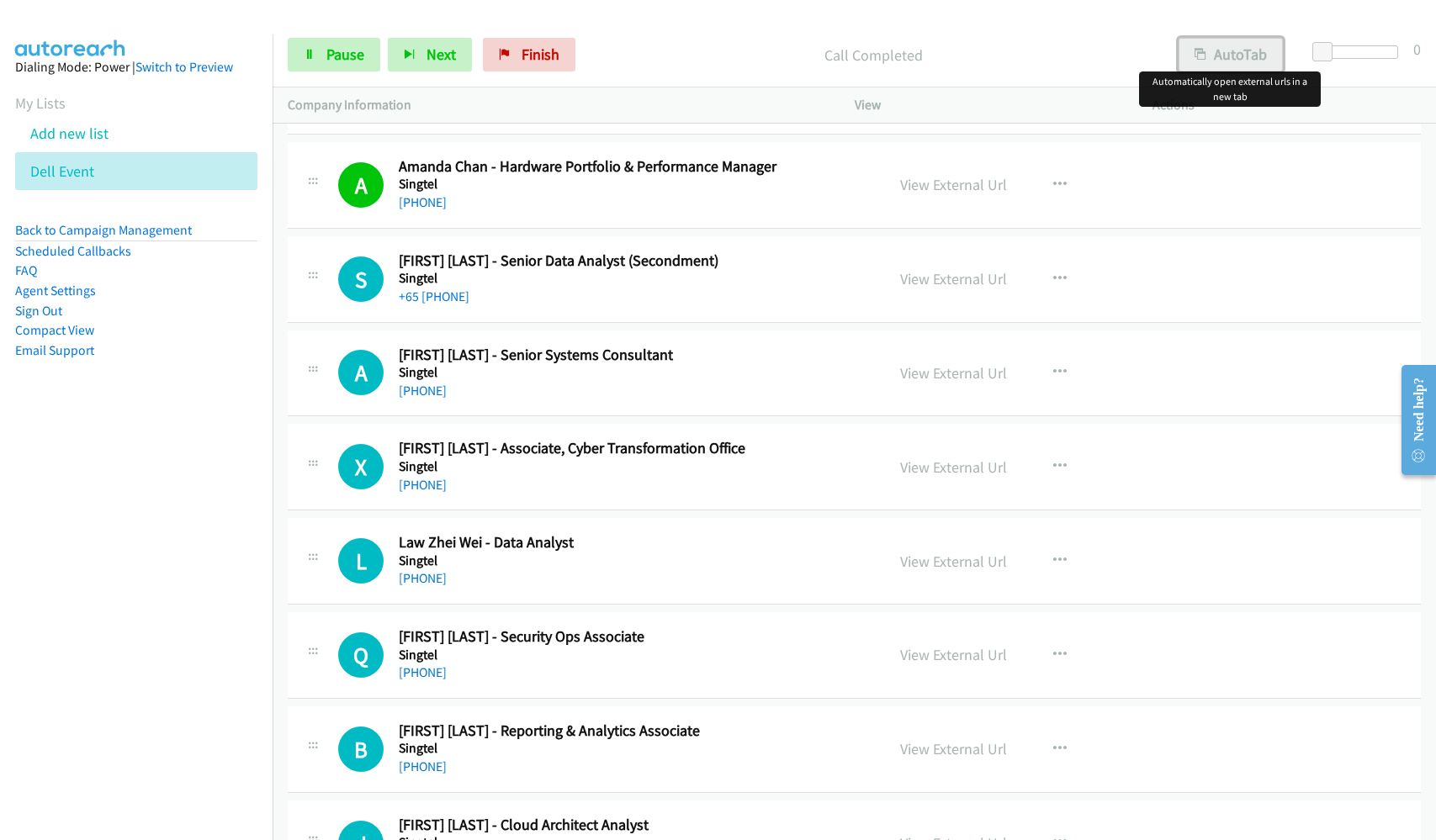 click on "AutoTab" at bounding box center (1231, 55) 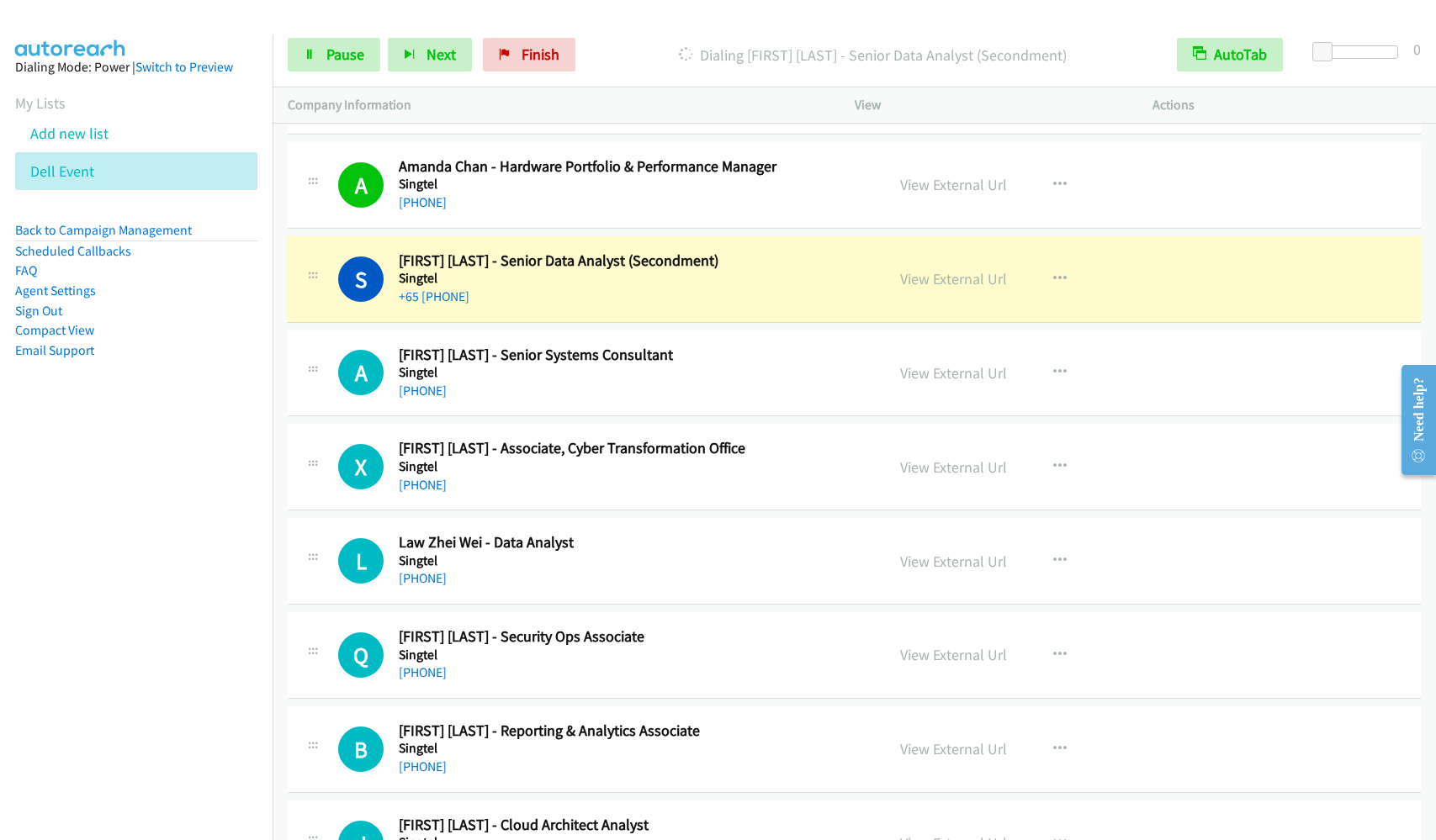 click on "A
Callback Scheduled
[FIRST] [LAST] - Hardware Portfolio & Performance Manager
Singtel
Asia/Singapore
[PHONE]
View External Url
View External Url
Schedule/Manage Callback
Start Calls Here
Remove from list
Add to do not call list
Reset Call Status" at bounding box center (854, 185) 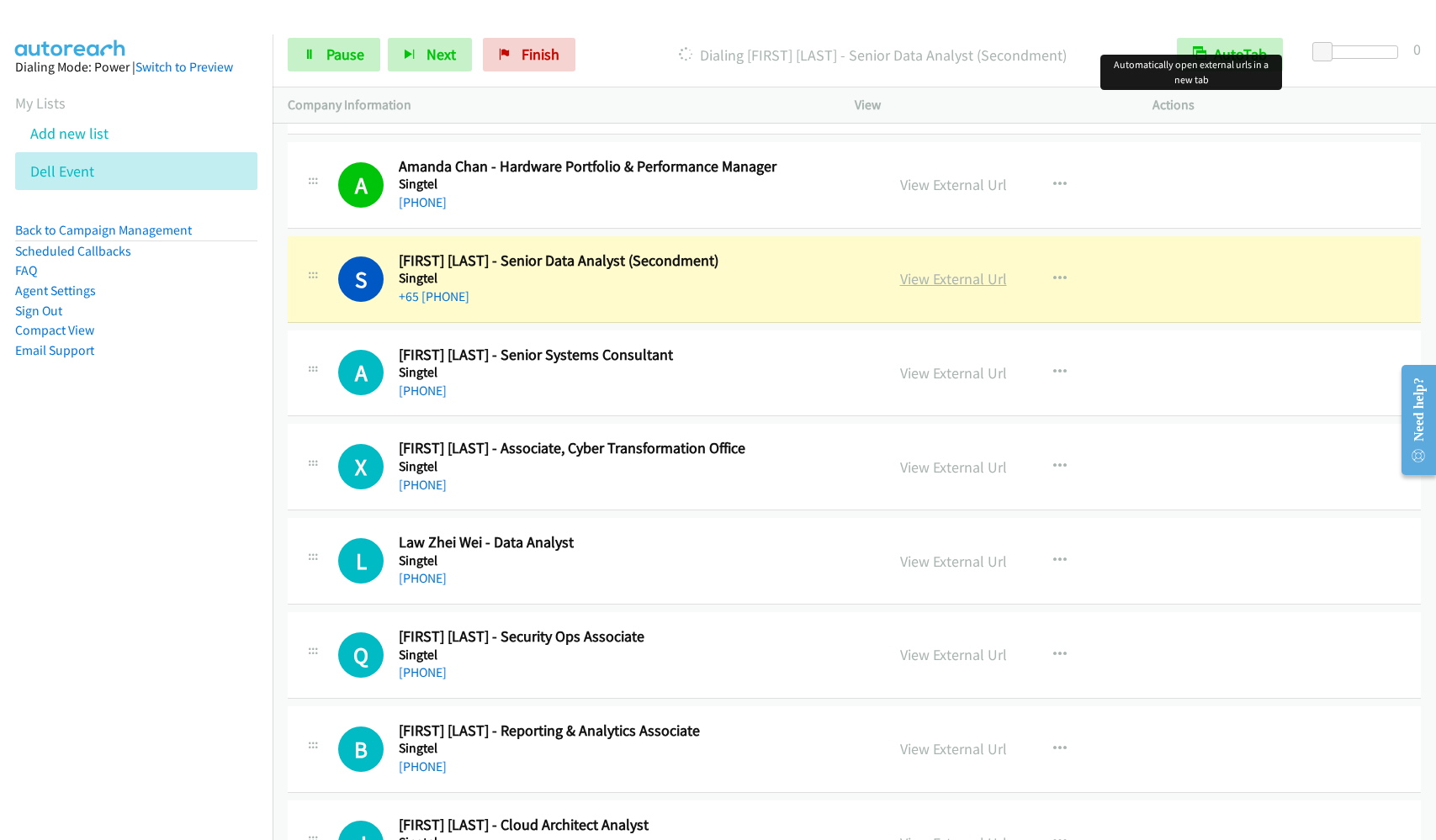click on "View External Url" at bounding box center (953, 278) 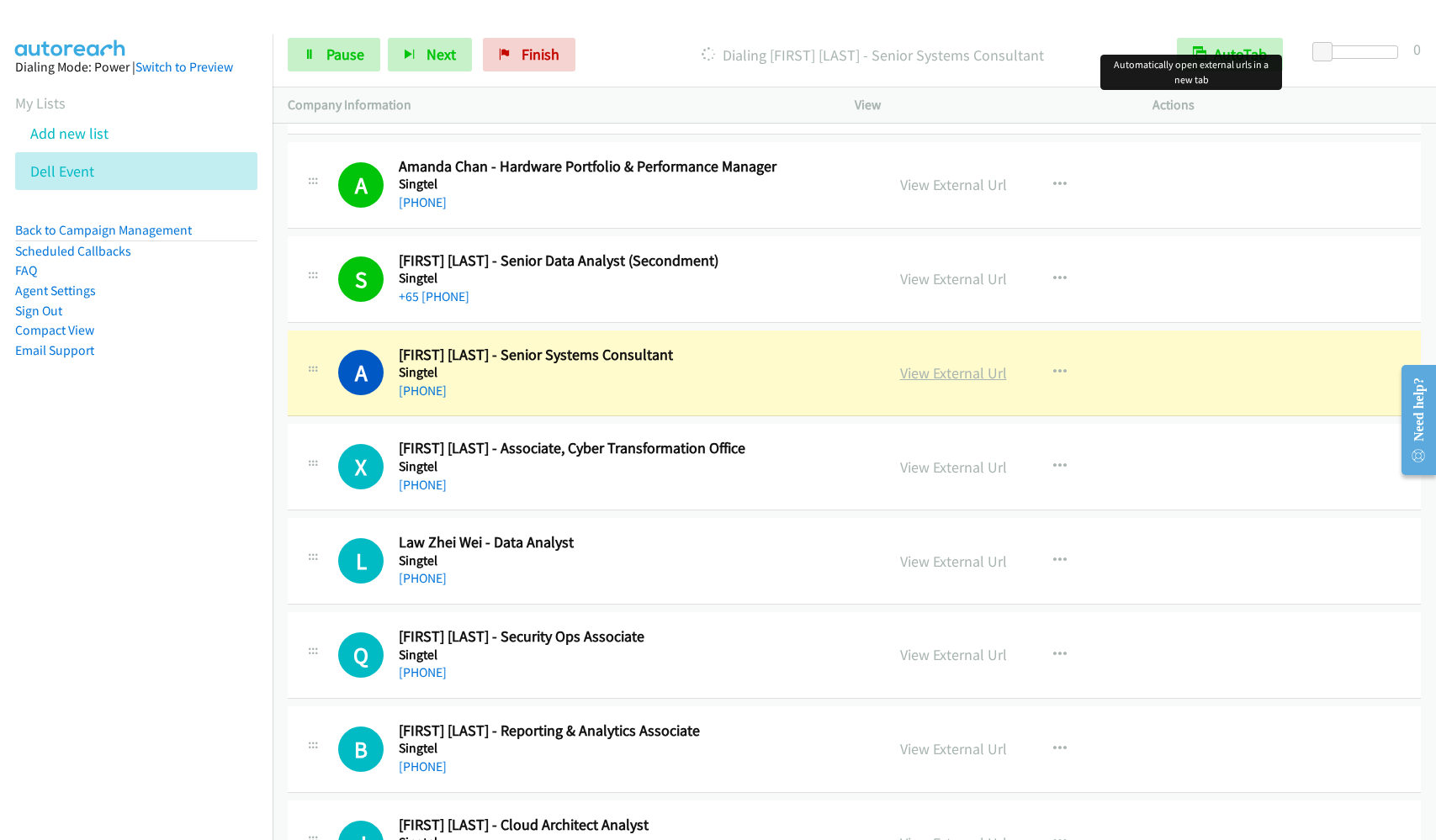 click on "View External Url" at bounding box center (953, 372) 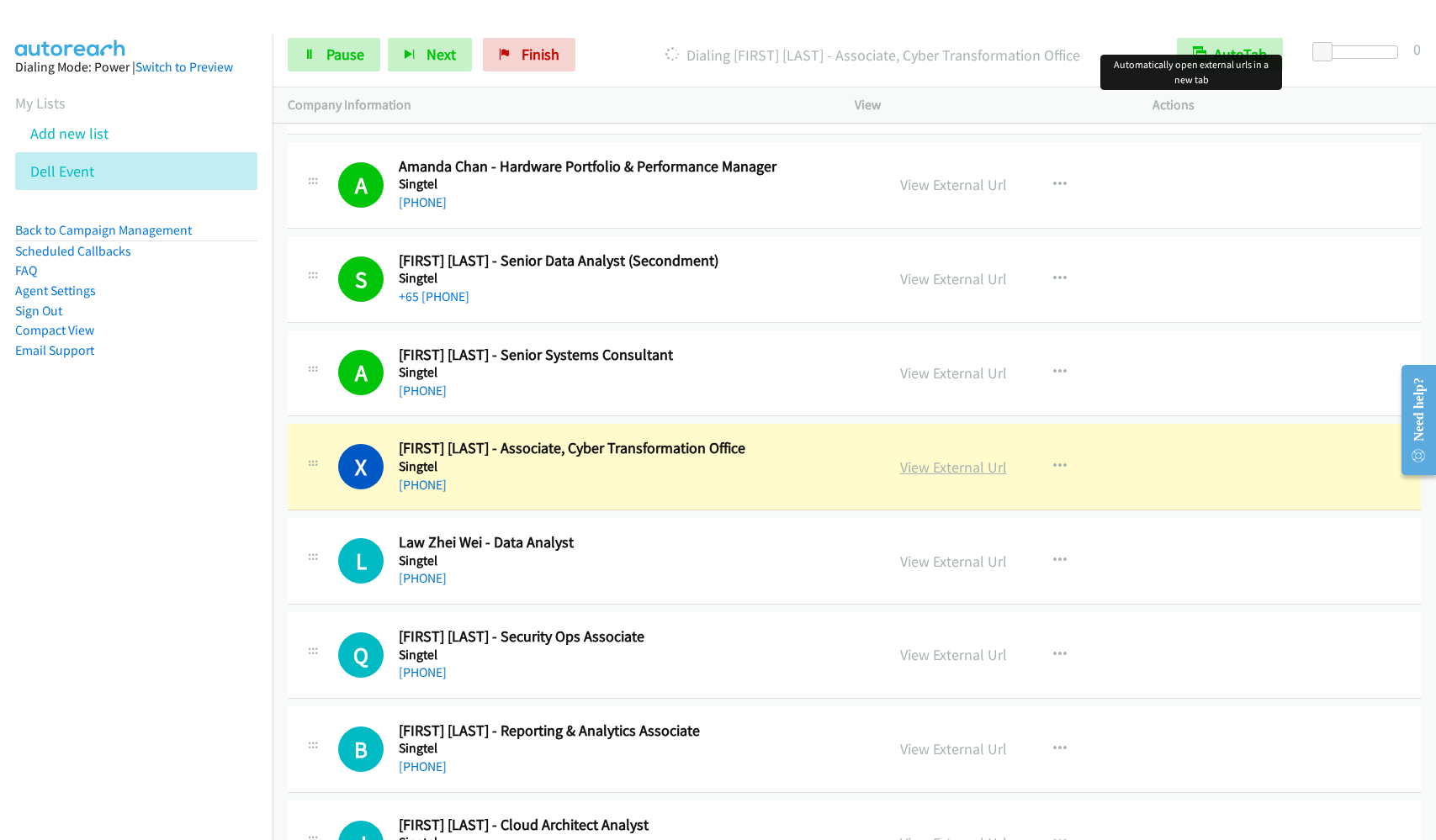 click on "View External Url" at bounding box center [953, 467] 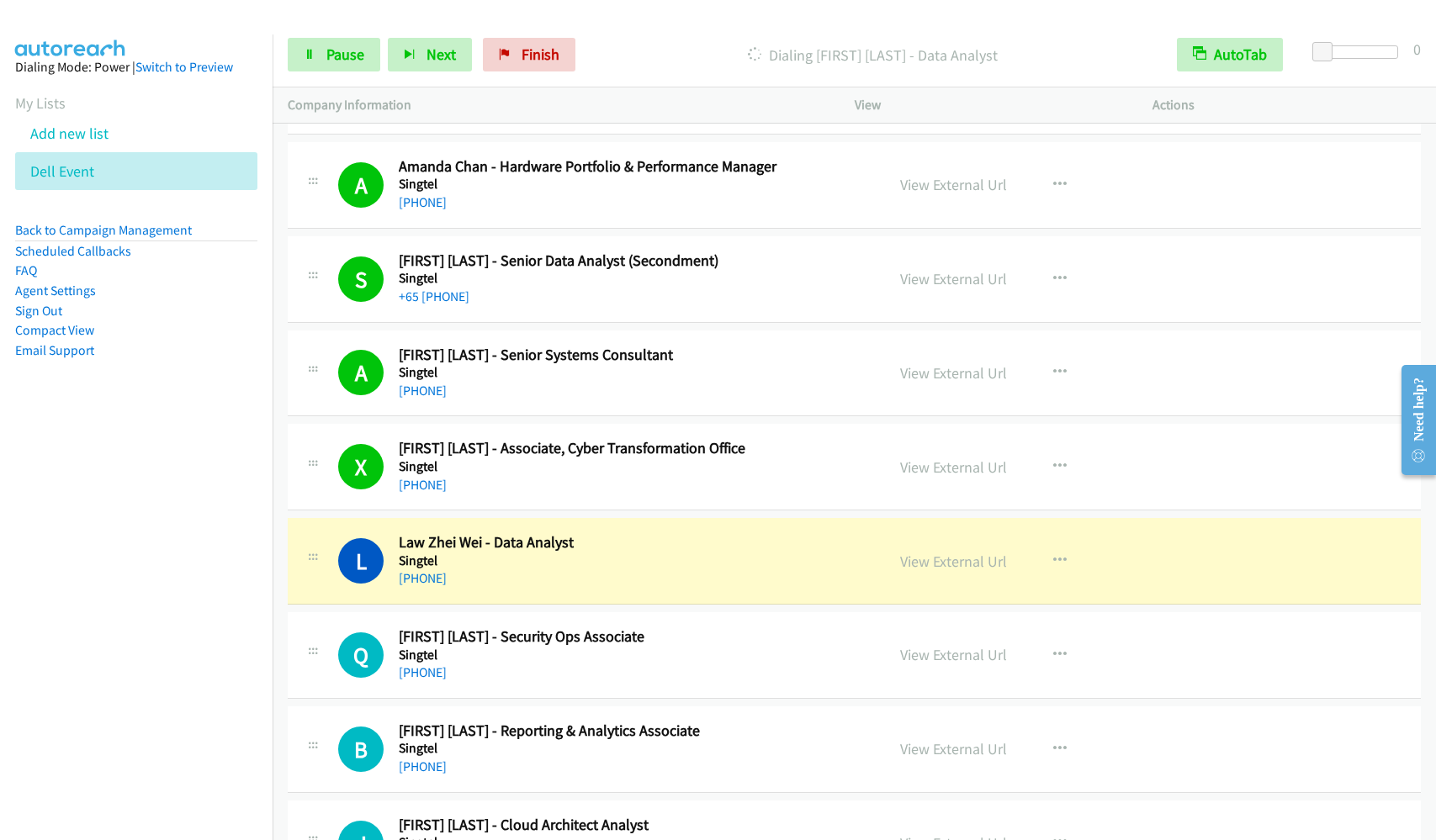 click on "Dialing Mode: Power
|
Switch to Preview
My Lists
Add new list
Dell Event
Back to Campaign Management
Scheduled Callbacks
FAQ
Agent Settings
Sign Out
Compact View
Email Support" at bounding box center [136, 454] 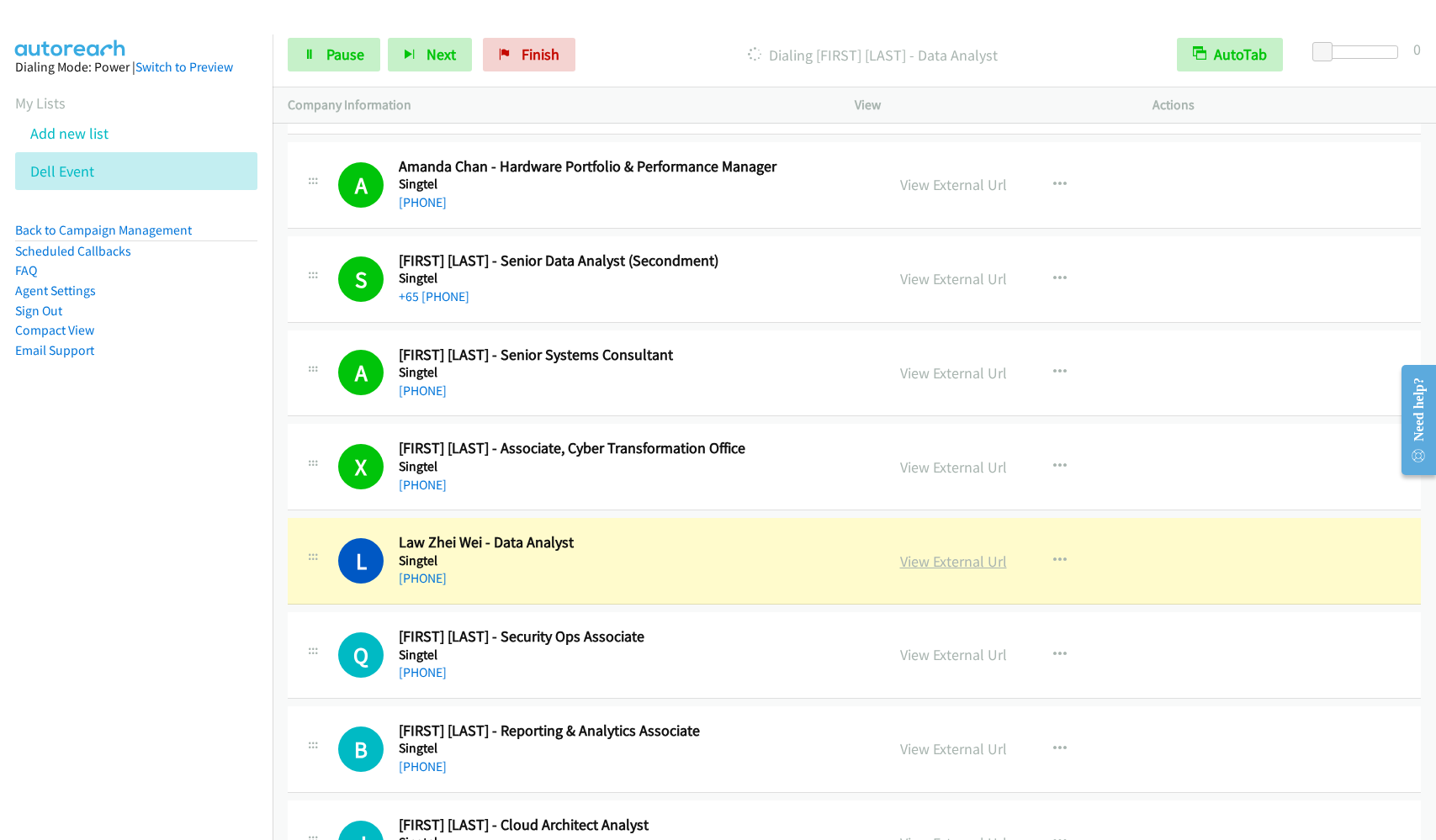 click on "View External Url" at bounding box center (953, 561) 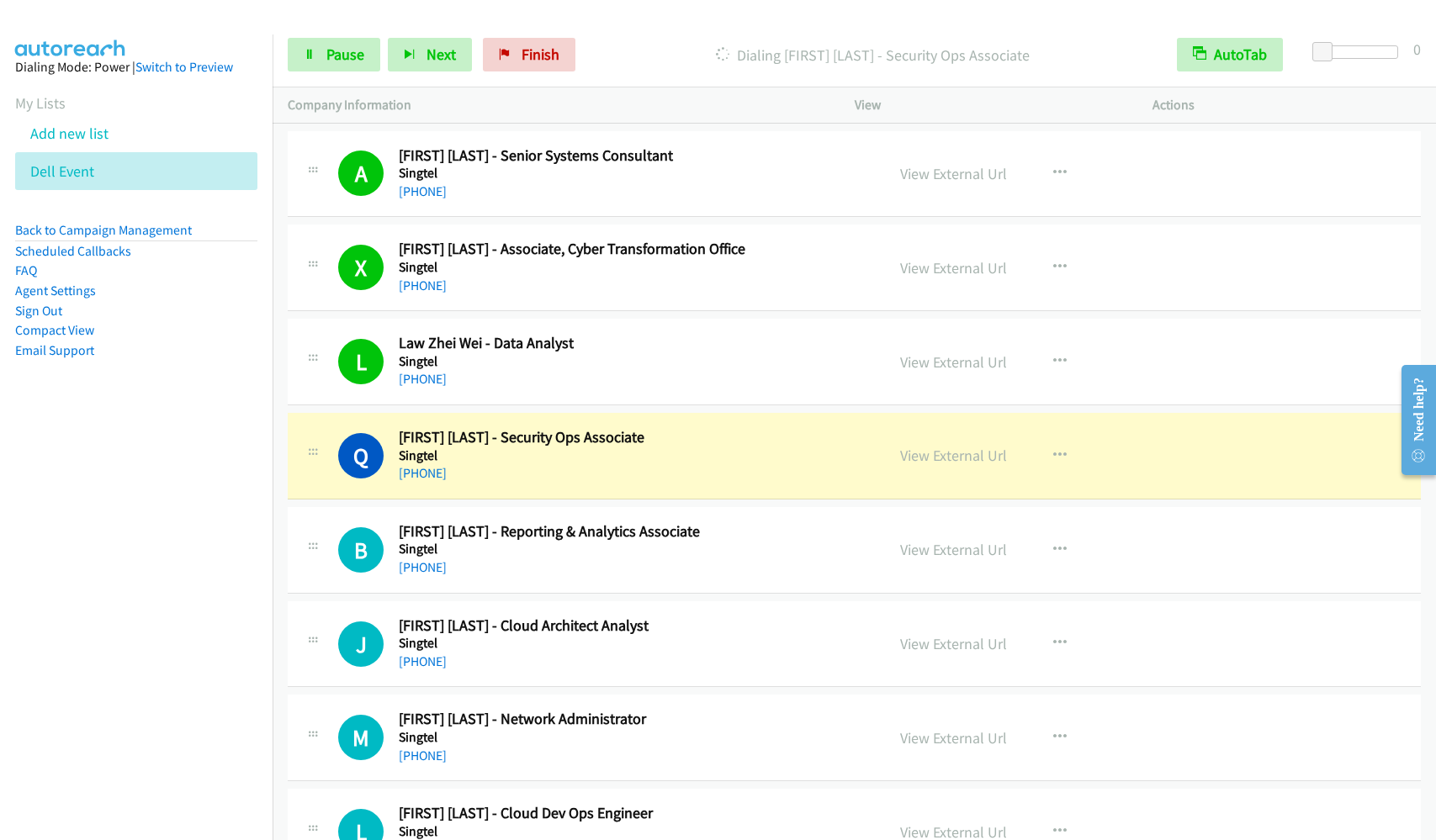 scroll, scrollTop: 1514, scrollLeft: 0, axis: vertical 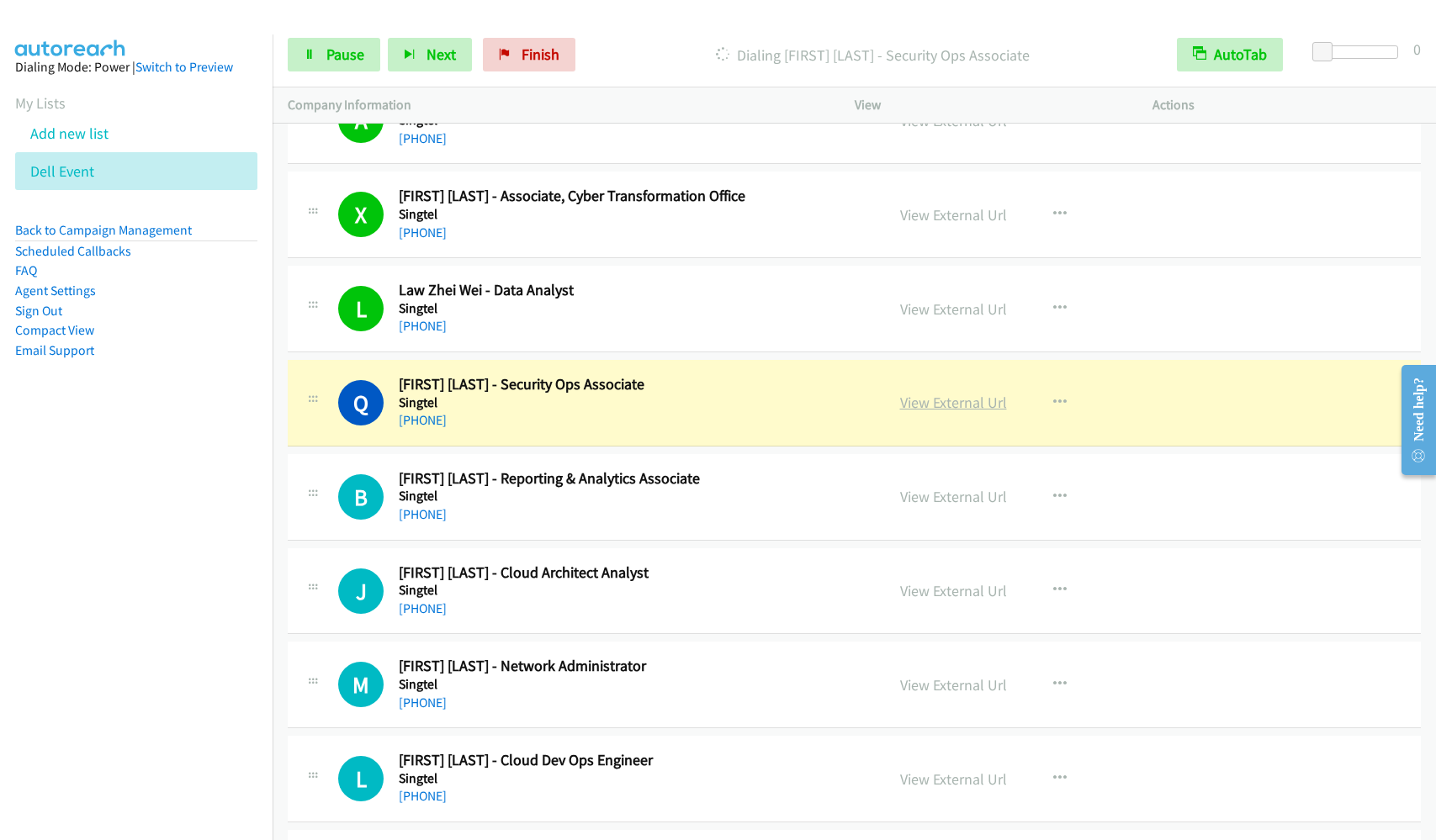 click on "View External Url" at bounding box center [953, 402] 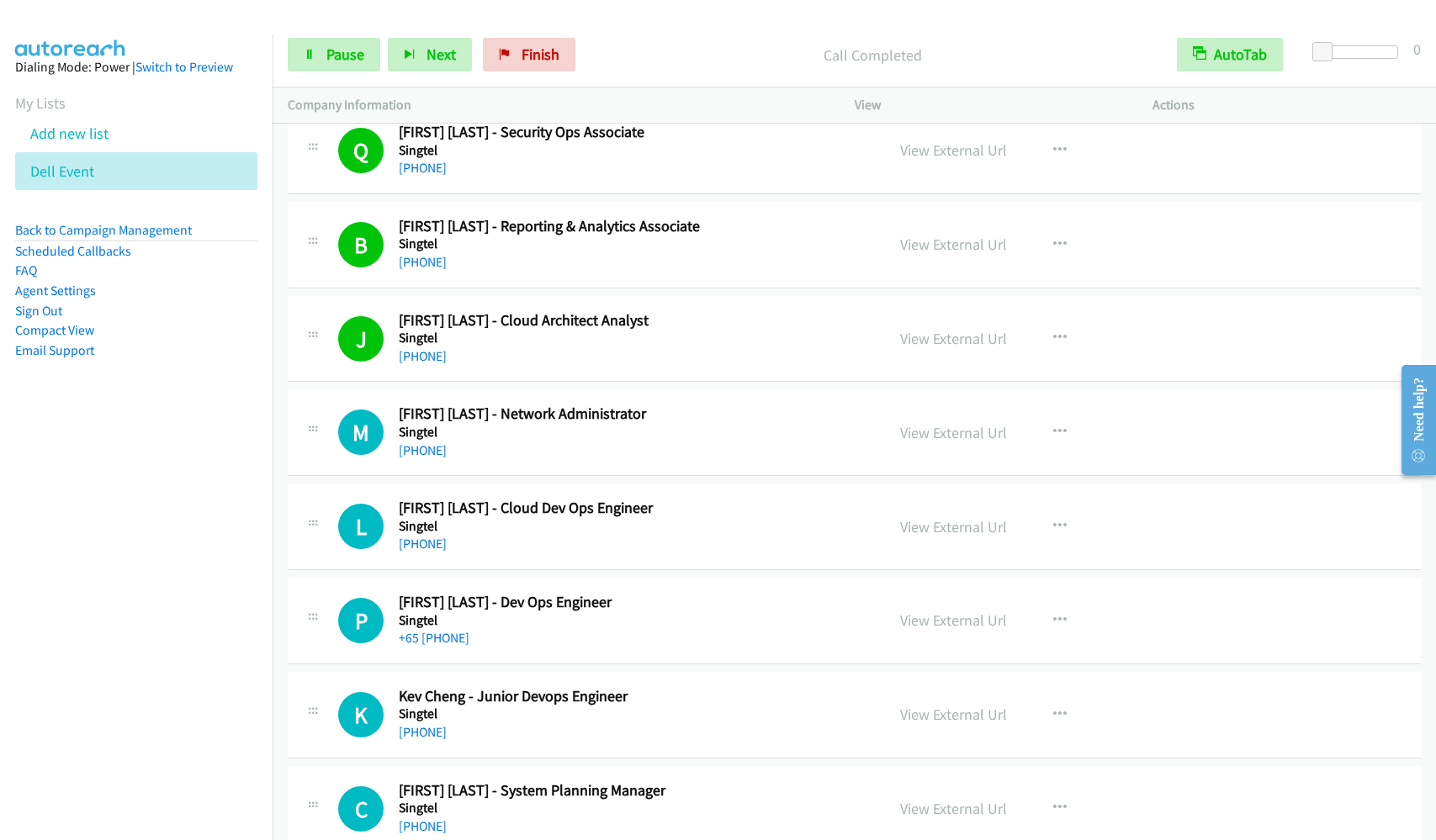 scroll, scrollTop: 2018, scrollLeft: 0, axis: vertical 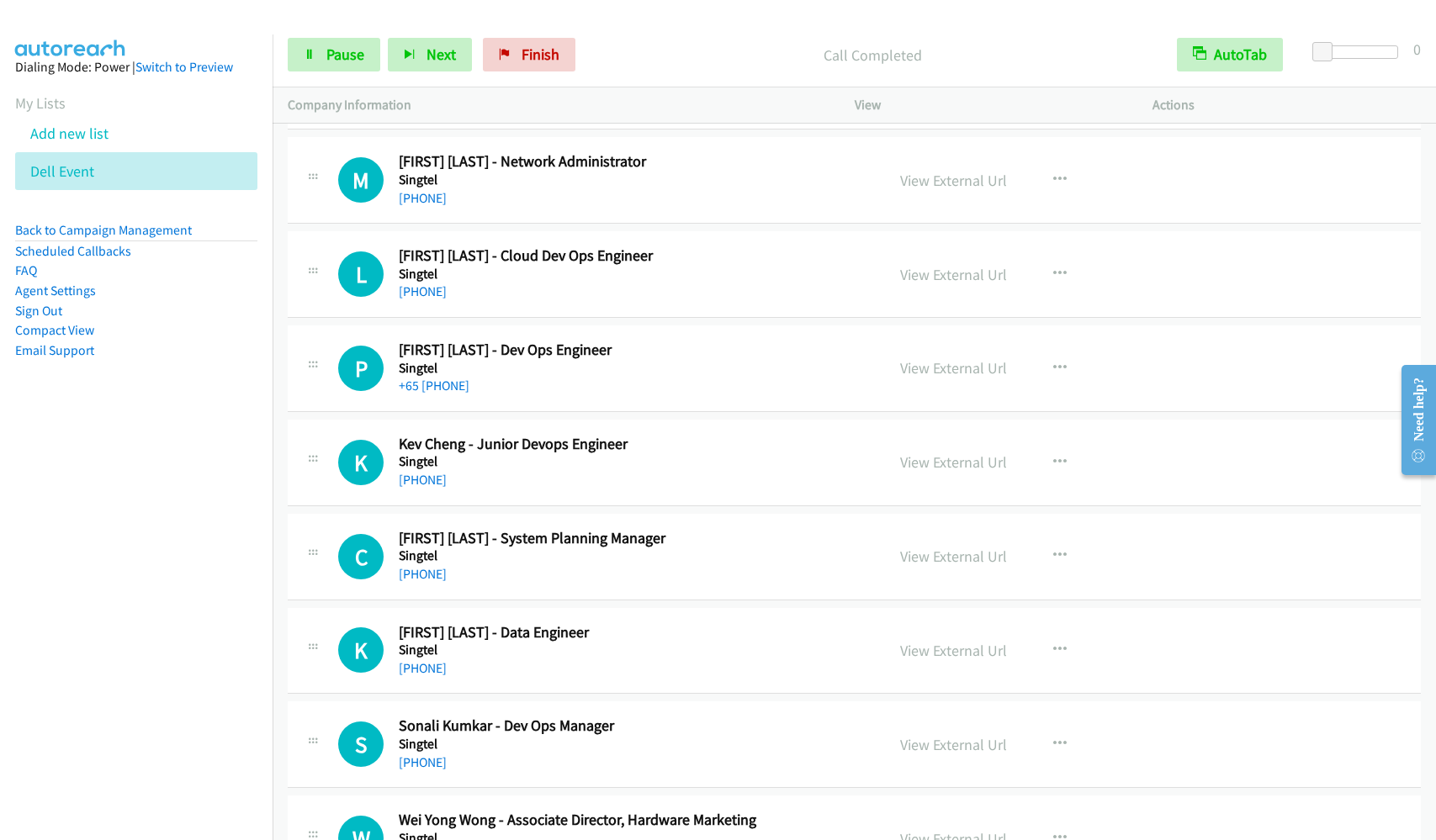 click on "Dialing Mode: Power
|
Switch to Preview
My Lists
Add new list
Dell Event
Back to Campaign Management
Scheduled Callbacks
FAQ
Agent Settings
Sign Out
Compact View
Email Support" at bounding box center (136, 235) 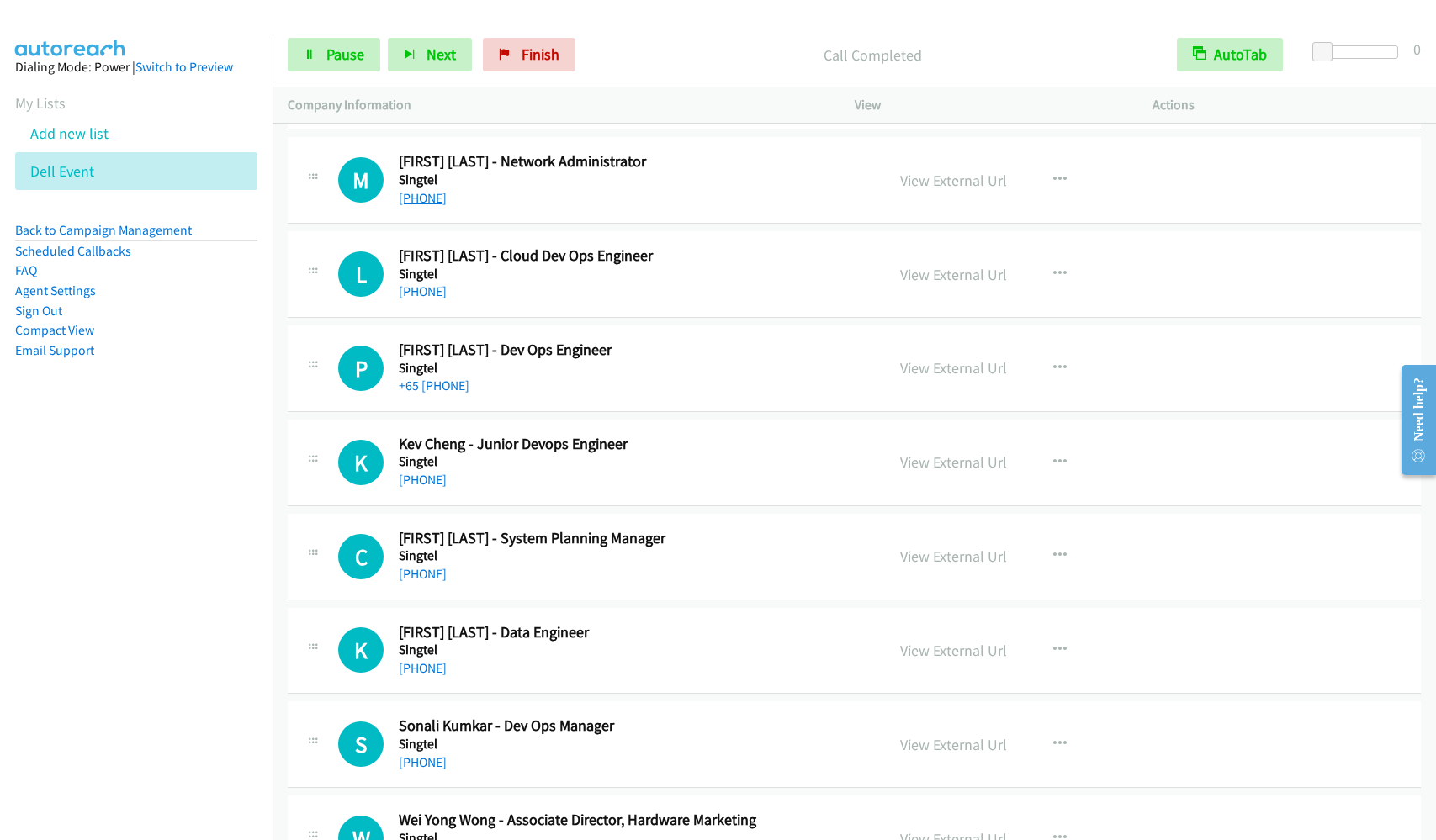 click on "[PHONE]" at bounding box center (422, 198) 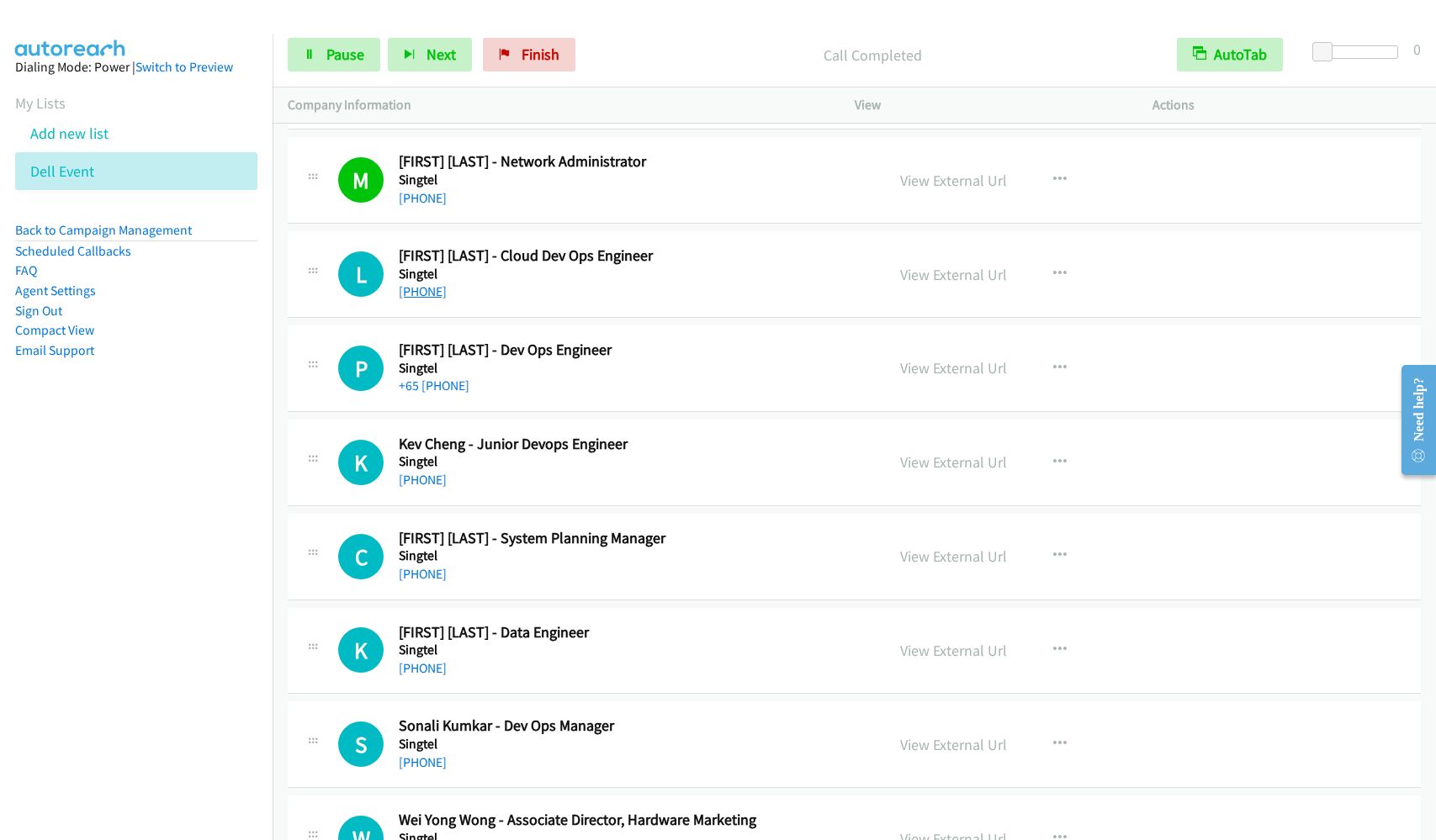 click on "[PHONE]" at bounding box center [422, 291] 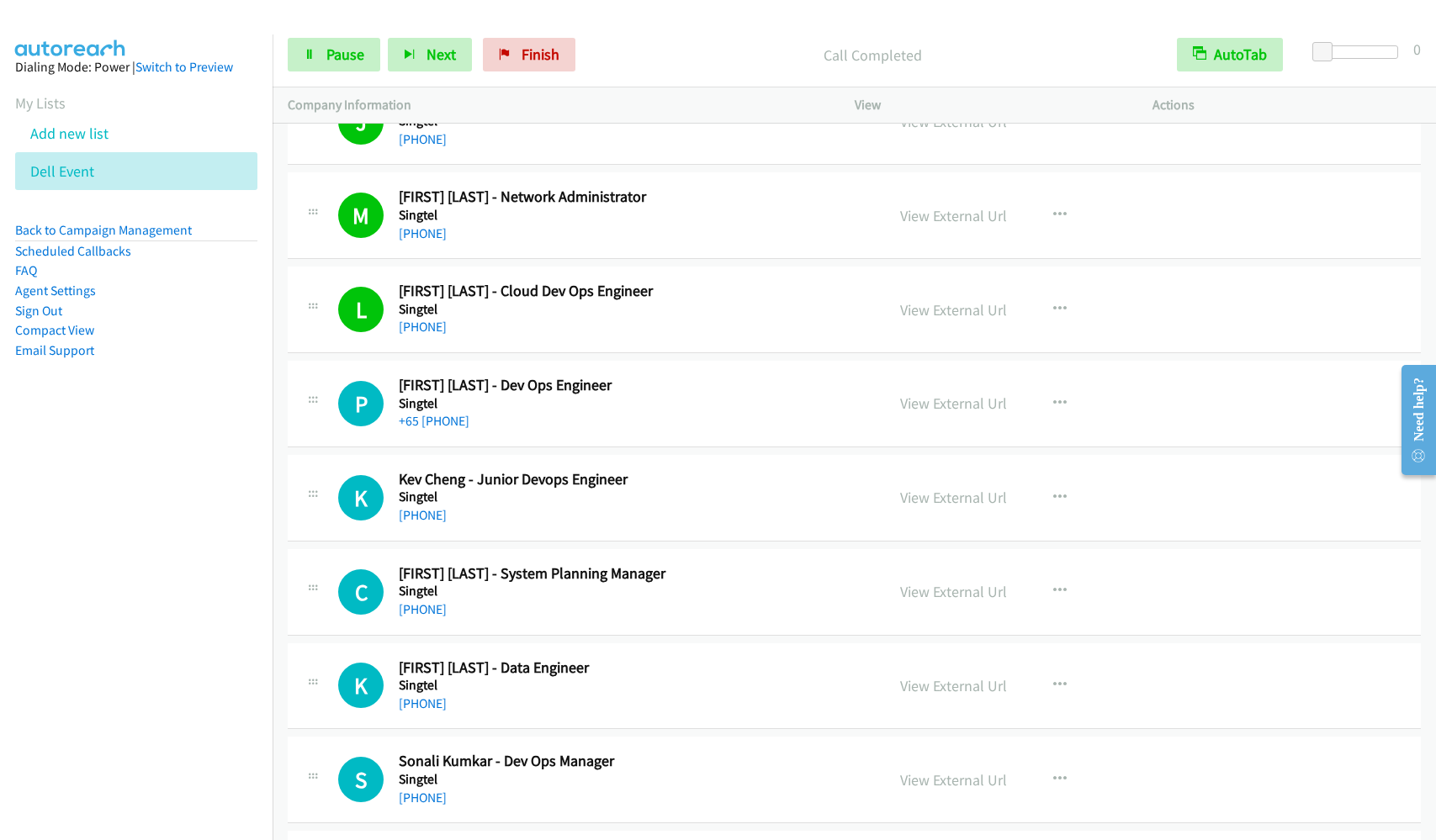 scroll, scrollTop: 1892, scrollLeft: 0, axis: vertical 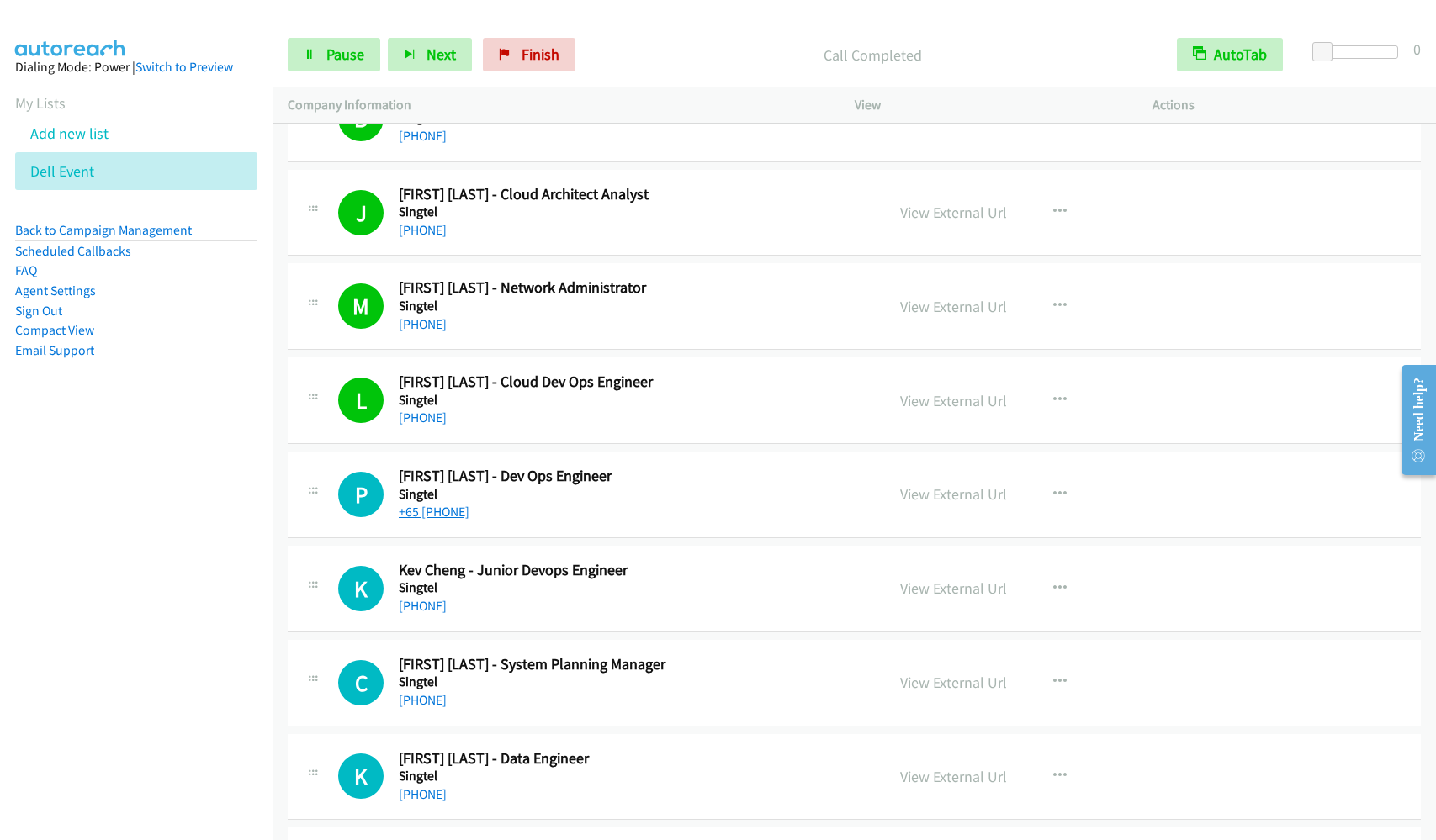 click on "+65 [PHONE]" at bounding box center (434, 511) 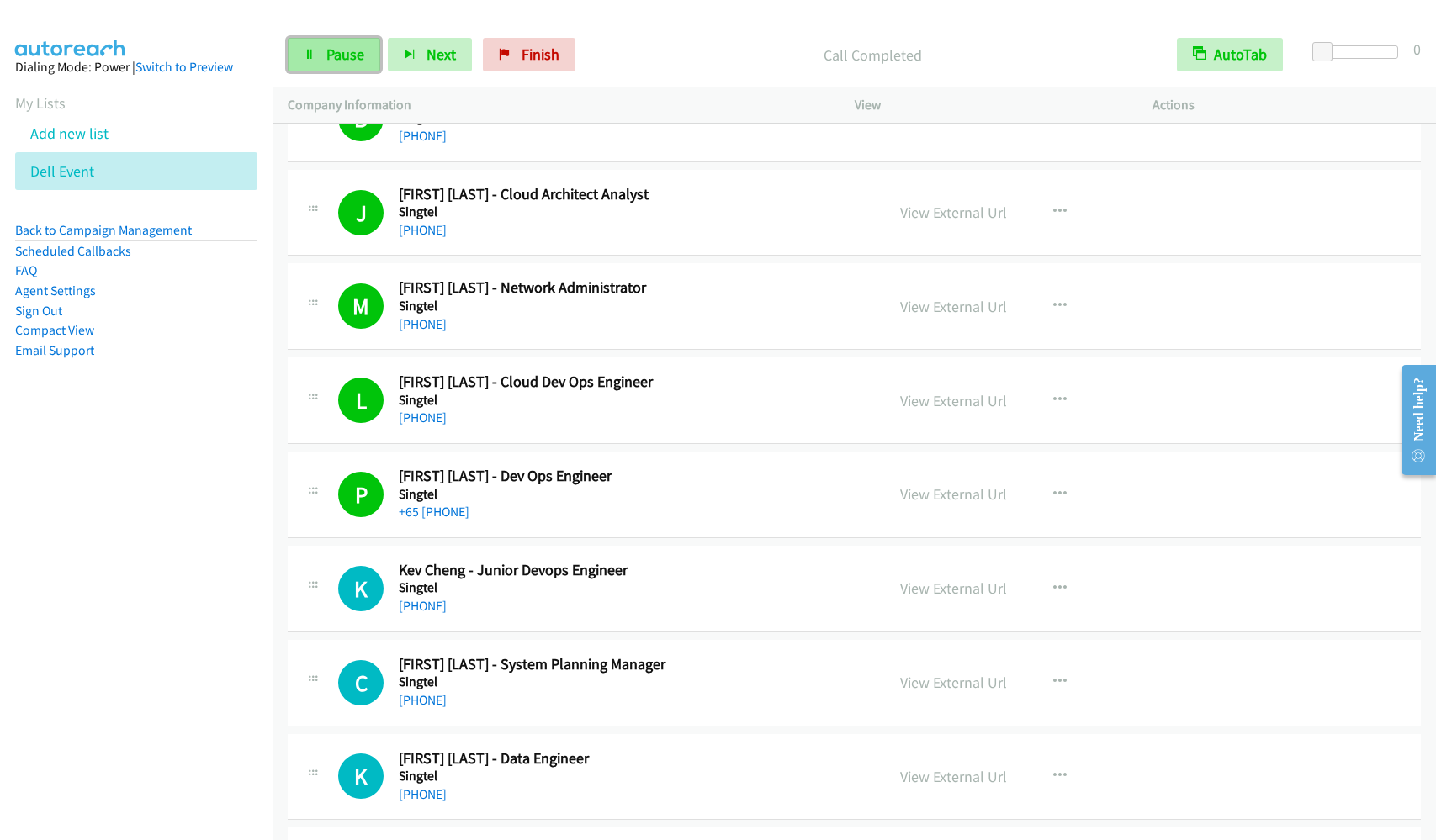 click on "Pause" at bounding box center (345, 54) 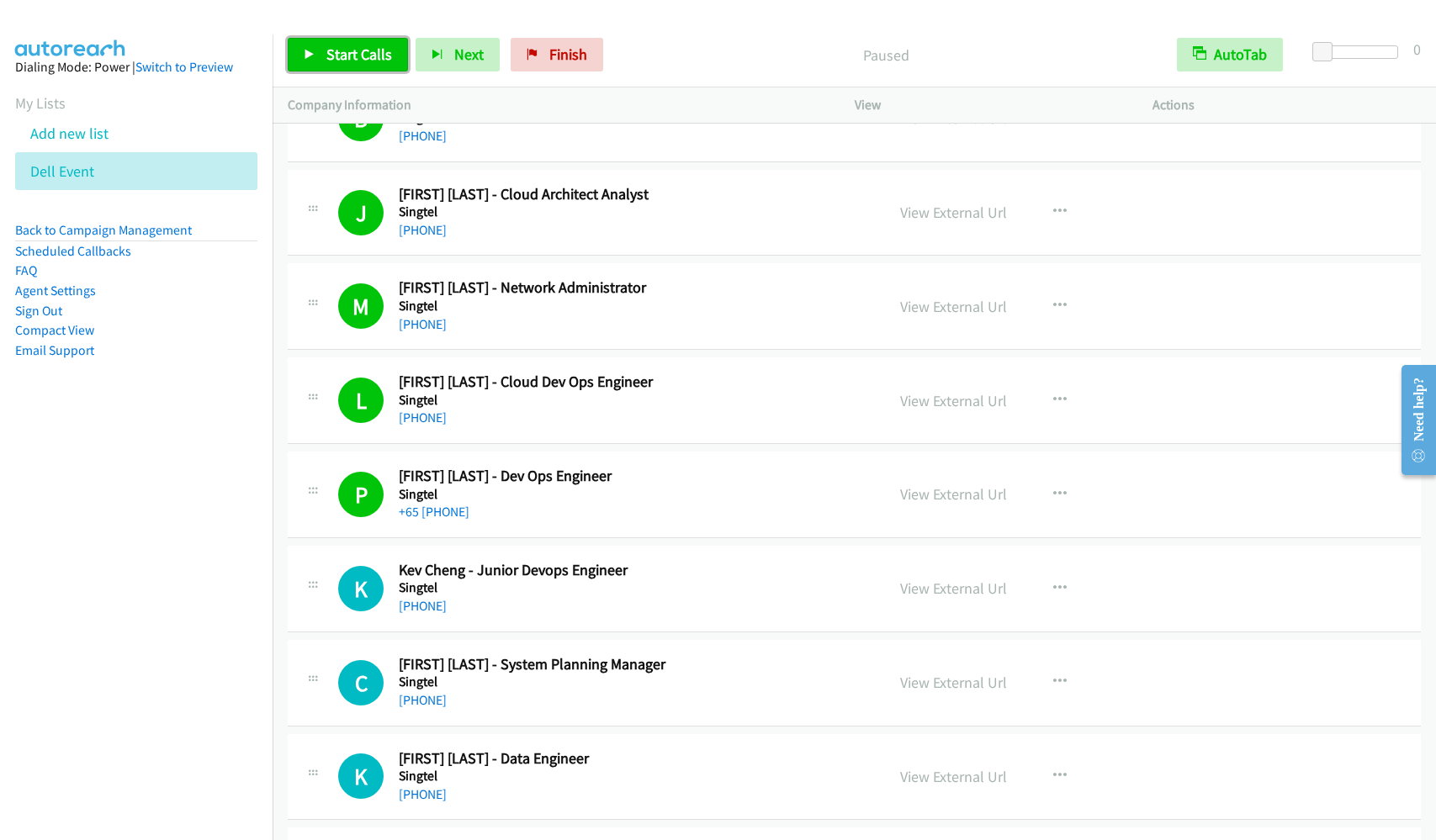 click on "Start Calls" at bounding box center (359, 54) 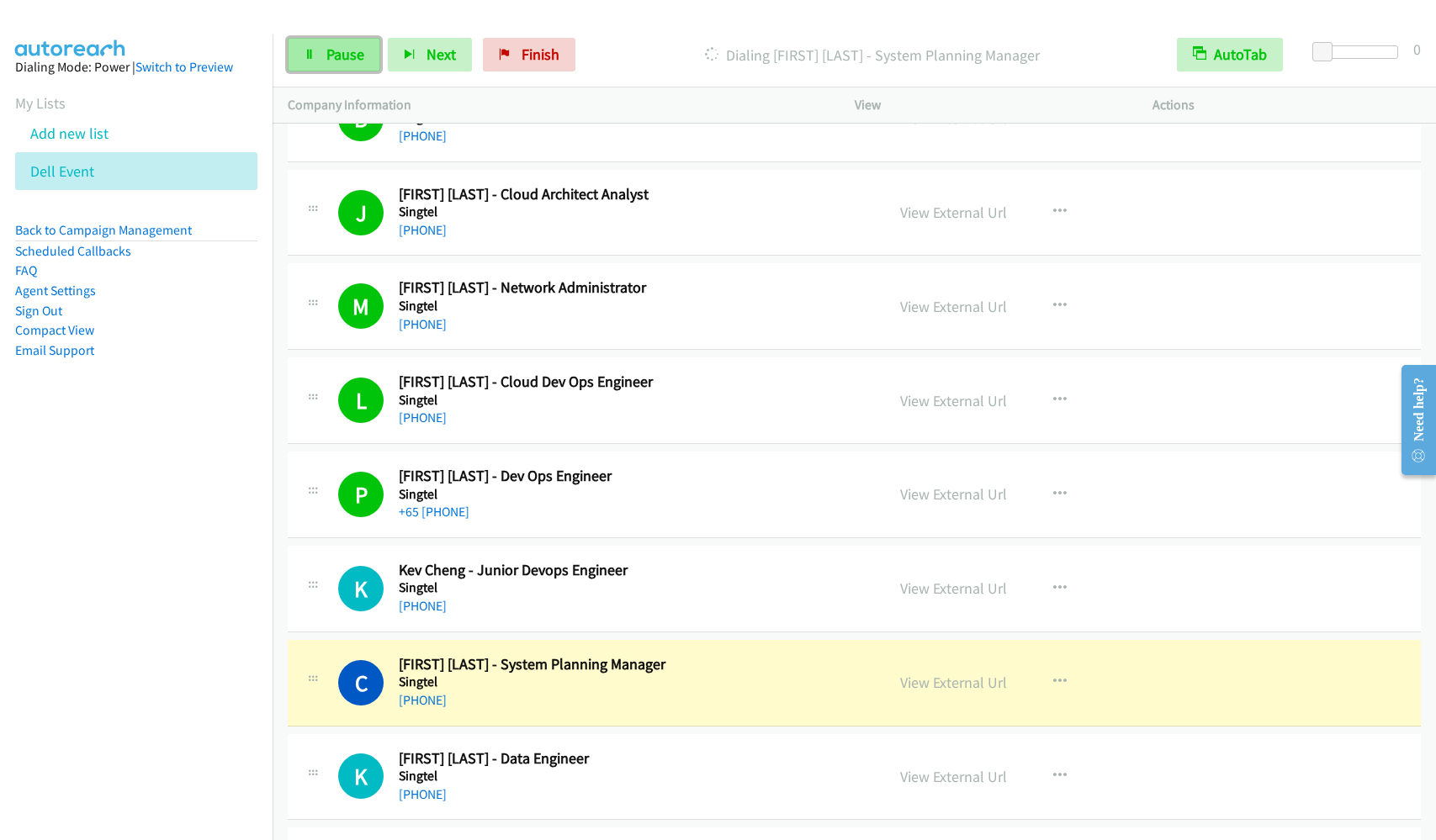 click on "Pause" at bounding box center (334, 55) 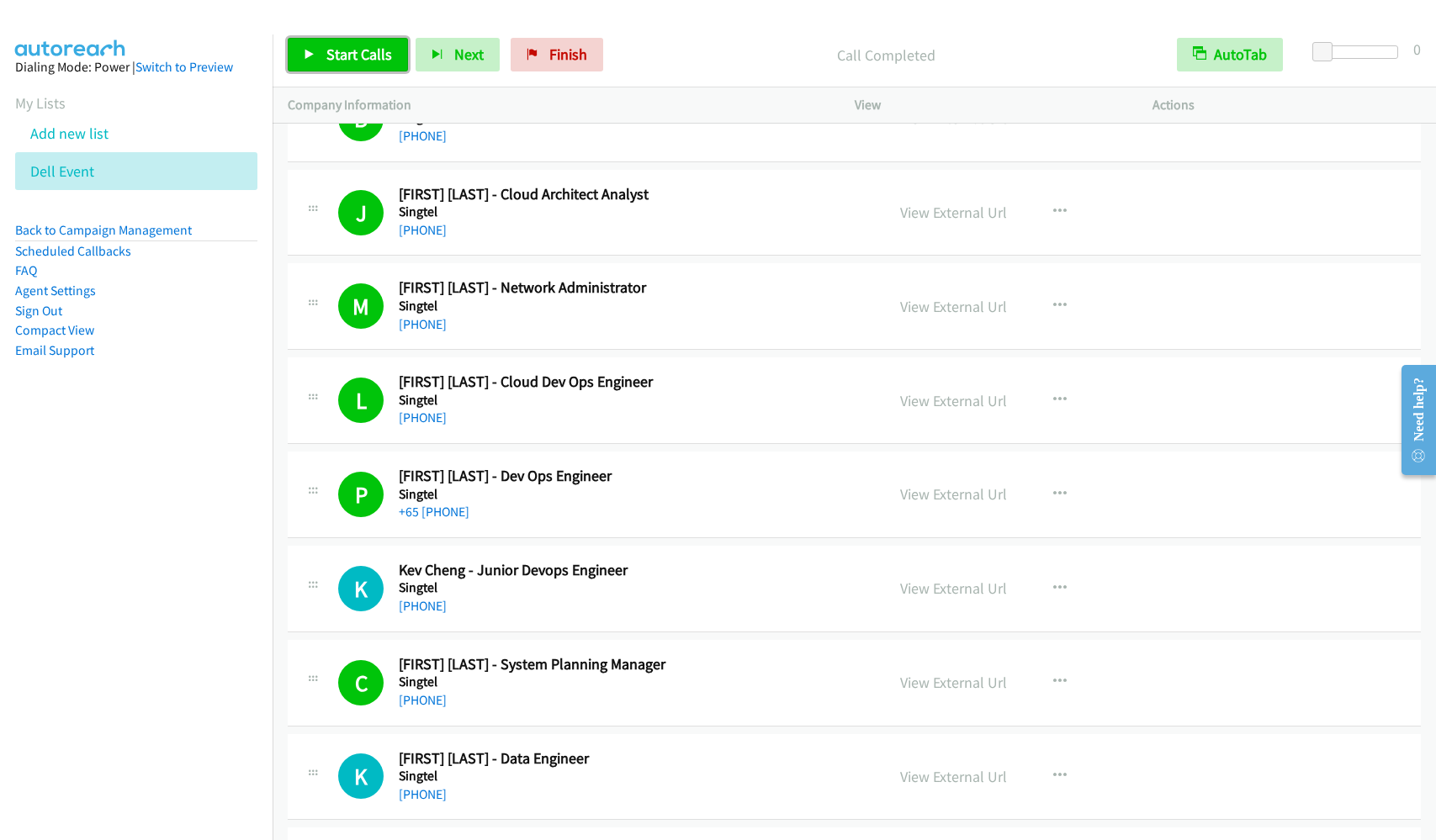 click on "Start Calls" at bounding box center (347, 55) 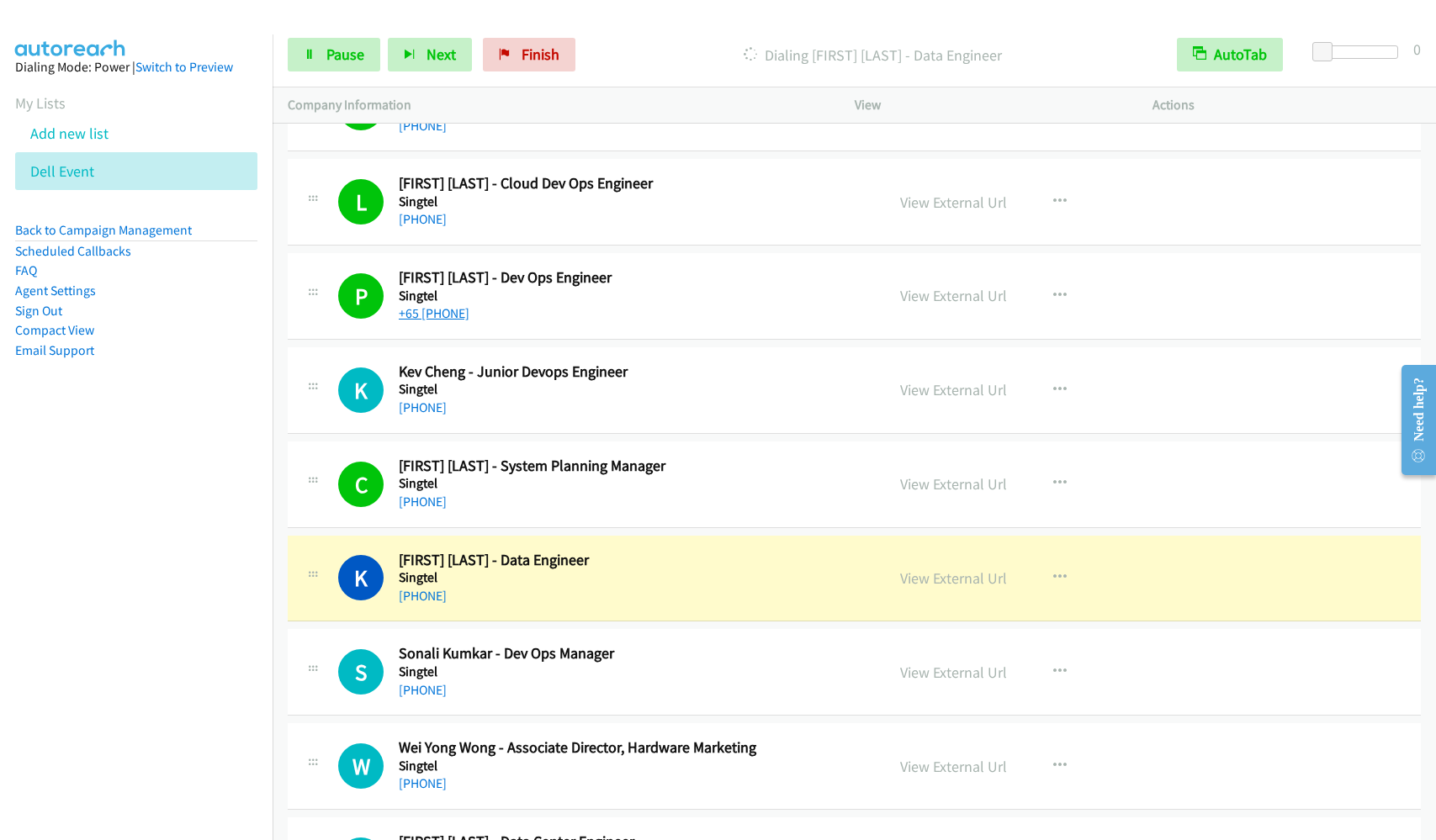 scroll, scrollTop: 2270, scrollLeft: 0, axis: vertical 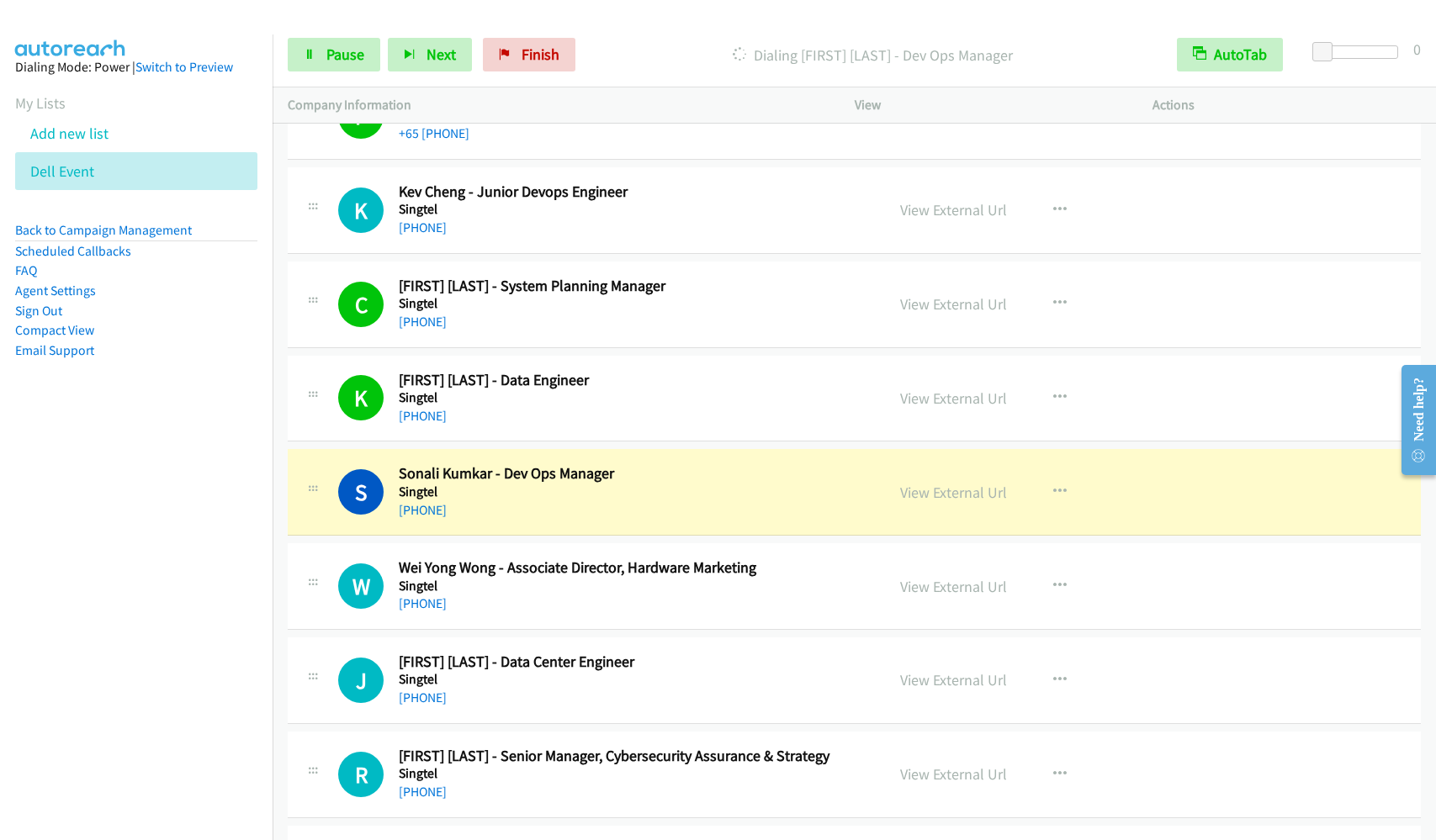 click on "Dialing Mode: Power
|
Switch to Preview
My Lists
Add new list
Dell Event
Back to Campaign Management
Scheduled Callbacks
FAQ
Agent Settings
Sign Out
Compact View
Email Support" at bounding box center (136, 454) 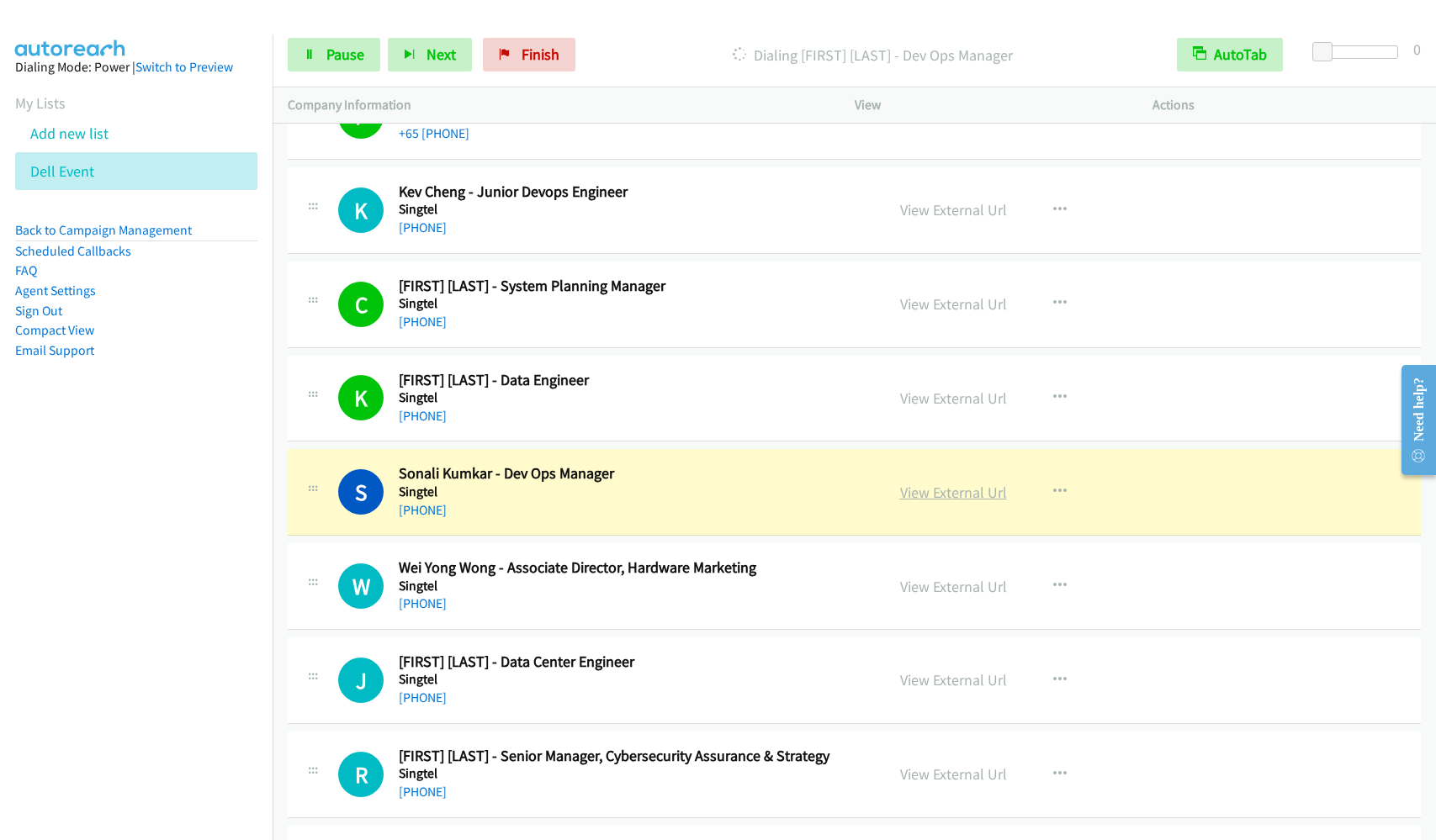 click on "View External Url" at bounding box center (953, 492) 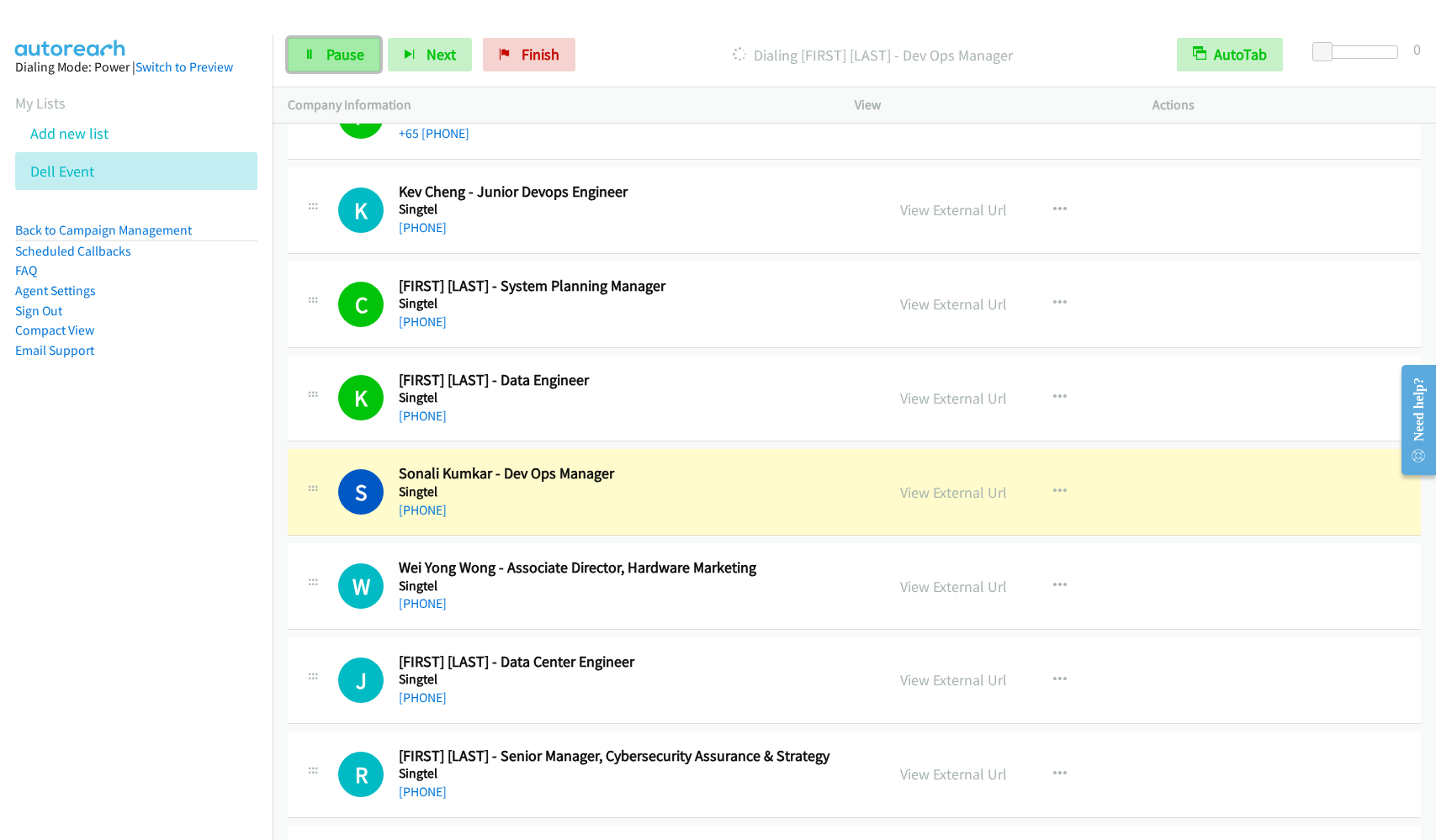 click on "Pause" at bounding box center [345, 54] 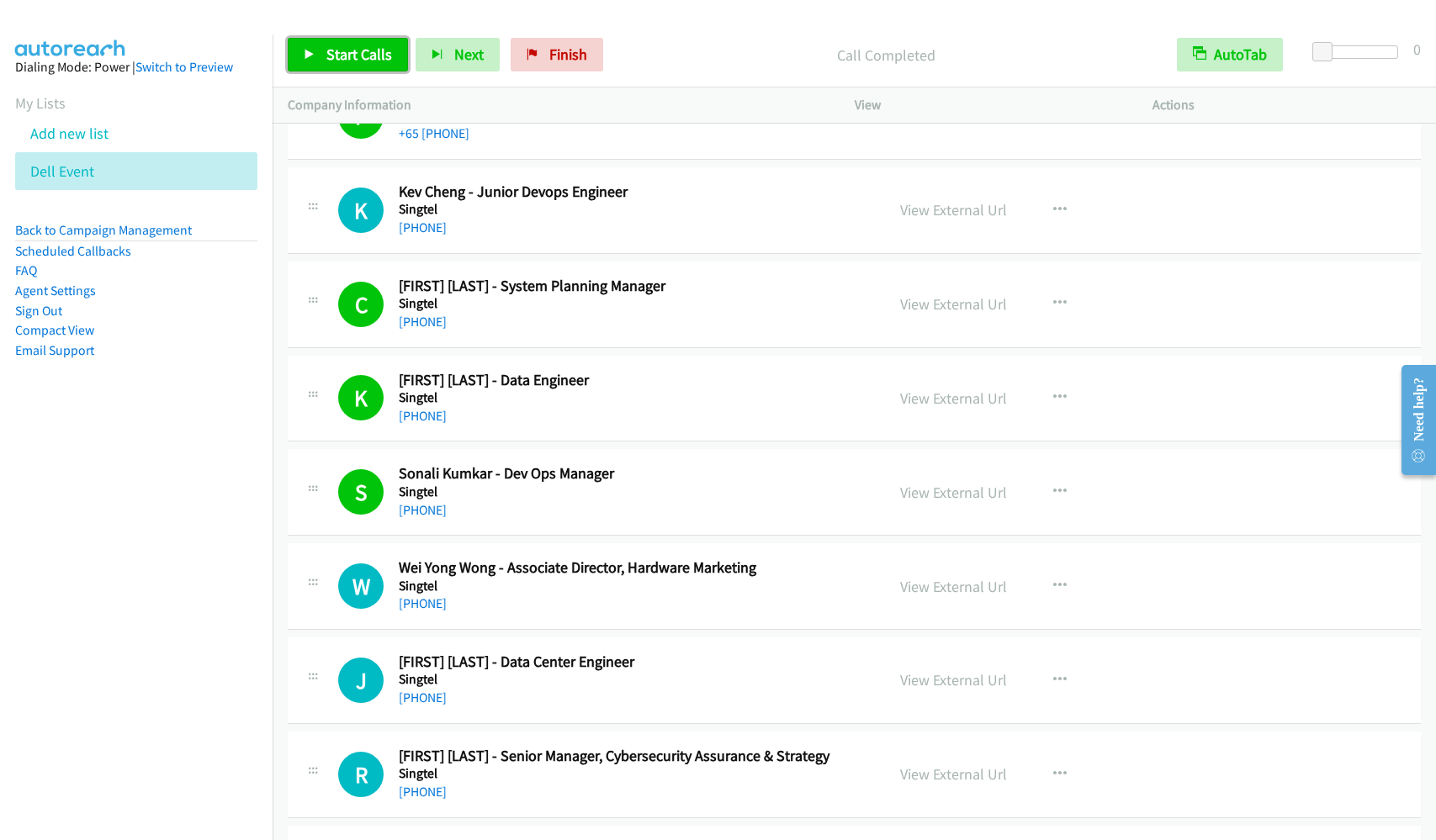 click on "Start Calls" at bounding box center [359, 54] 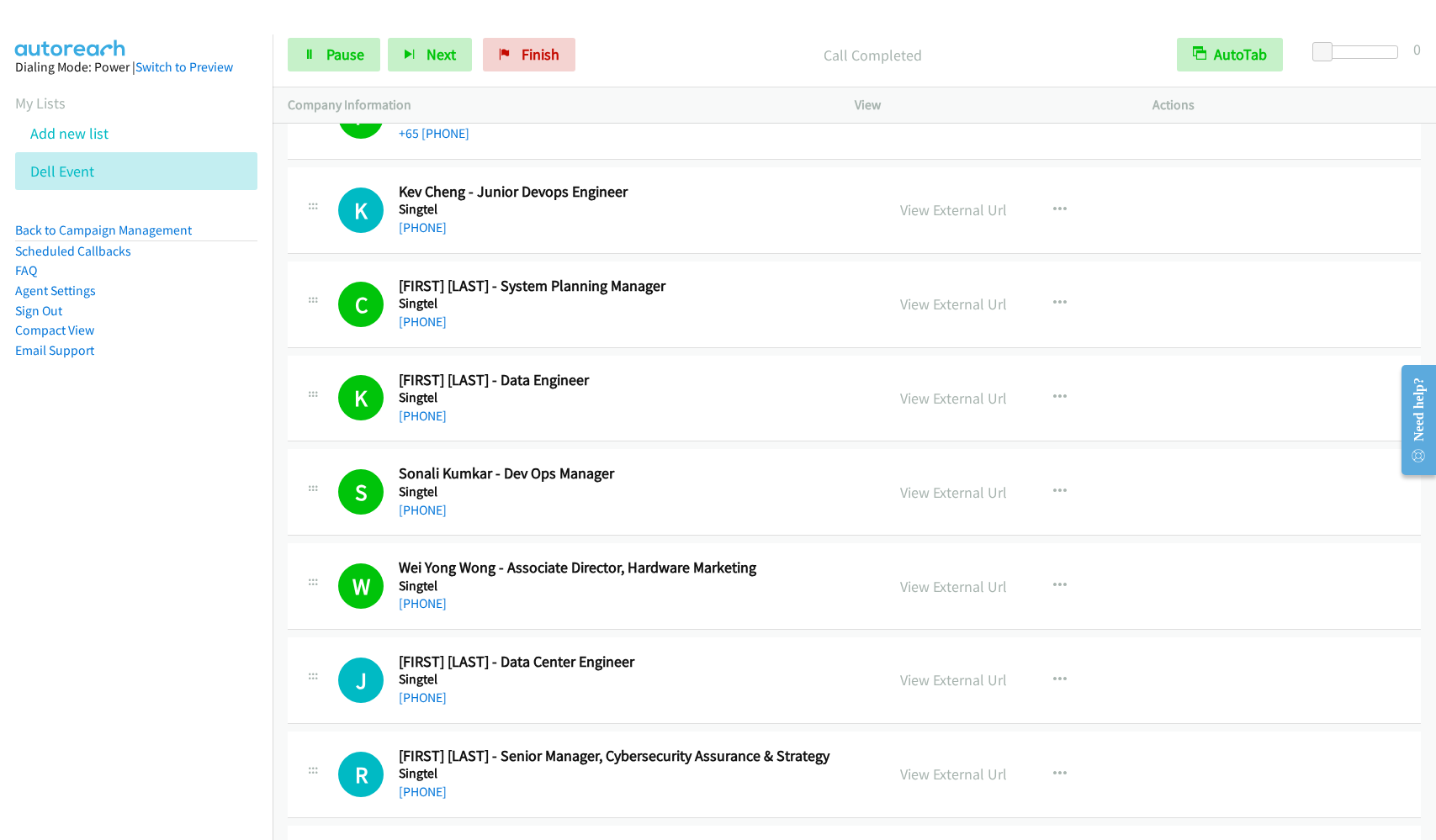 click on "Dialing Mode: Power
|
Switch to Preview
My Lists
Add new list
Dell Event
Back to Campaign Management
Scheduled Callbacks
FAQ
Agent Settings
Sign Out
Compact View
Email Support" at bounding box center [136, 454] 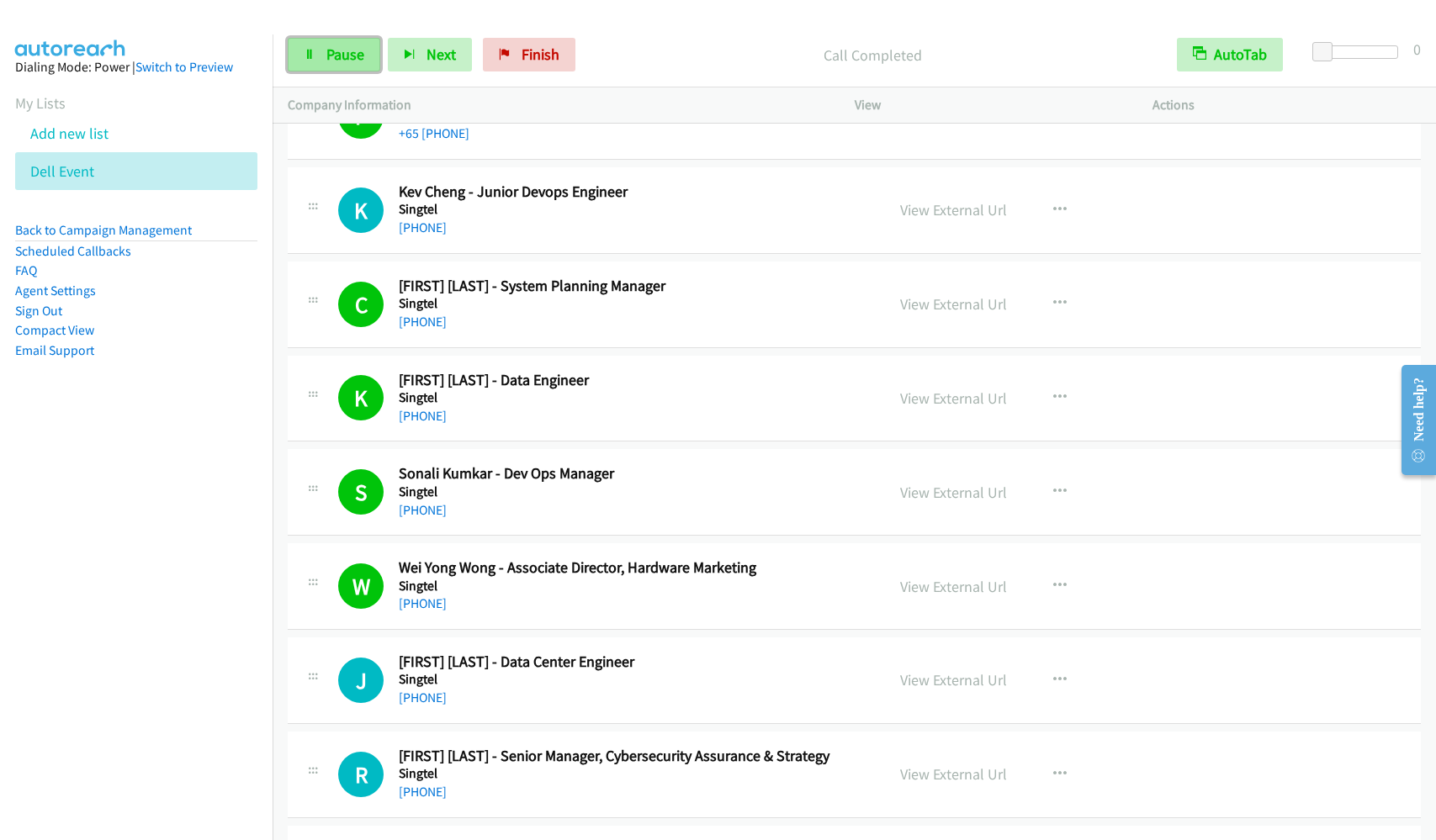 click on "Pause" at bounding box center (345, 54) 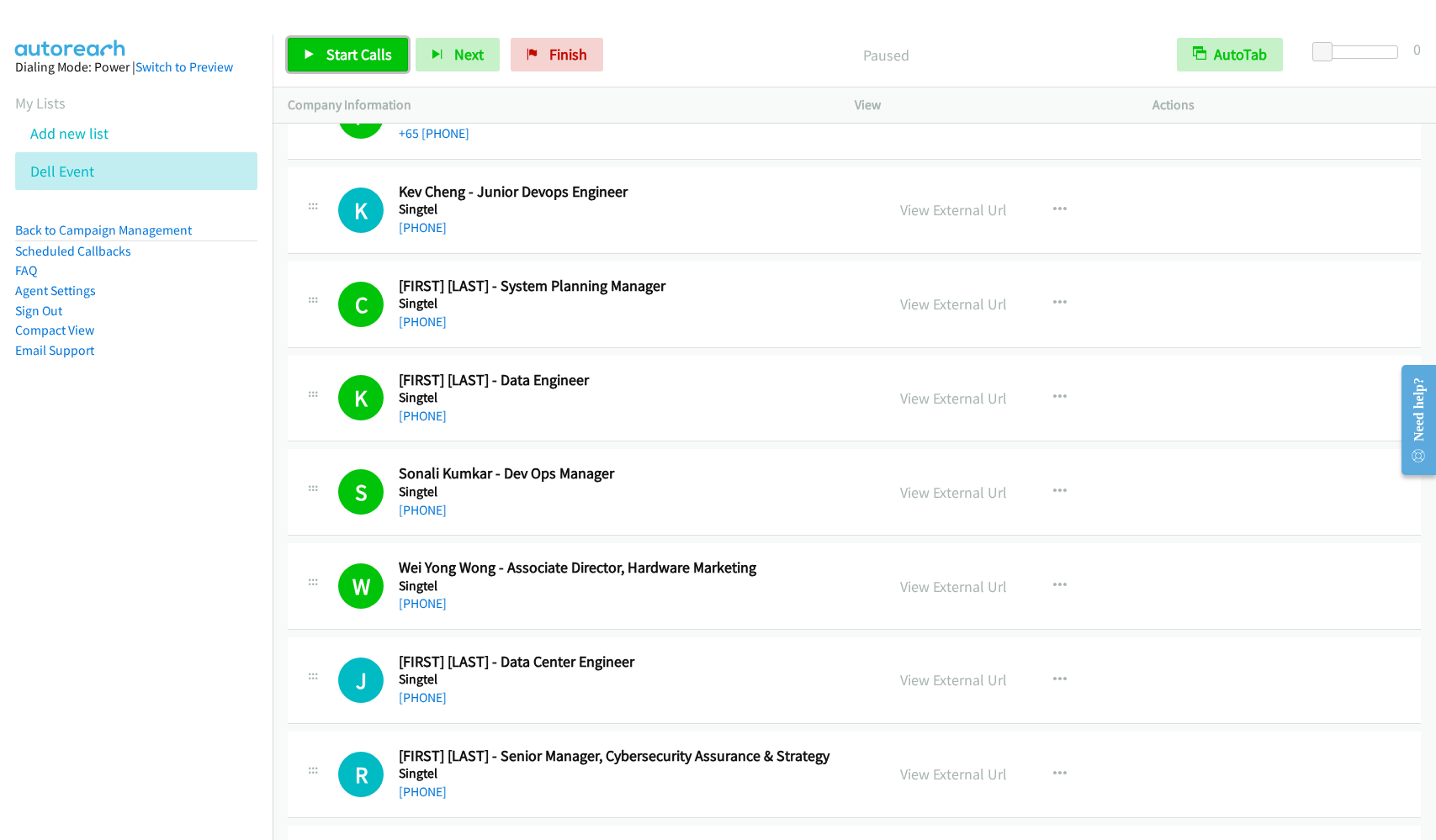 click on "Start Calls" at bounding box center (359, 54) 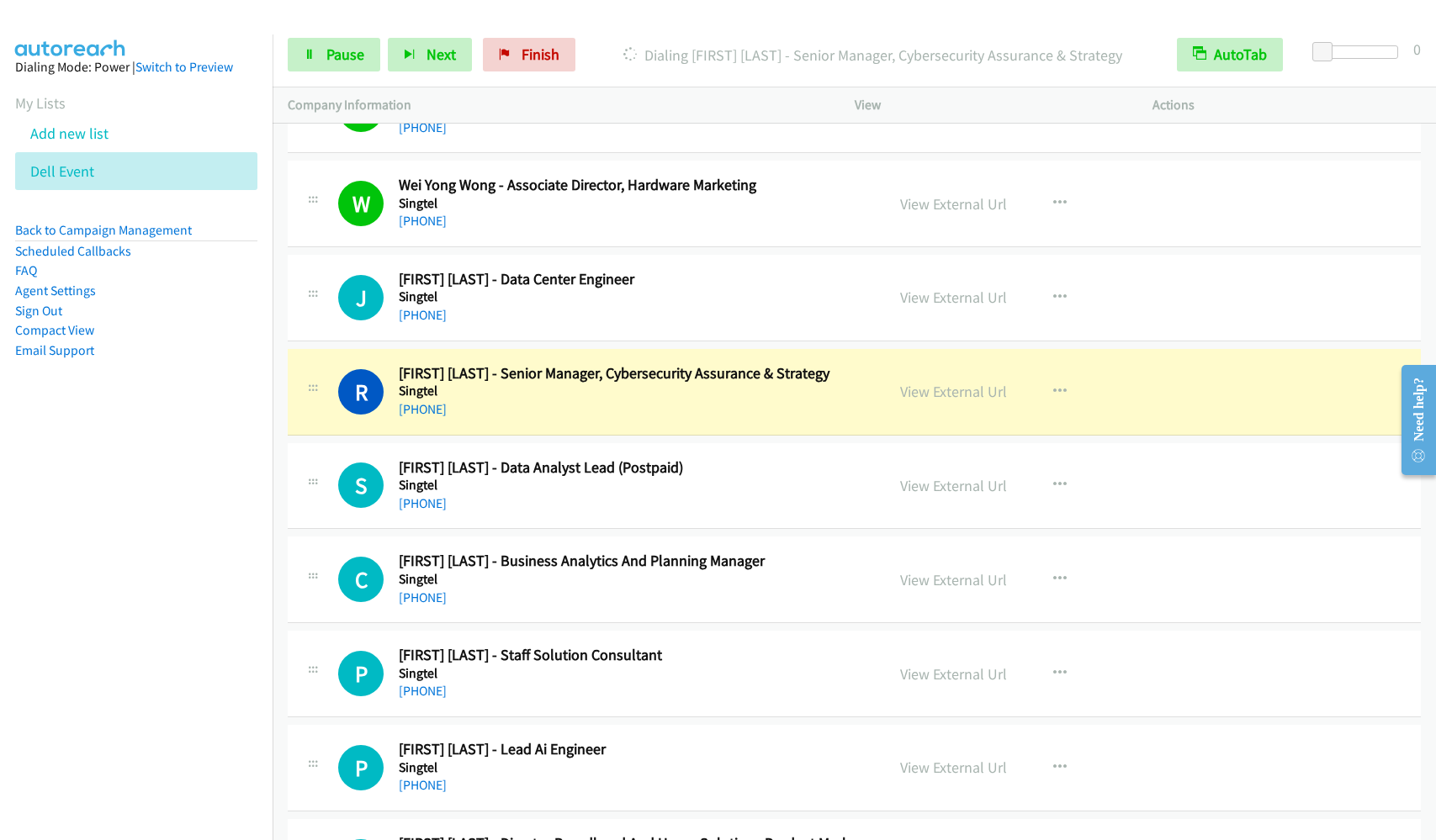 scroll, scrollTop: 2775, scrollLeft: 0, axis: vertical 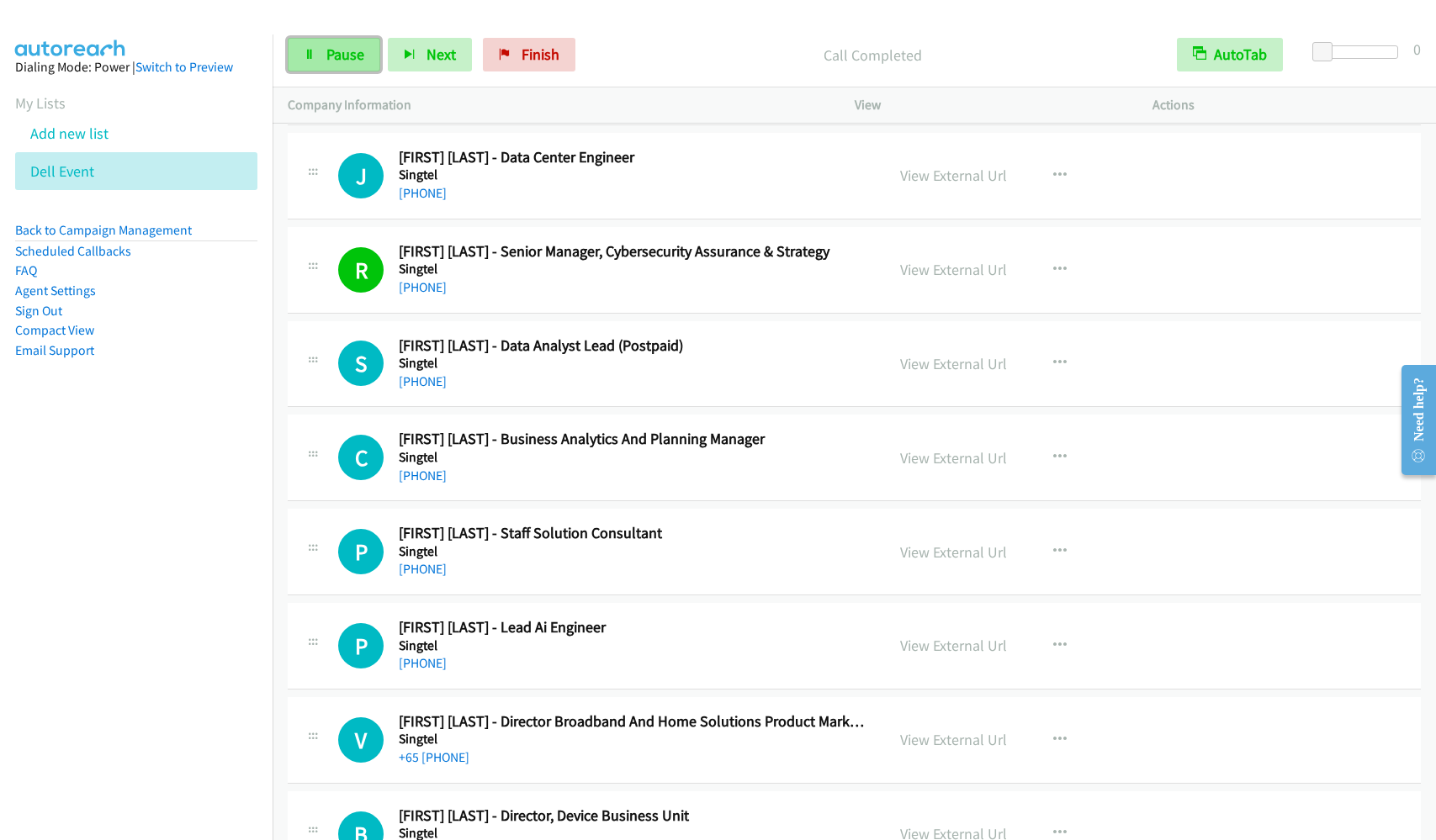 click on "Pause" at bounding box center [345, 54] 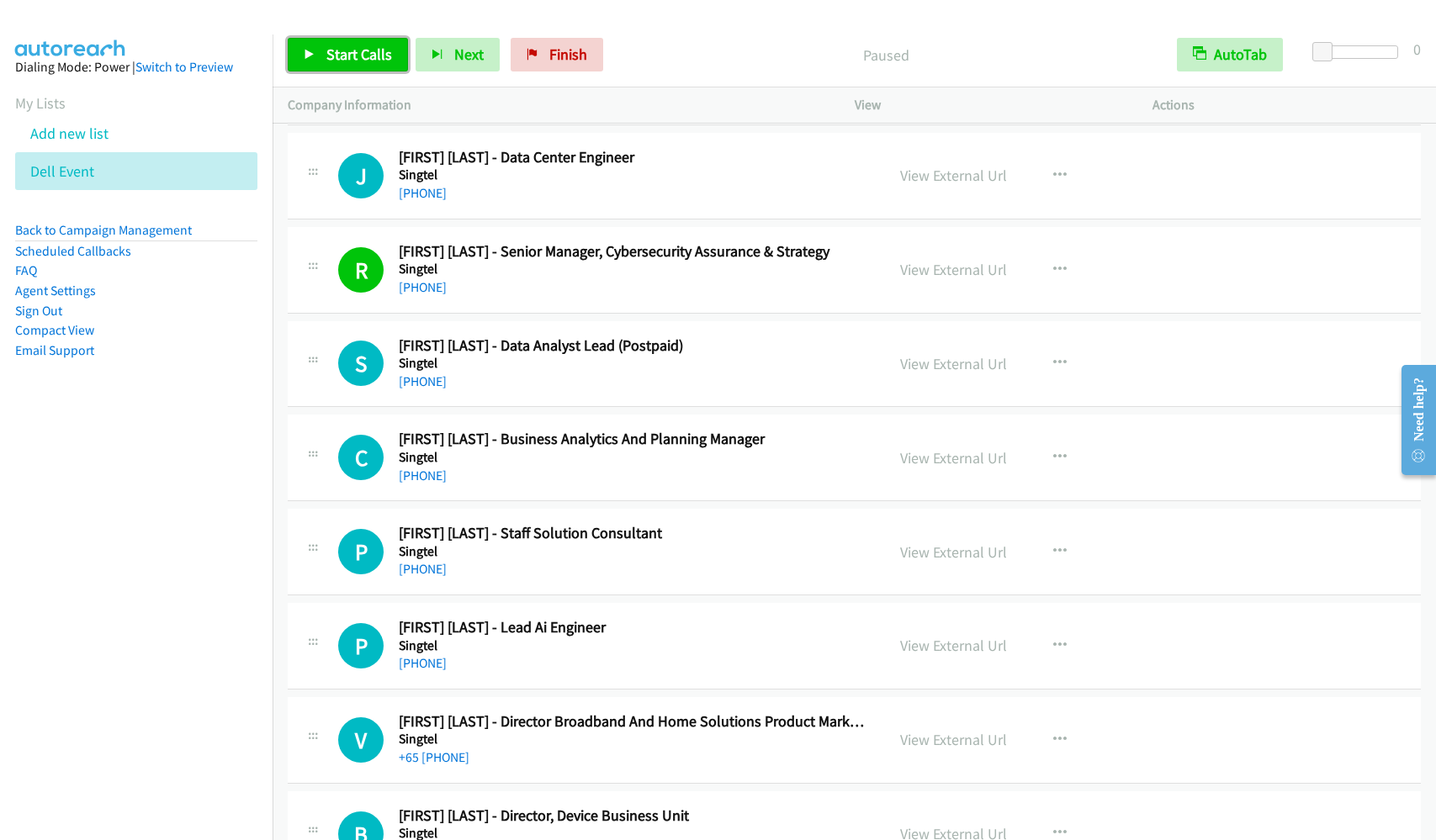 click on "Start Calls" at bounding box center (359, 54) 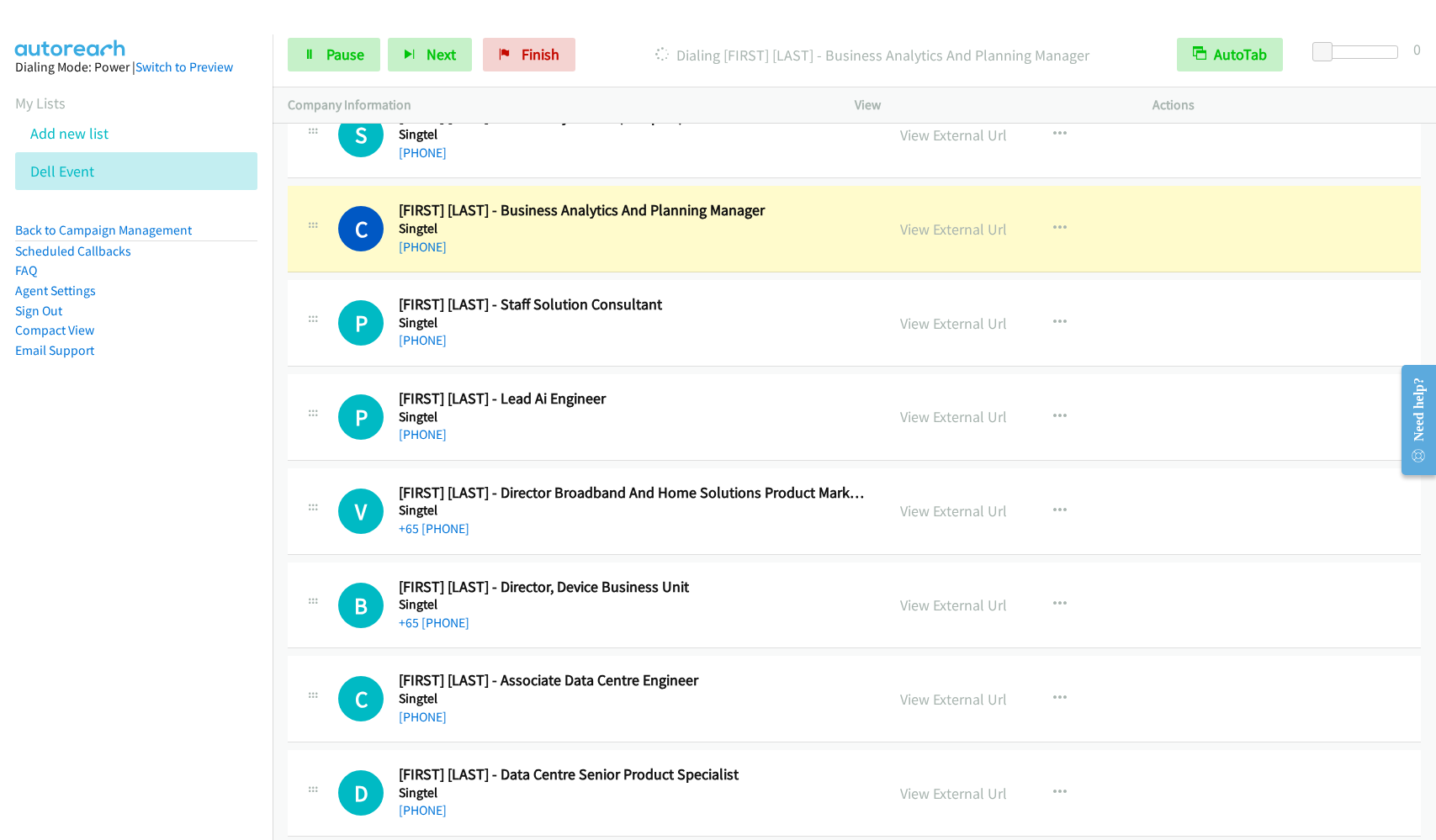 scroll, scrollTop: 3027, scrollLeft: 0, axis: vertical 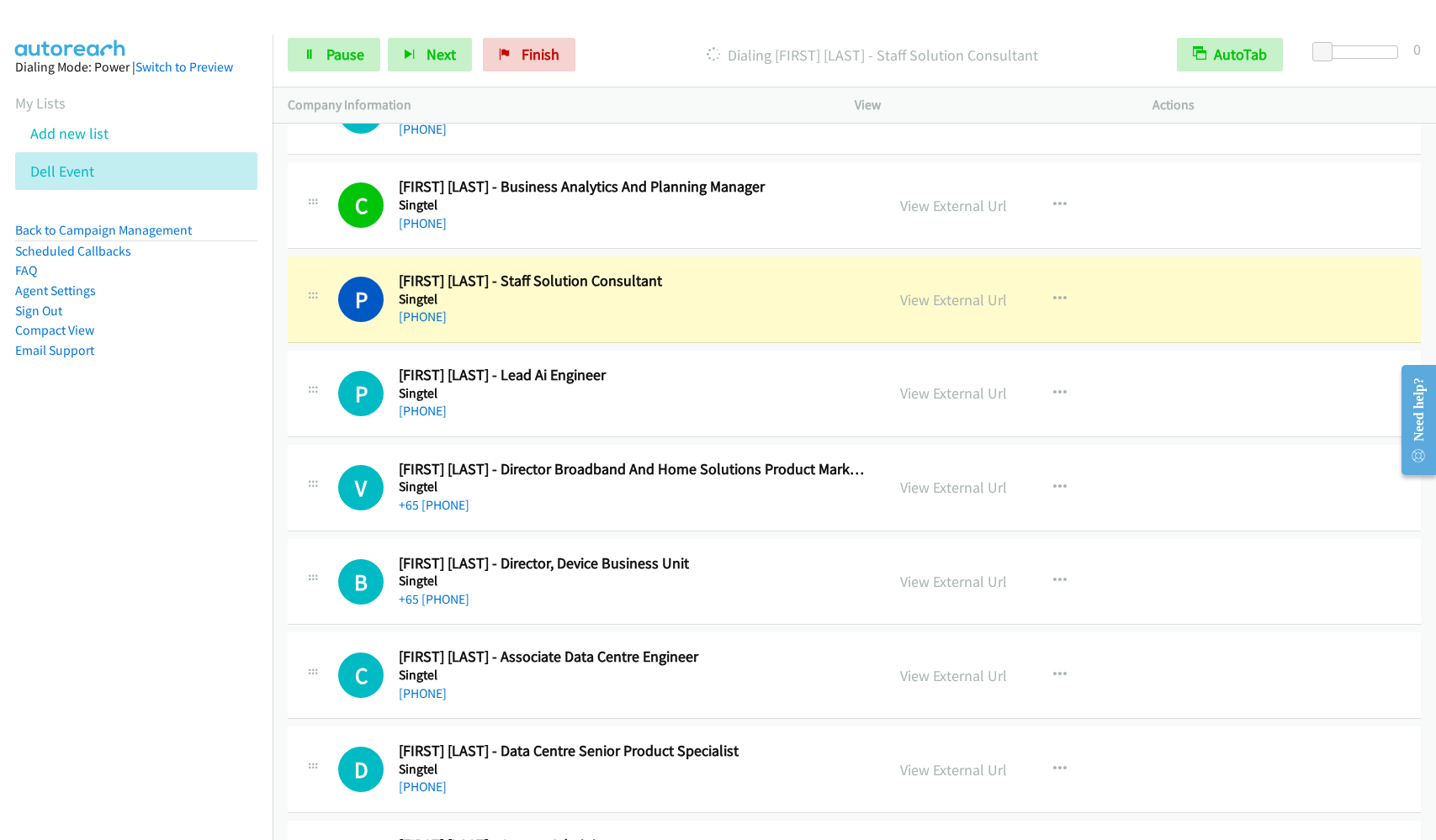 click on "View External Url" at bounding box center [953, 299] 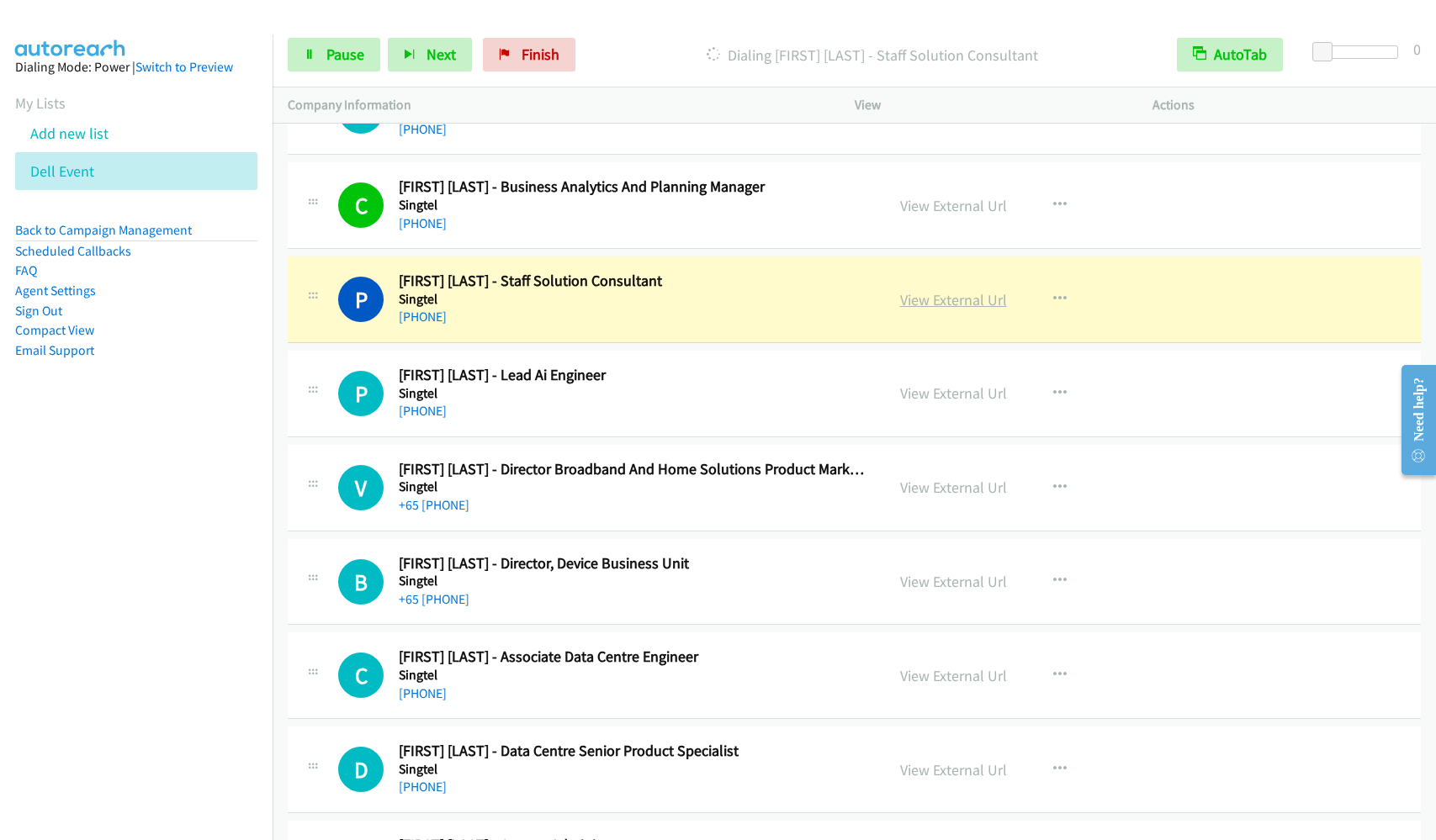 click on "View External Url" at bounding box center [953, 299] 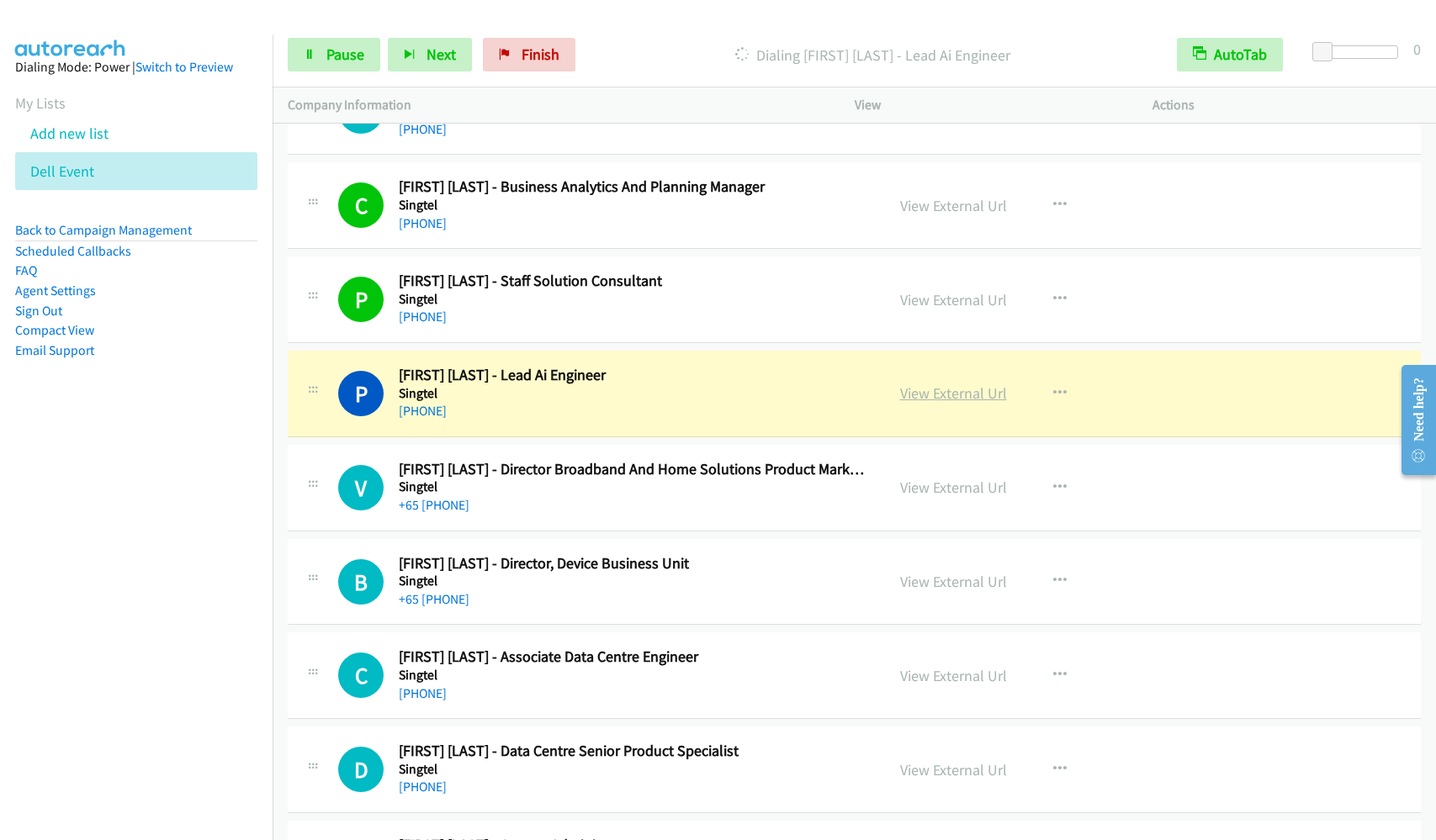 click on "View External Url" at bounding box center (953, 393) 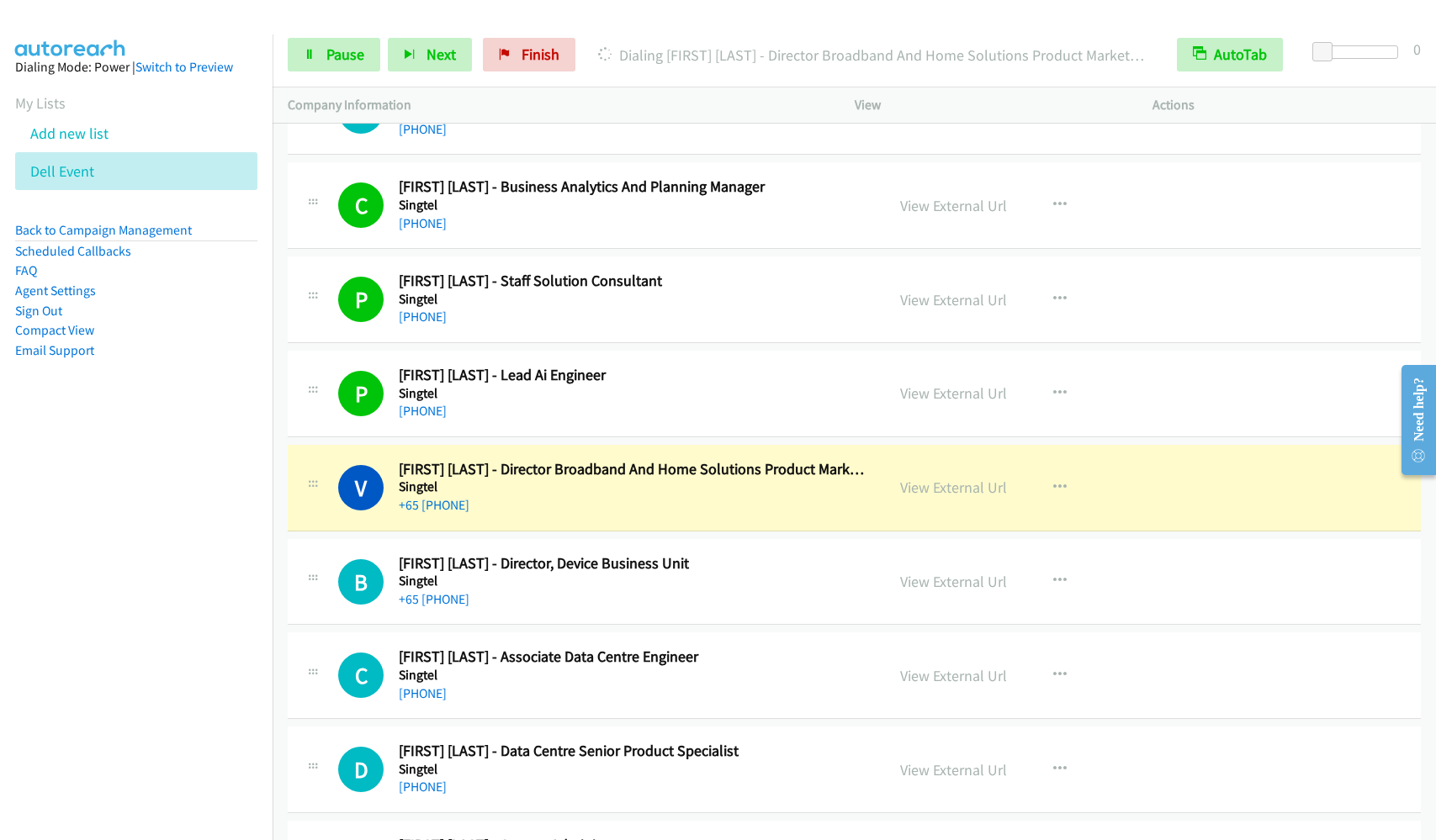 click on "+65 [PHONE]" at bounding box center (634, 505) 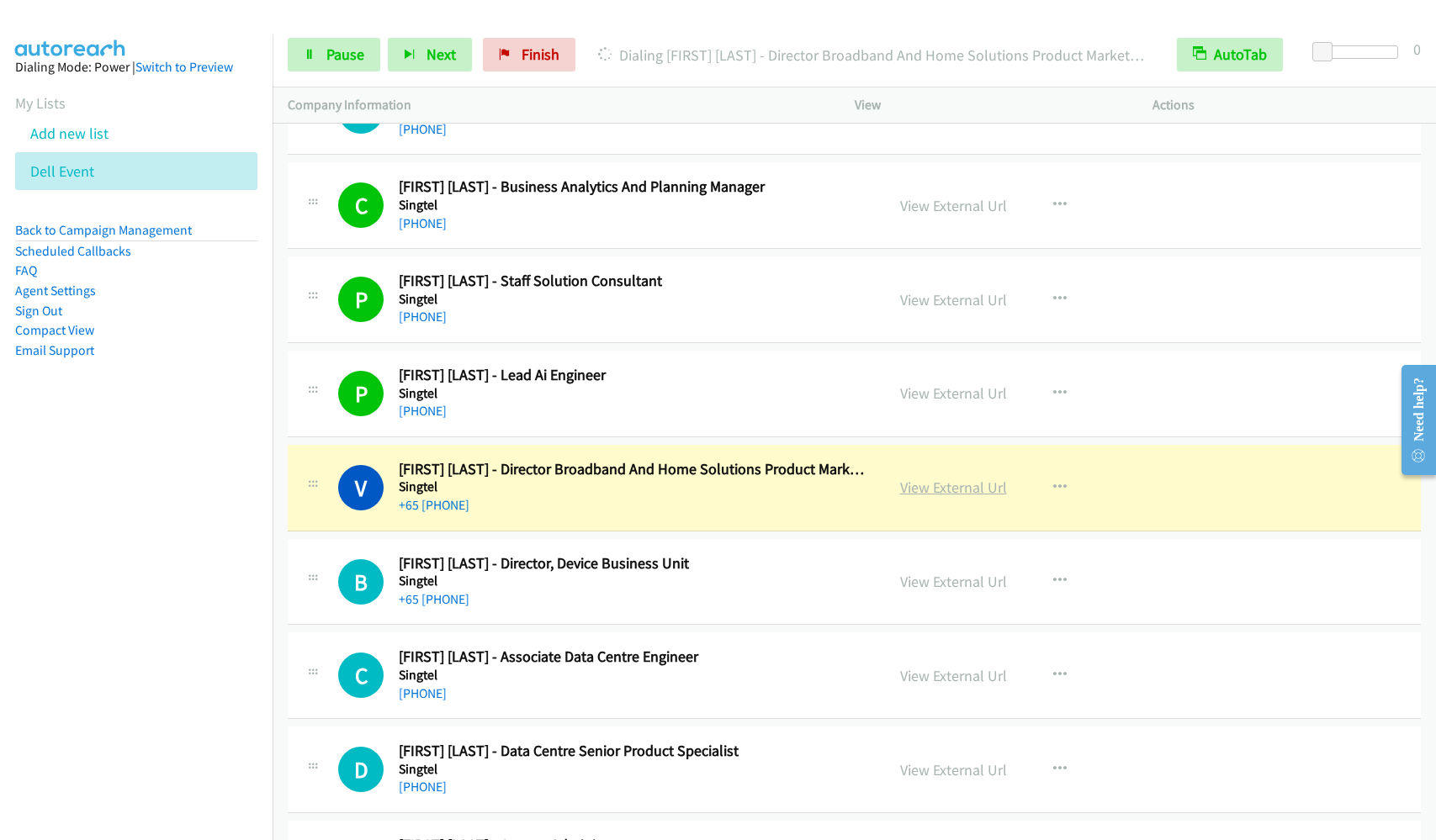 click on "View External Url" at bounding box center (953, 487) 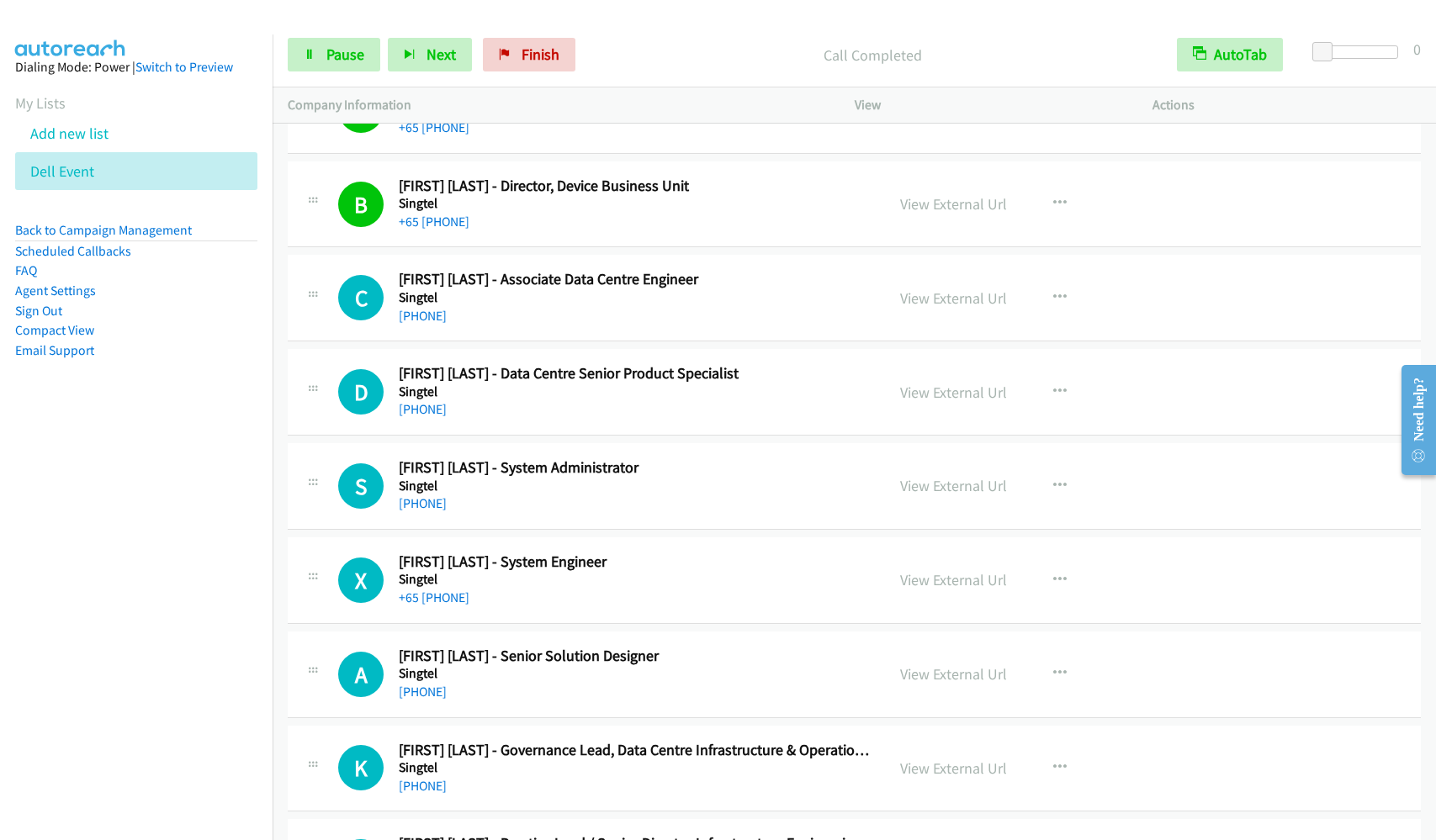 scroll, scrollTop: 3405, scrollLeft: 0, axis: vertical 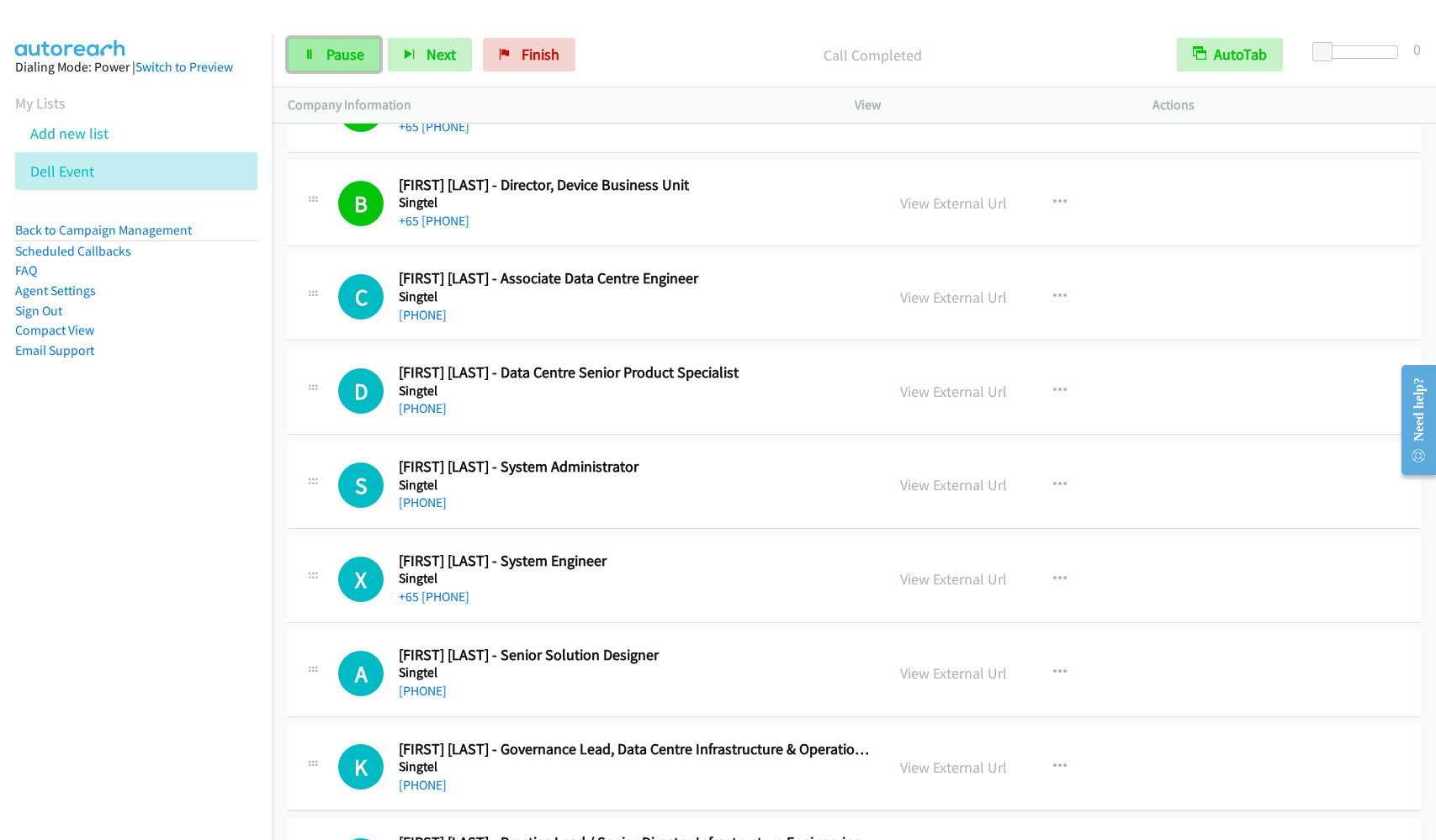 click on "Pause" at bounding box center [345, 54] 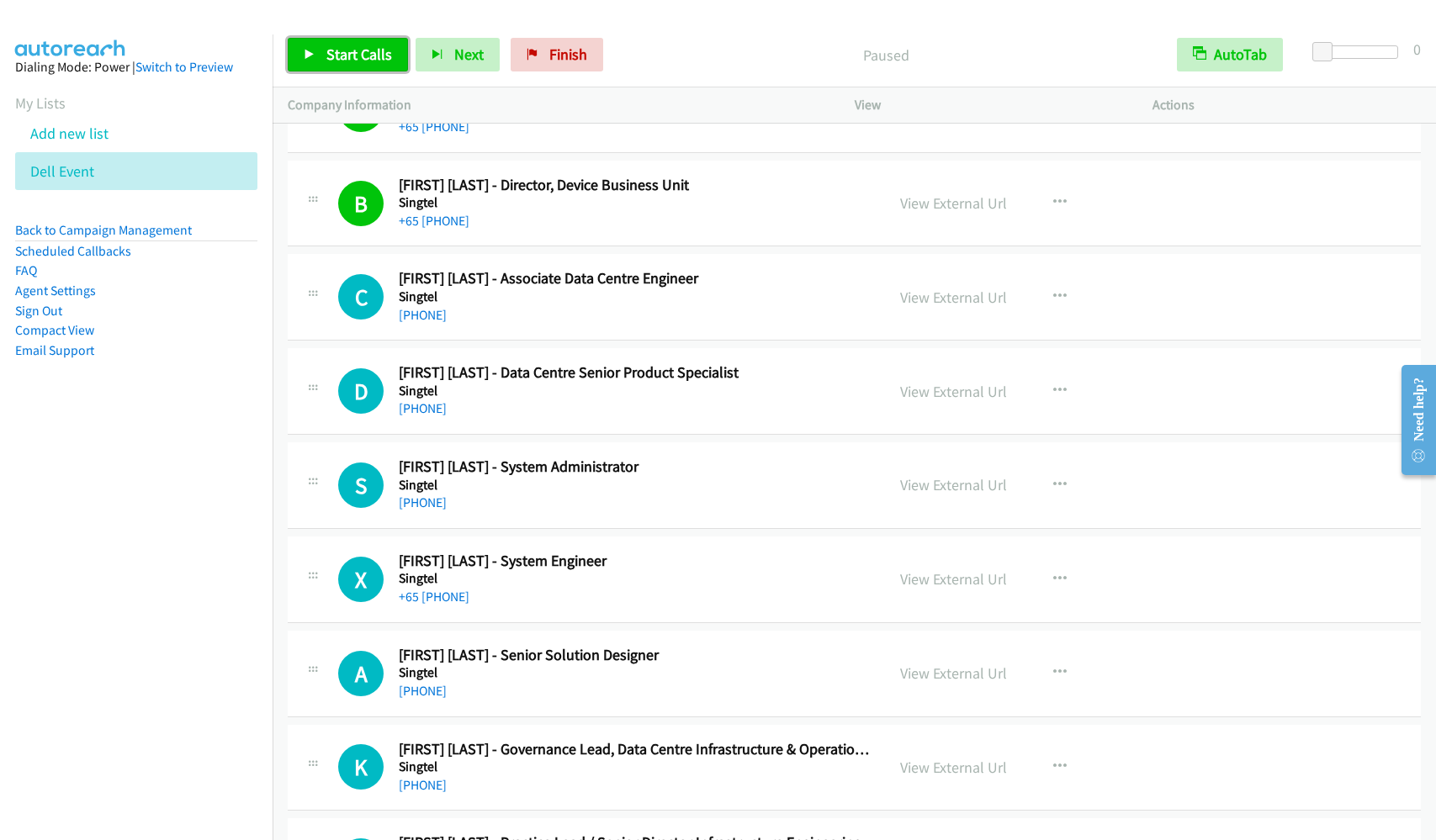click on "Start Calls" at bounding box center [359, 54] 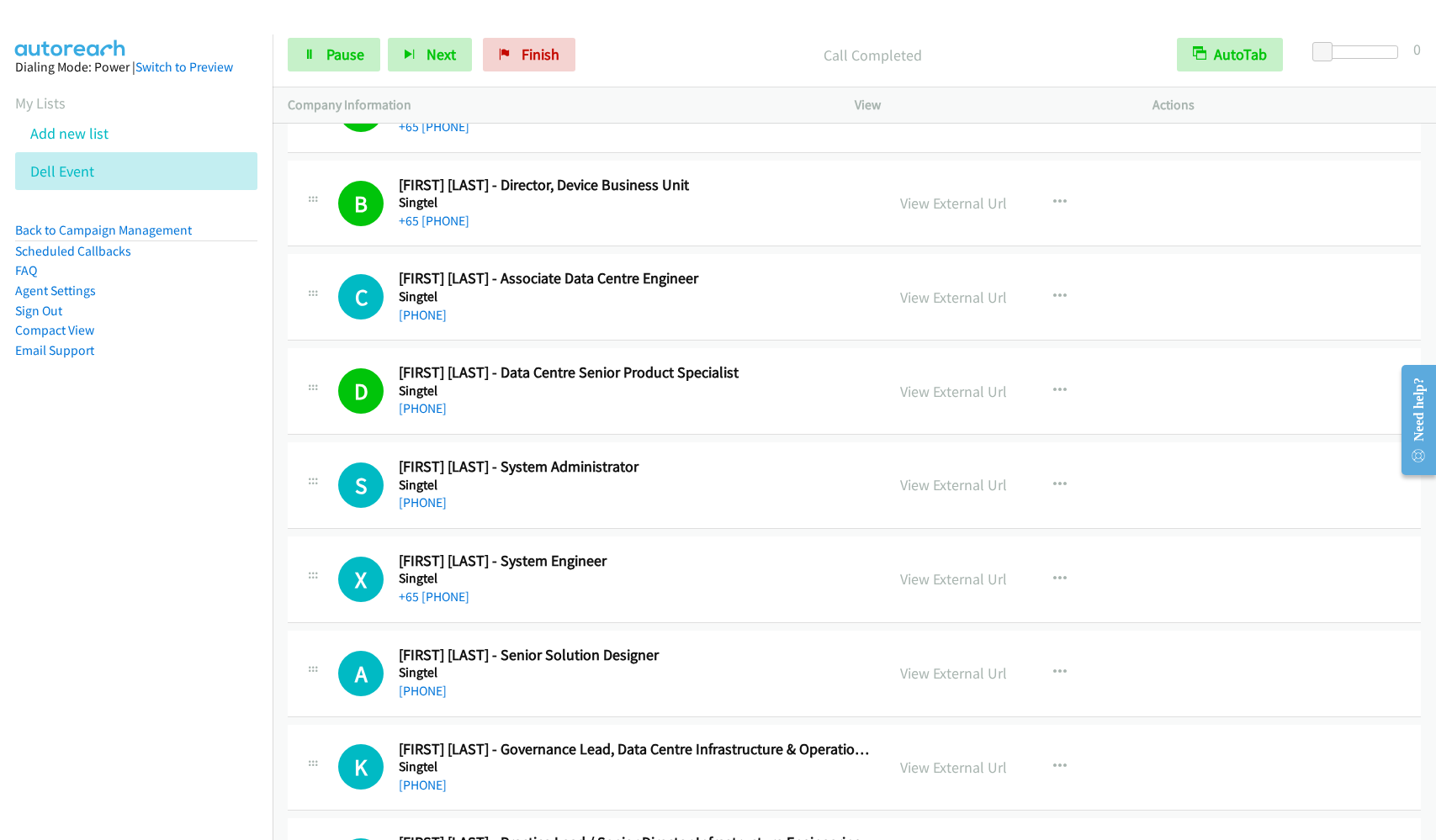click on "Dialing Mode: Power
|
Switch to Preview
My Lists
Add new list
Dell Event
Back to Campaign Management
Scheduled Callbacks
FAQ
Agent Settings
Sign Out
Compact View
Email Support" at bounding box center (136, 454) 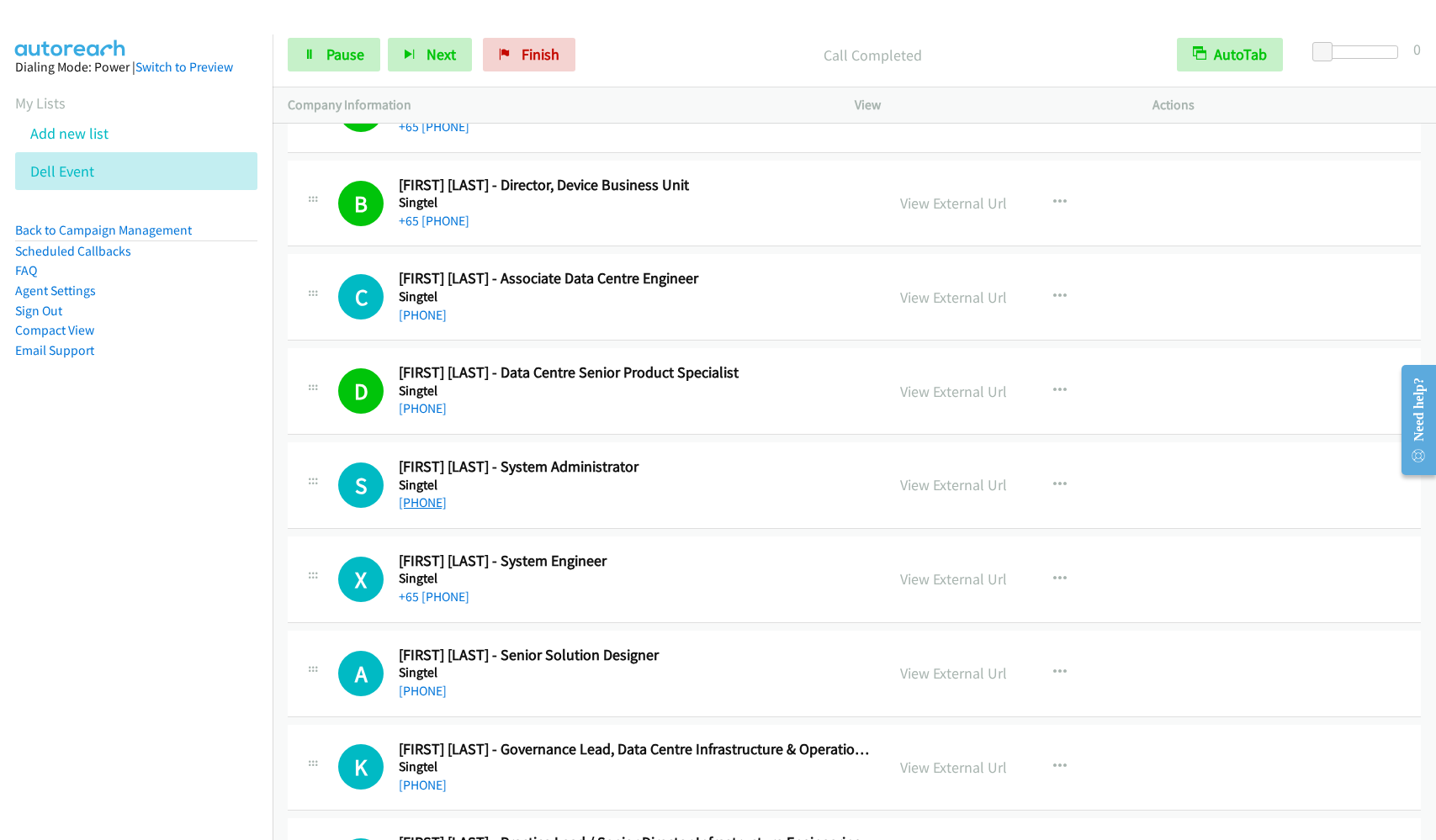 click on "[PHONE]" at bounding box center [422, 502] 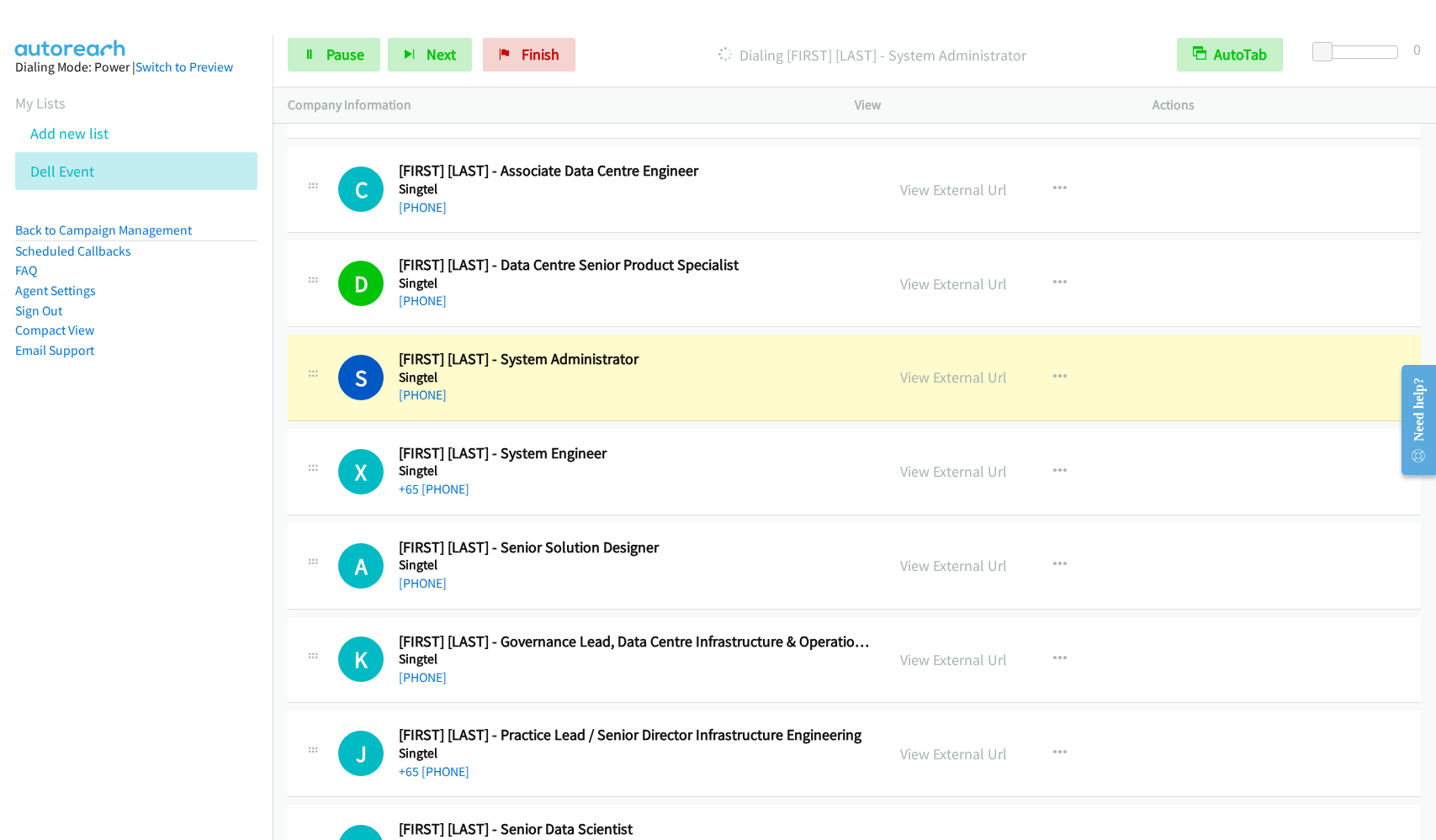 scroll, scrollTop: 3658, scrollLeft: 0, axis: vertical 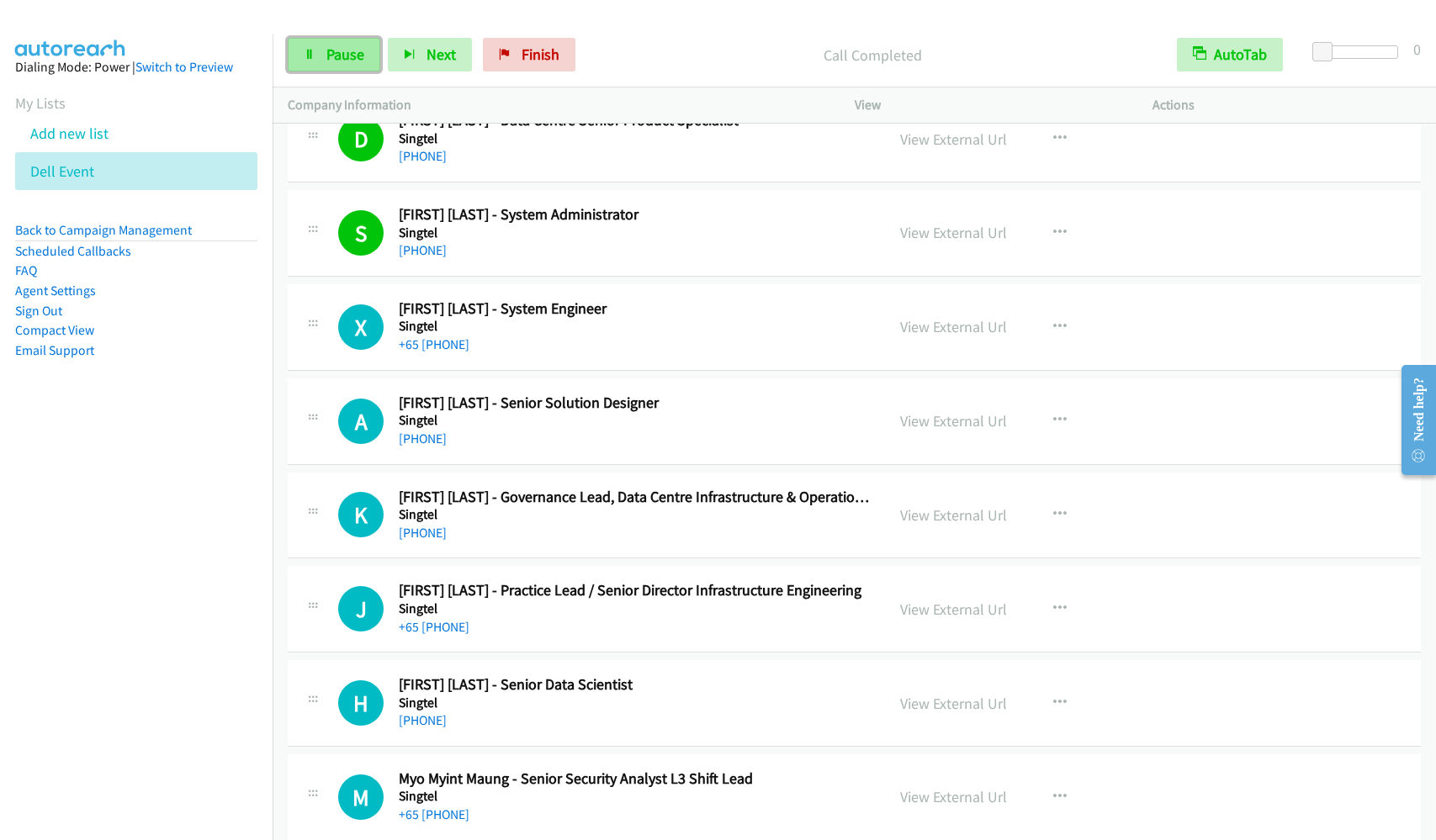 click on "Pause" at bounding box center [345, 54] 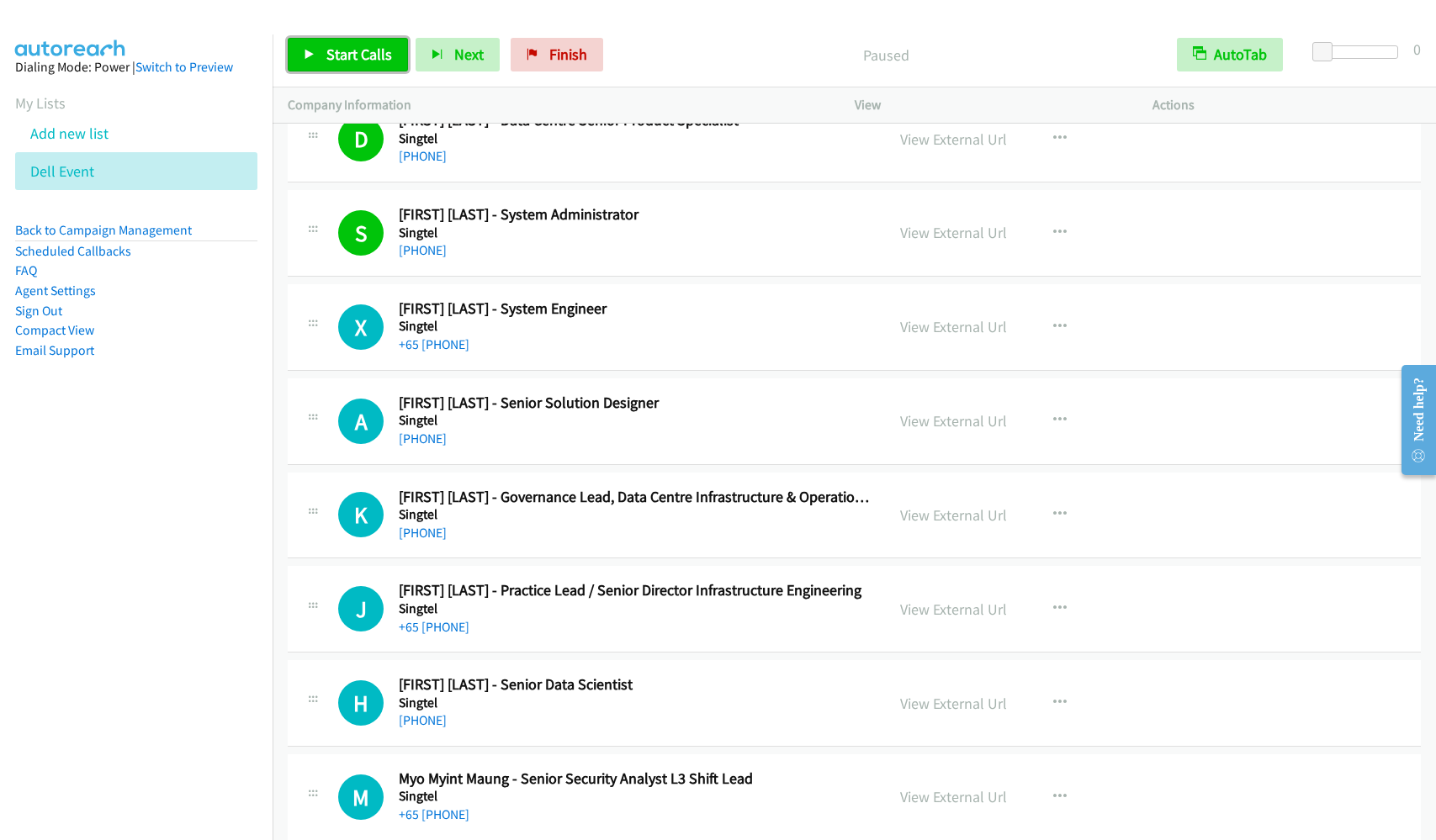 click on "Start Calls" at bounding box center (359, 54) 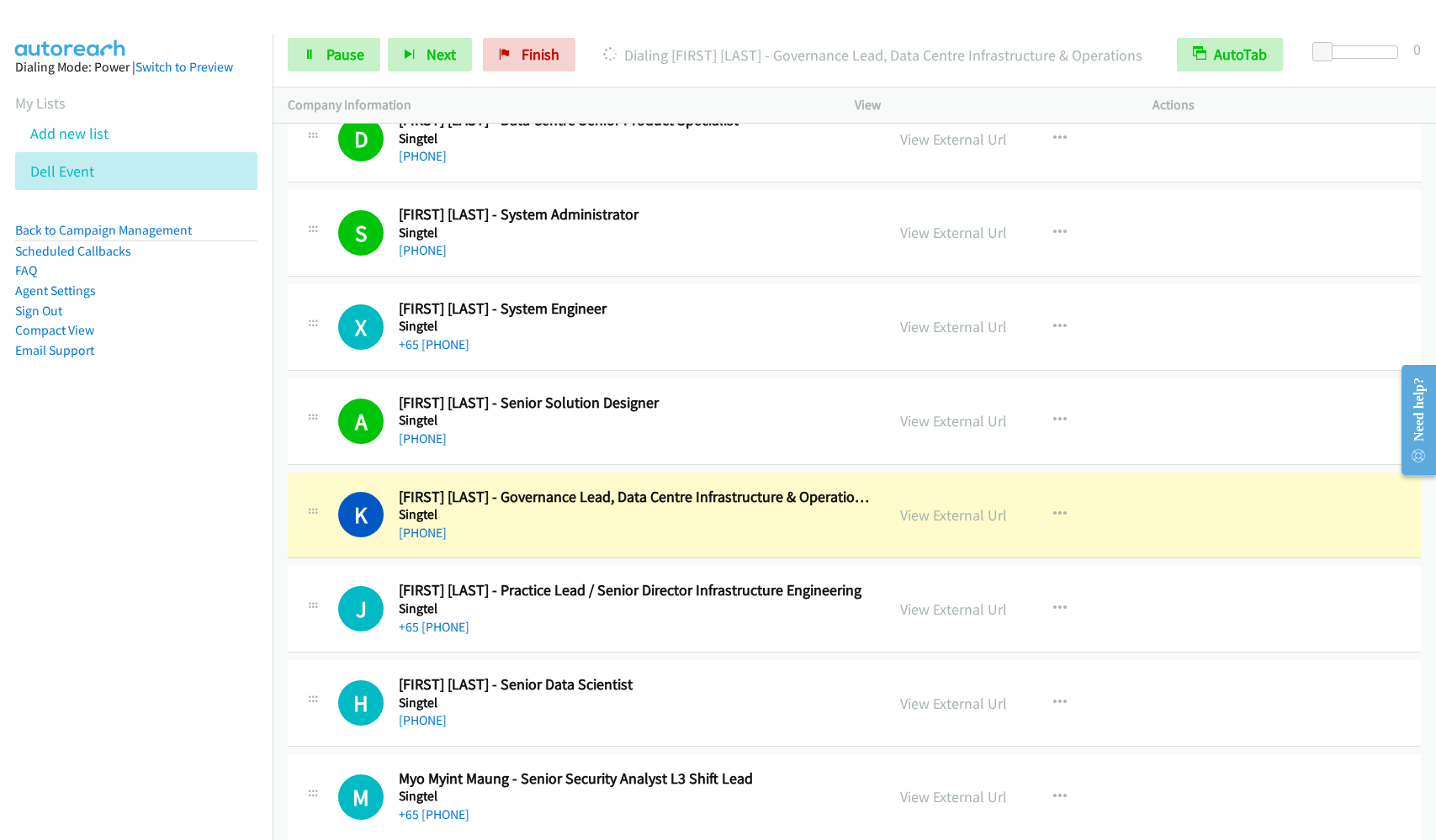 click on "Dialing Mode: Power
|
Switch to Preview
My Lists
Add new list
Dell Event
Back to Campaign Management
Scheduled Callbacks
FAQ
Agent Settings
Sign Out
Compact View
Email Support" at bounding box center [136, 454] 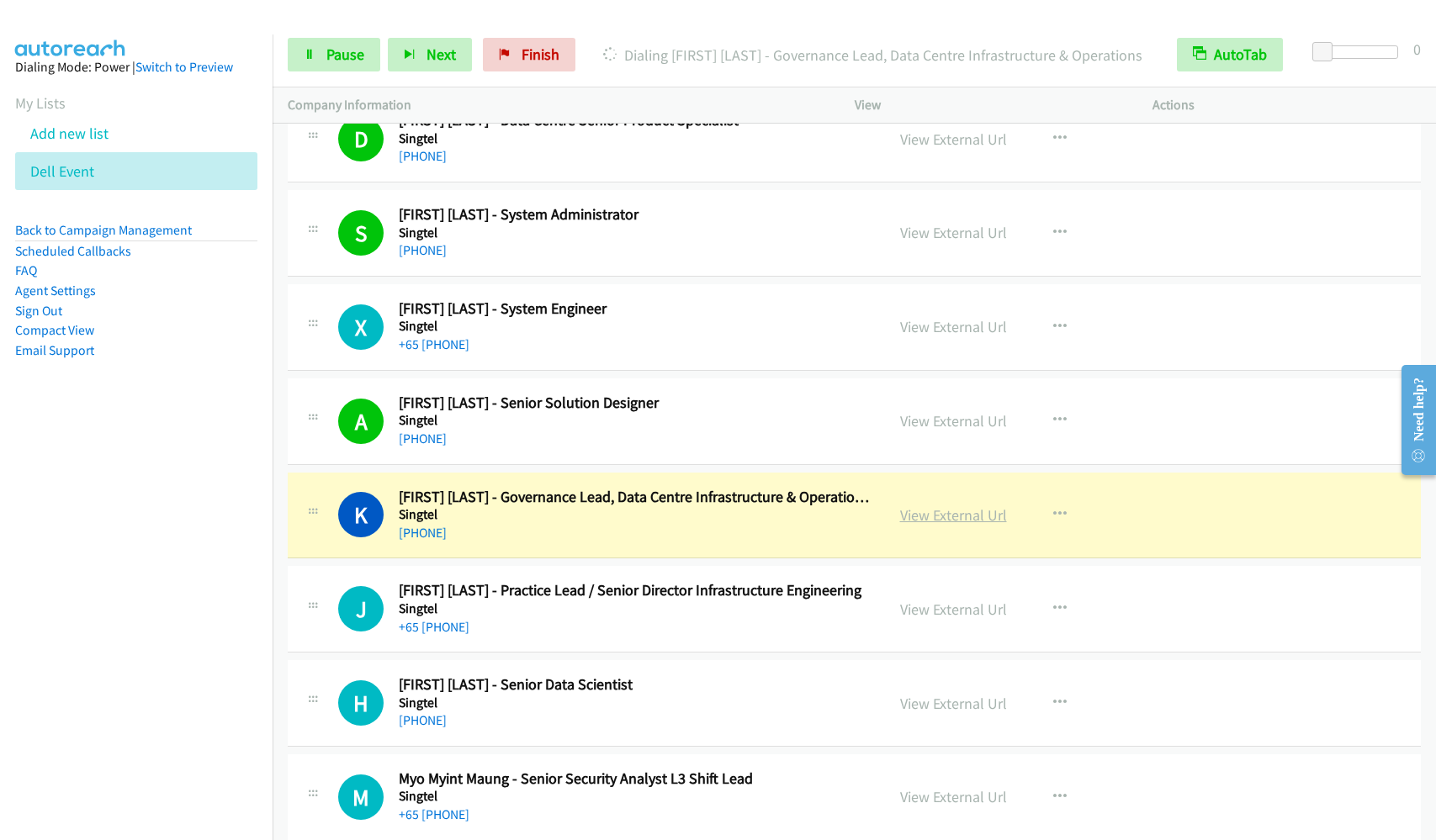 click on "View External Url" at bounding box center (953, 515) 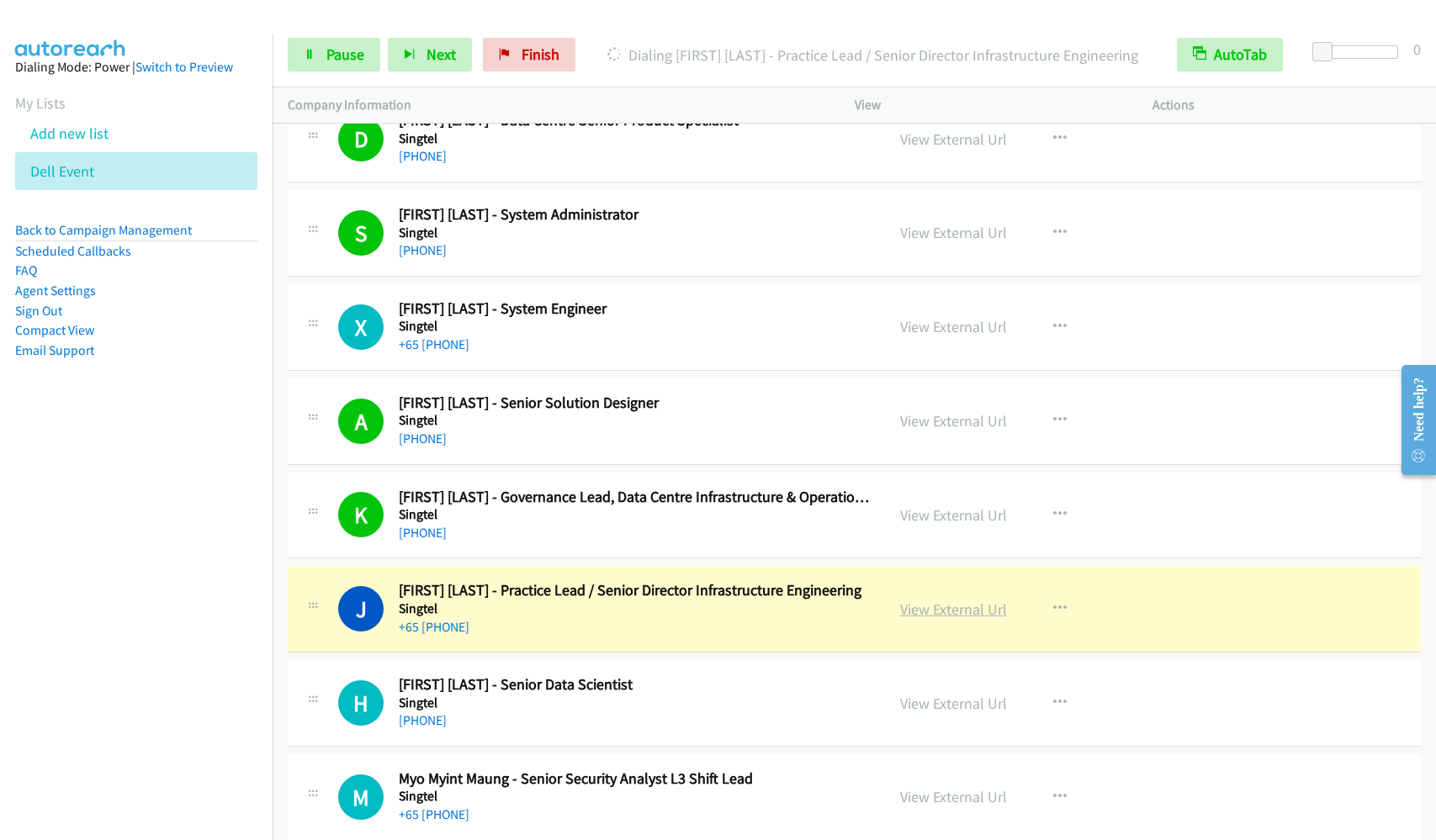 click on "View External Url" at bounding box center (953, 609) 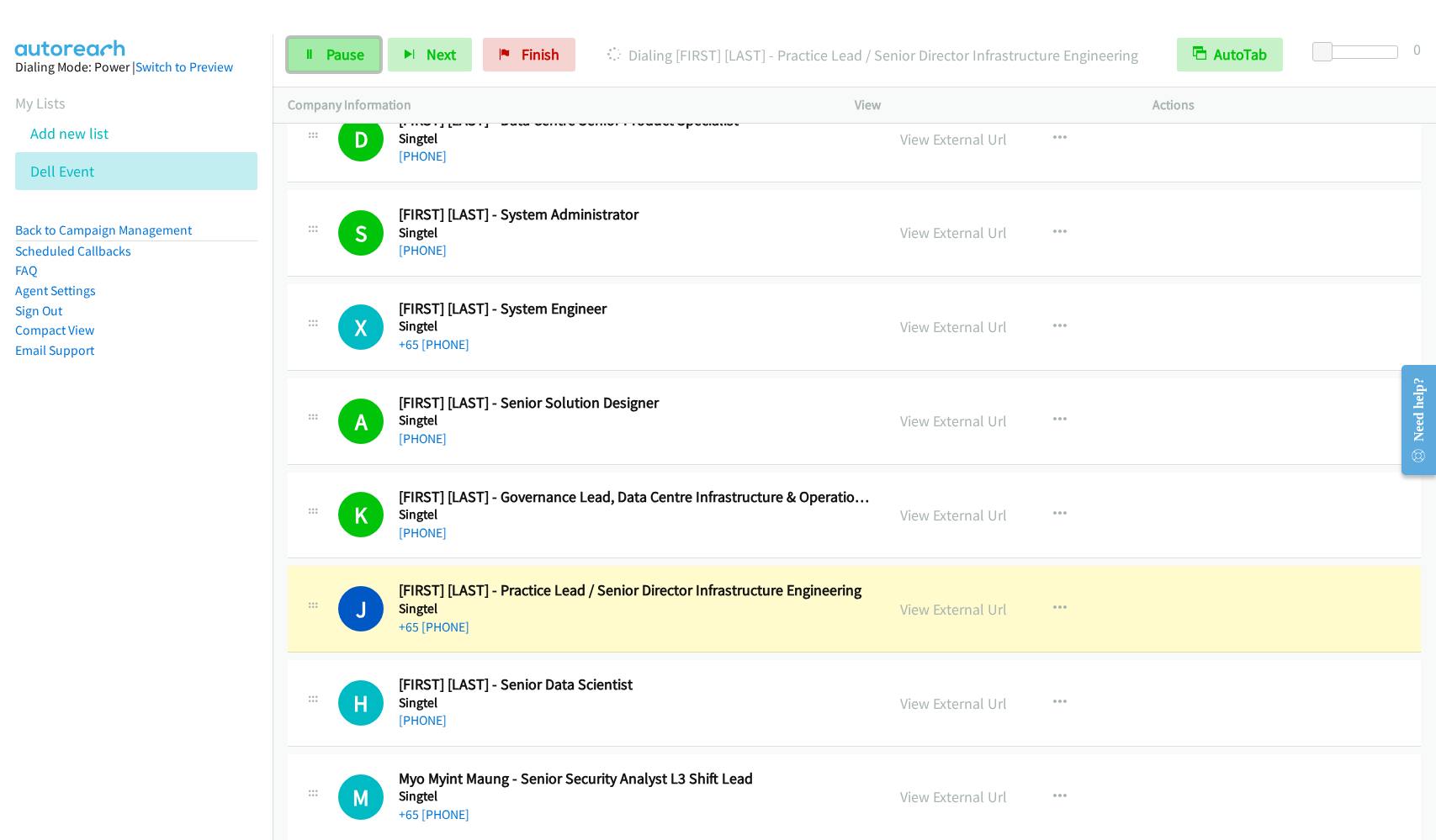 click on "Pause" at bounding box center (345, 54) 